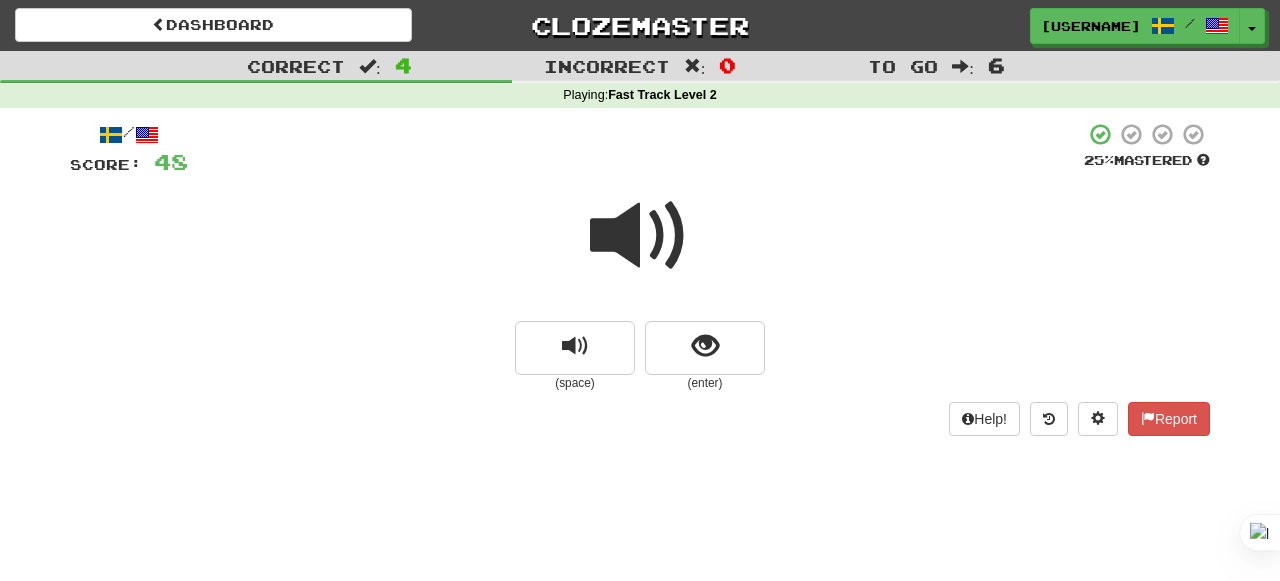 scroll, scrollTop: 0, scrollLeft: 0, axis: both 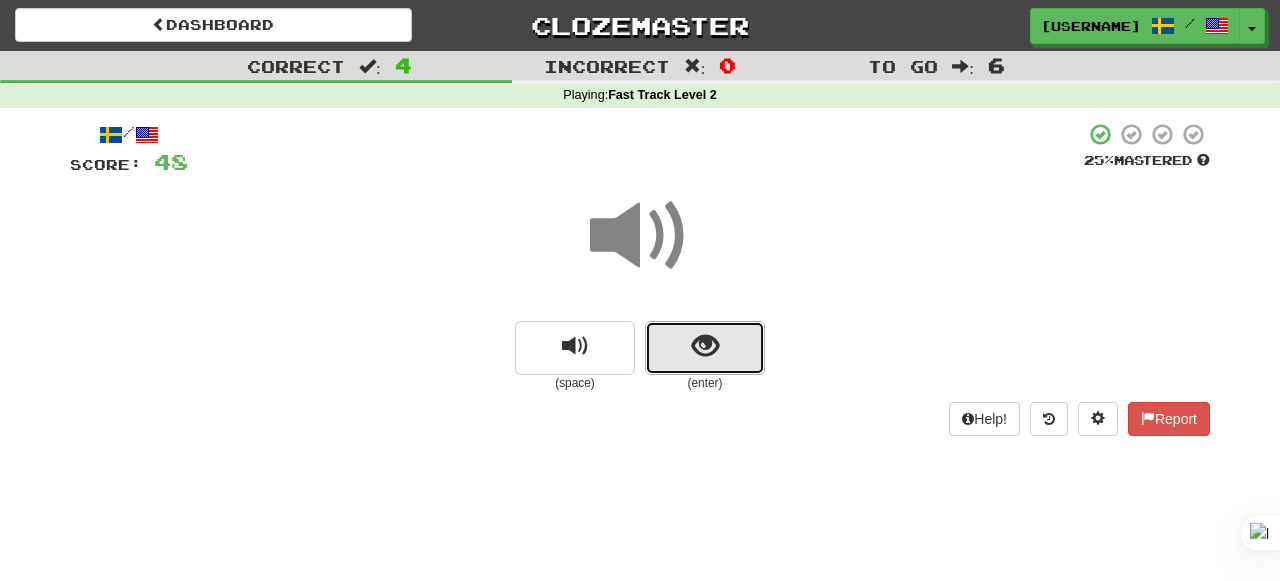 click at bounding box center (705, 346) 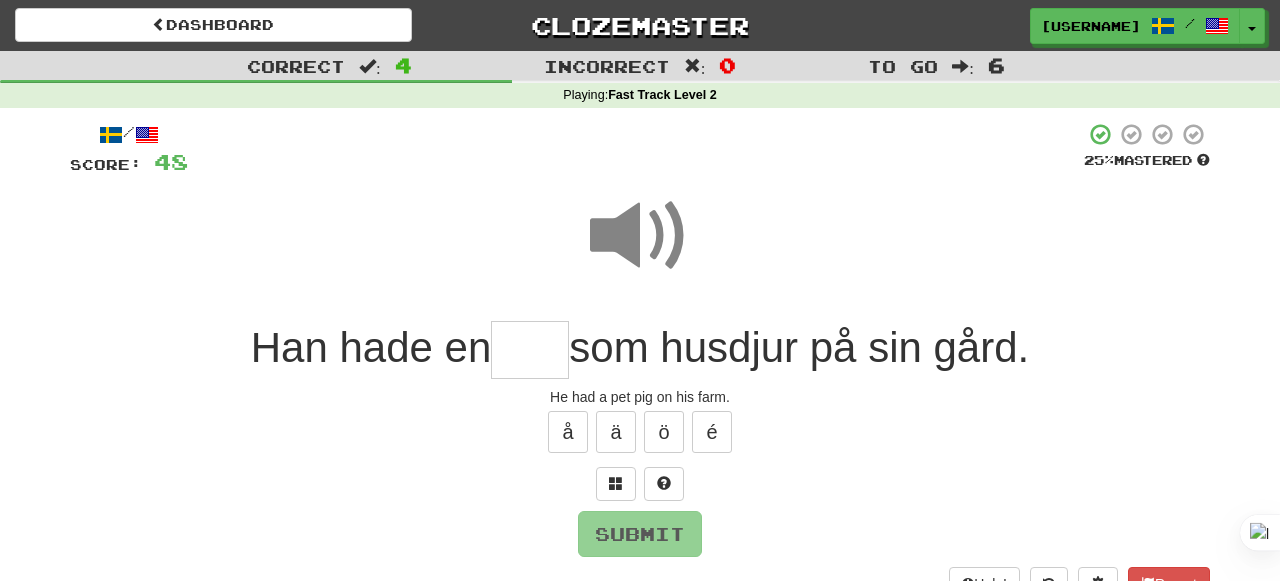 click at bounding box center [640, 236] 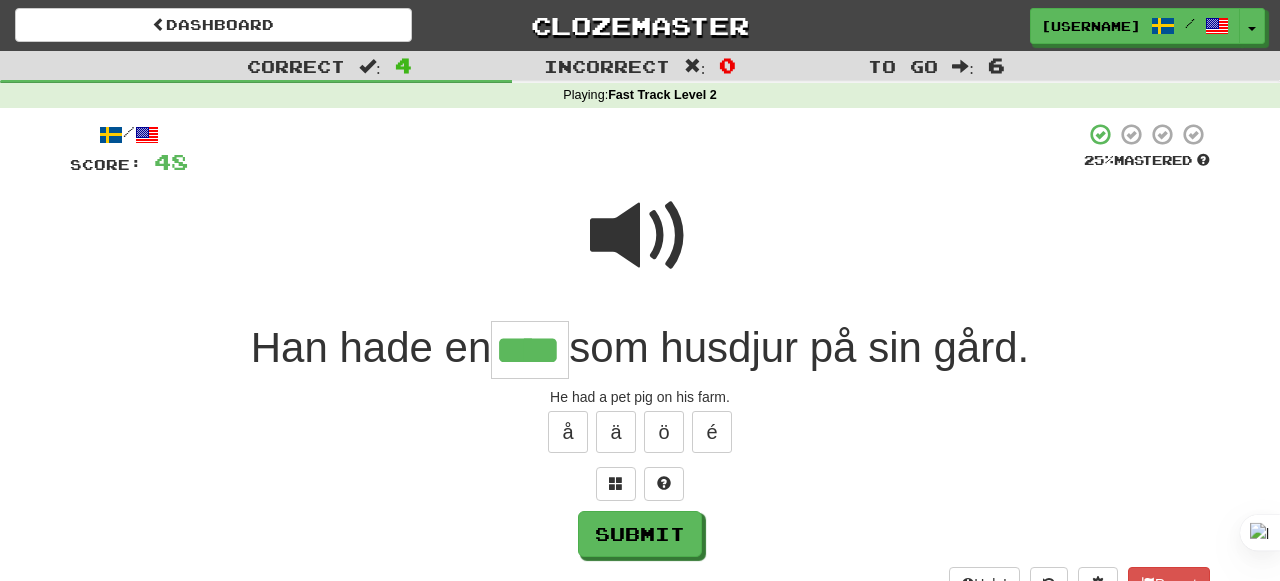 type on "****" 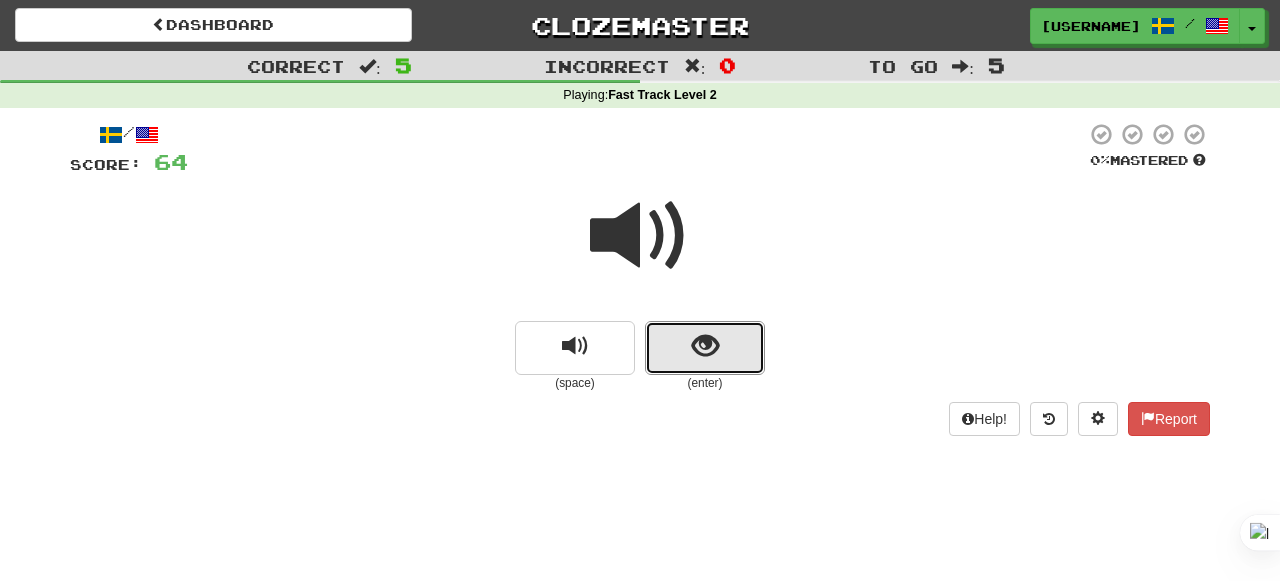 click at bounding box center [705, 348] 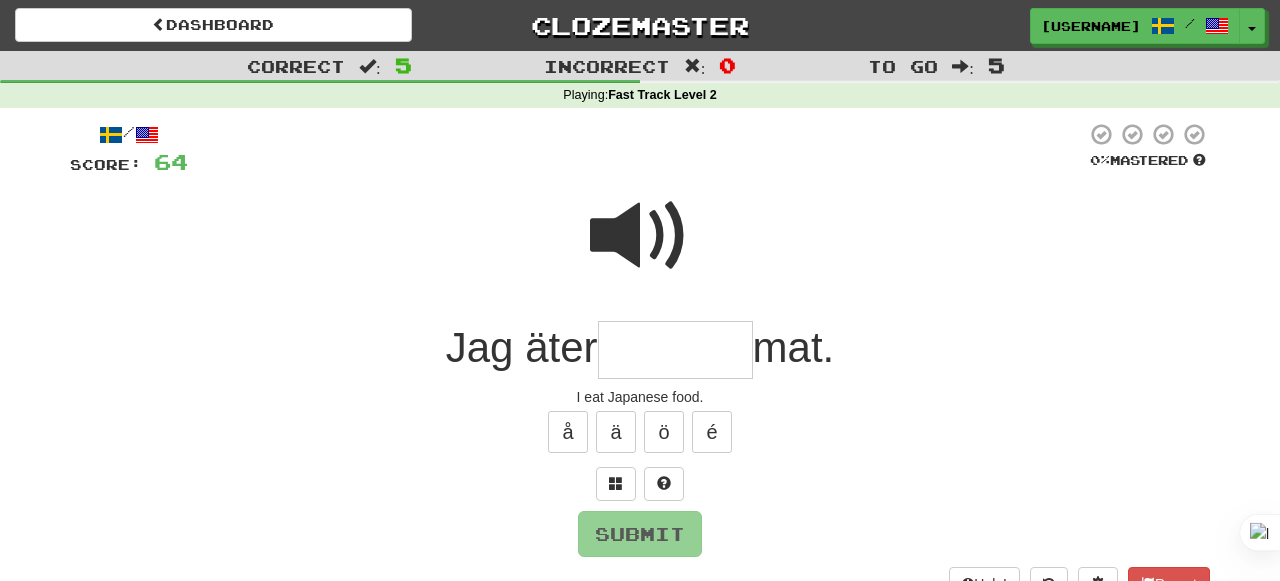 click at bounding box center (640, 236) 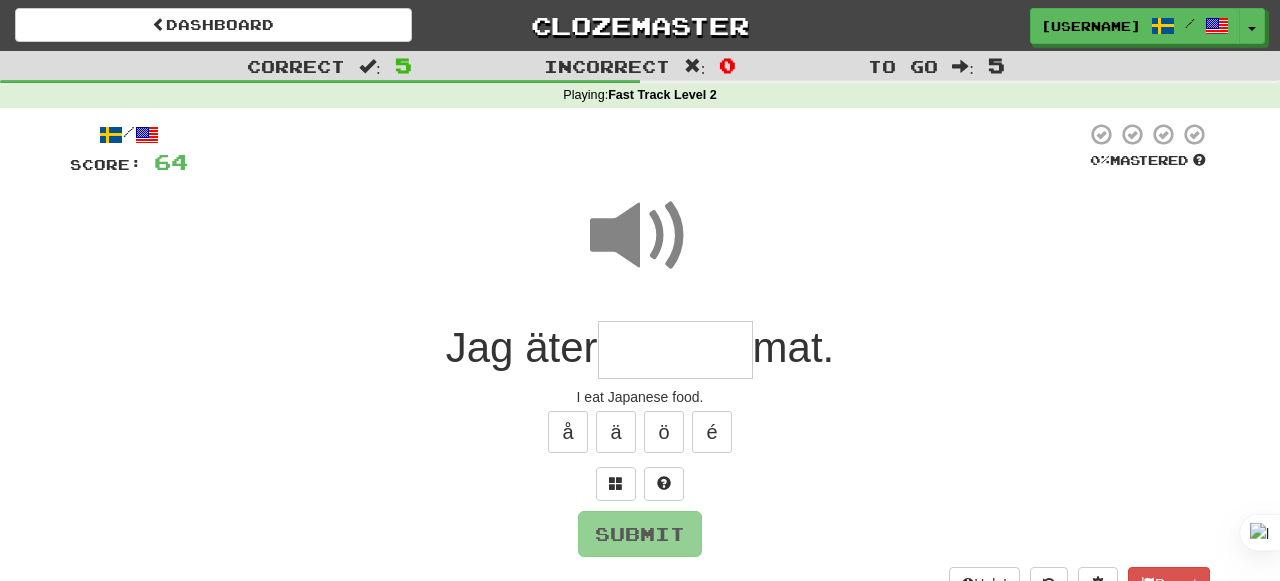 click at bounding box center [675, 350] 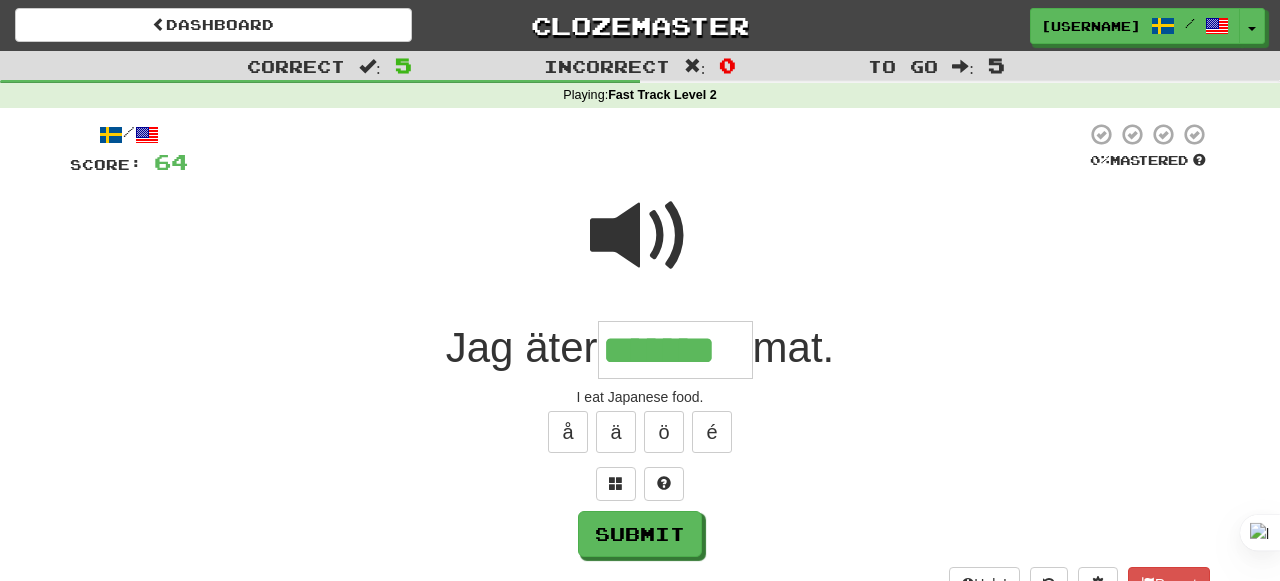 type on "*******" 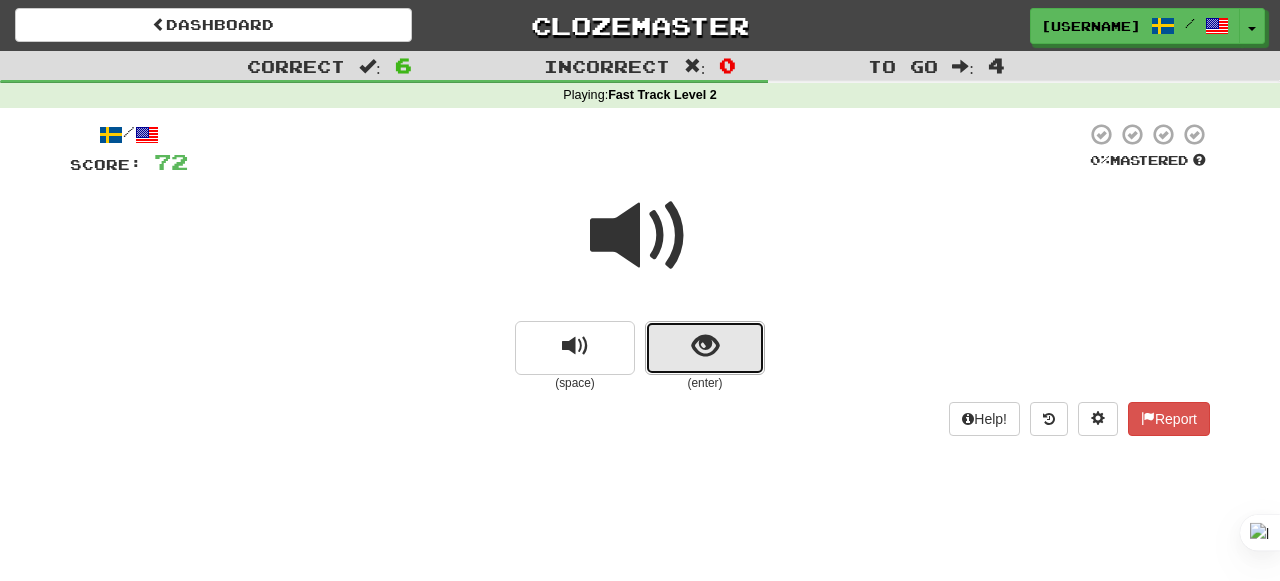 click at bounding box center [705, 346] 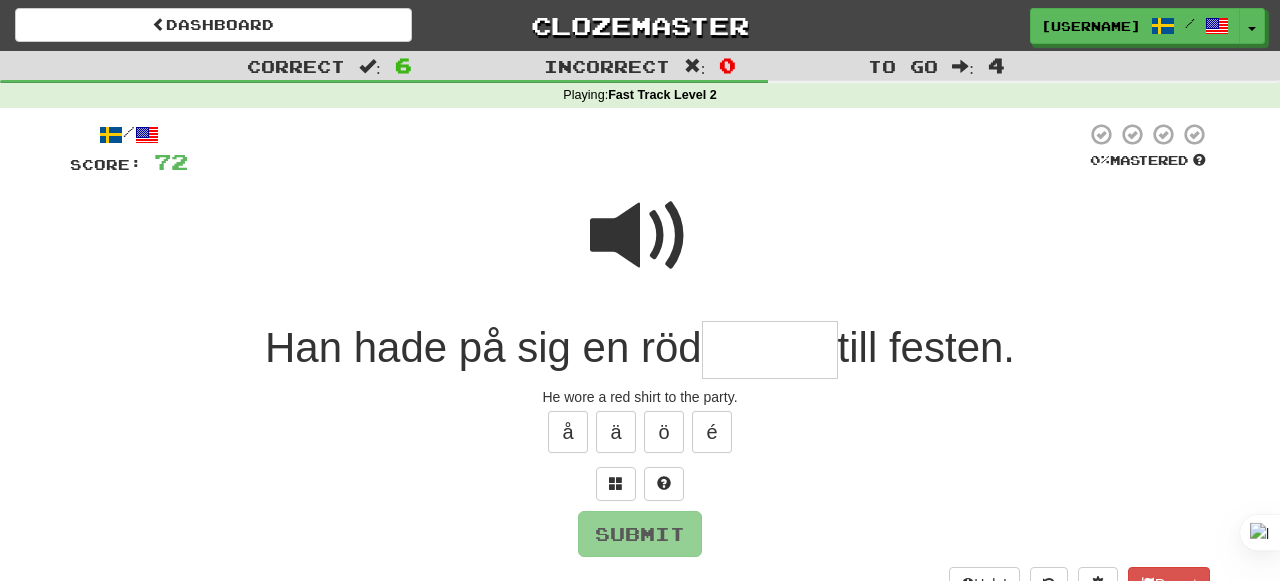 click at bounding box center (640, 236) 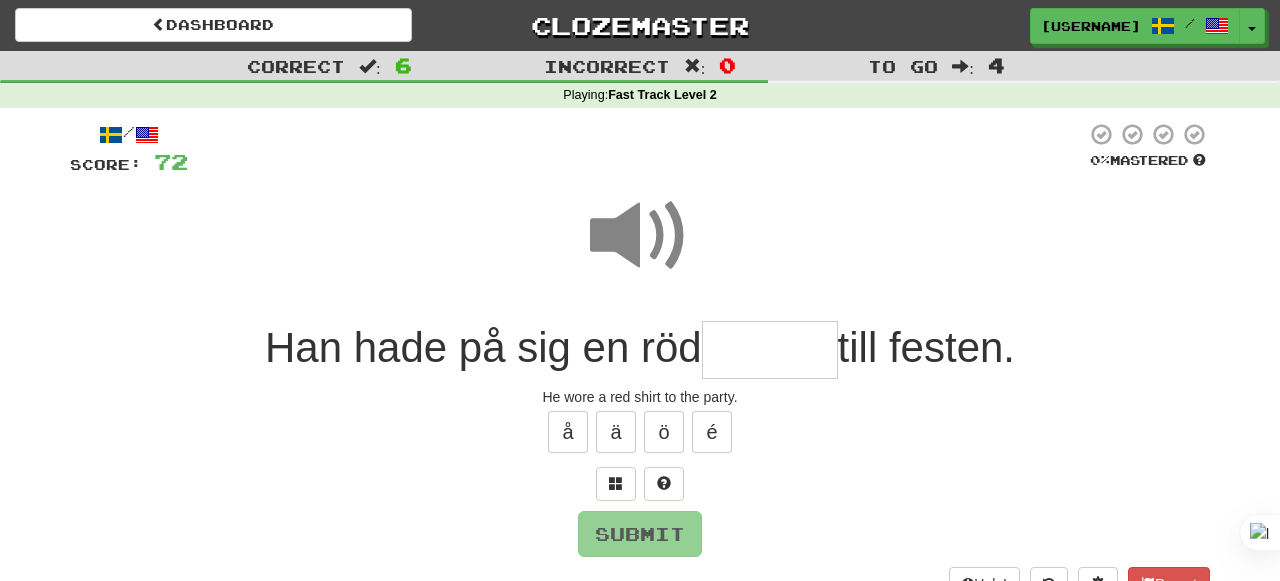 click at bounding box center (770, 350) 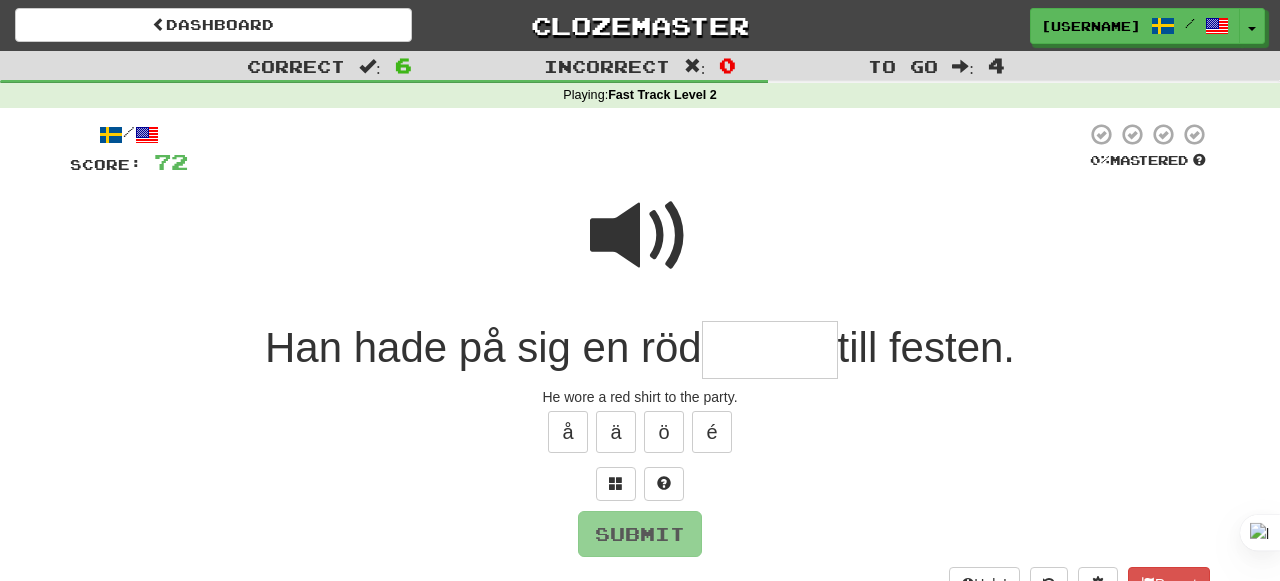 click at bounding box center (640, 236) 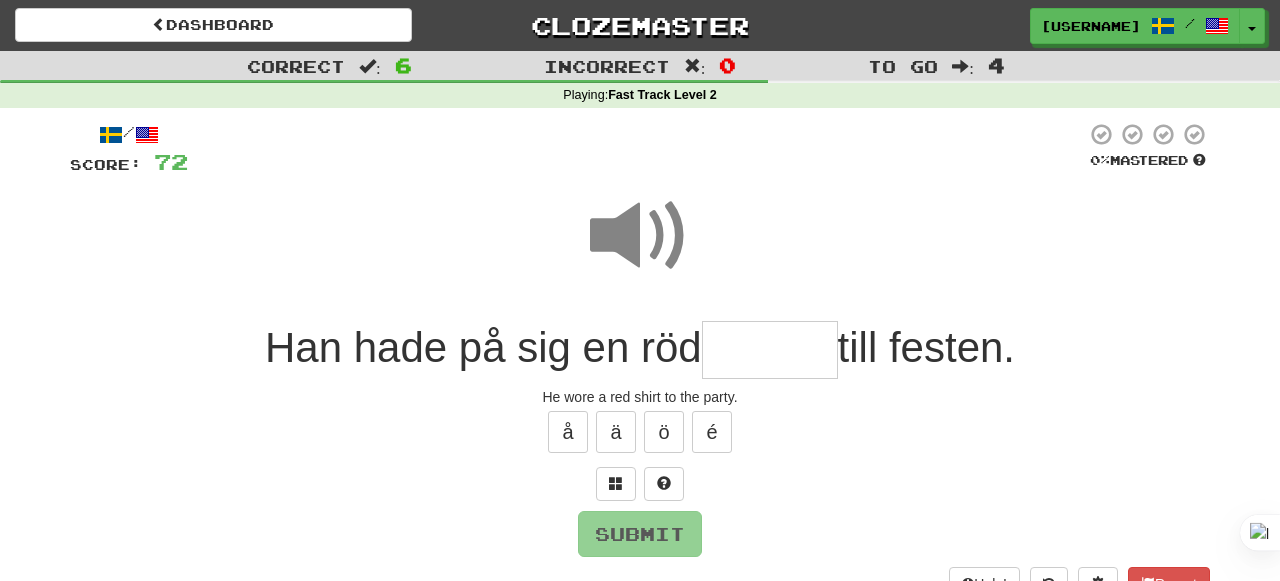 click at bounding box center [770, 350] 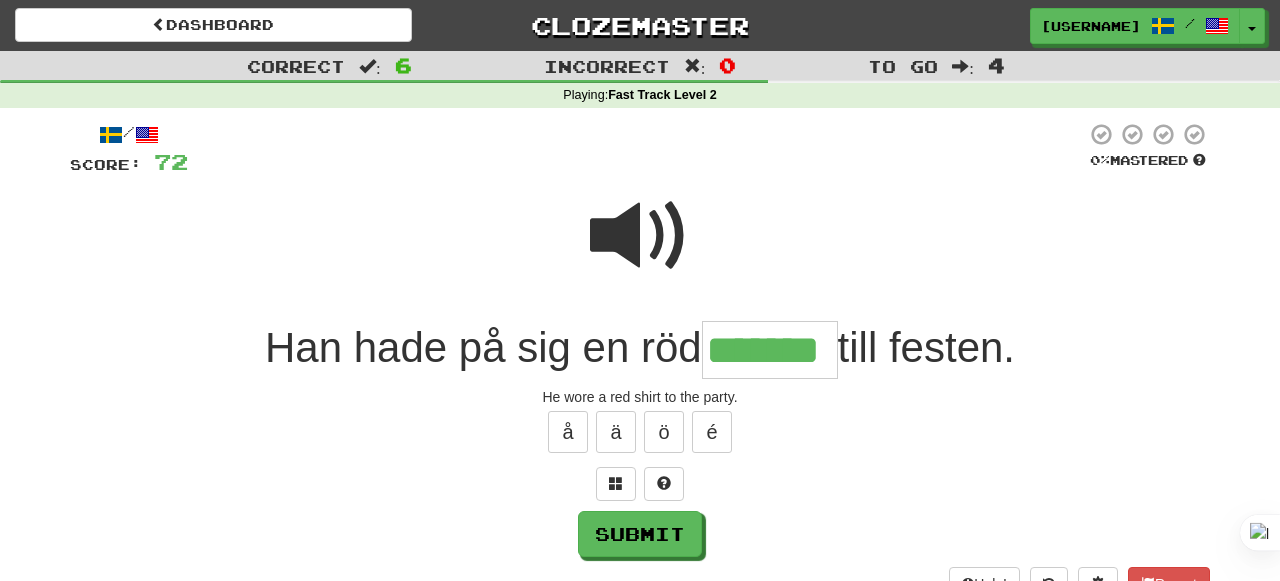 type on "*******" 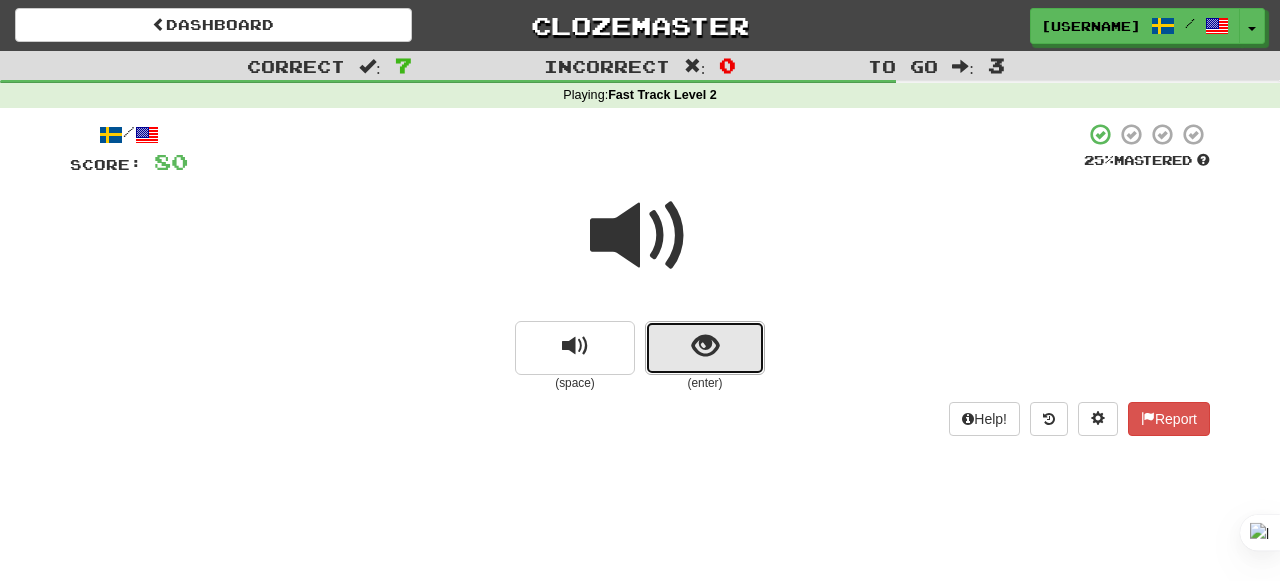 click at bounding box center (705, 346) 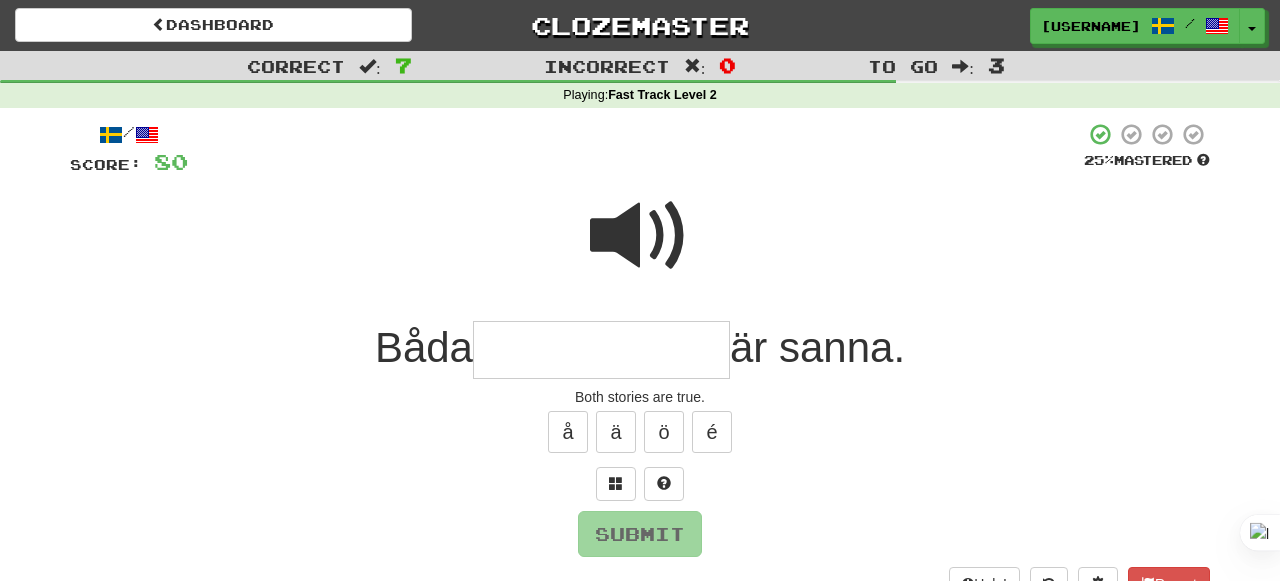 click at bounding box center [640, 236] 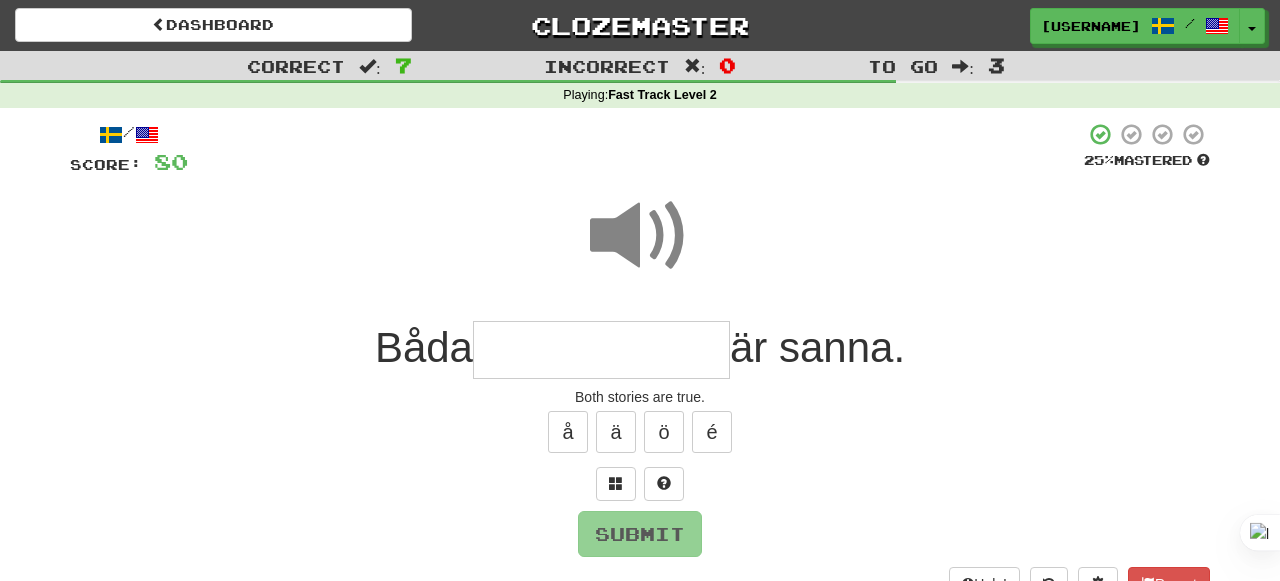 click at bounding box center [601, 350] 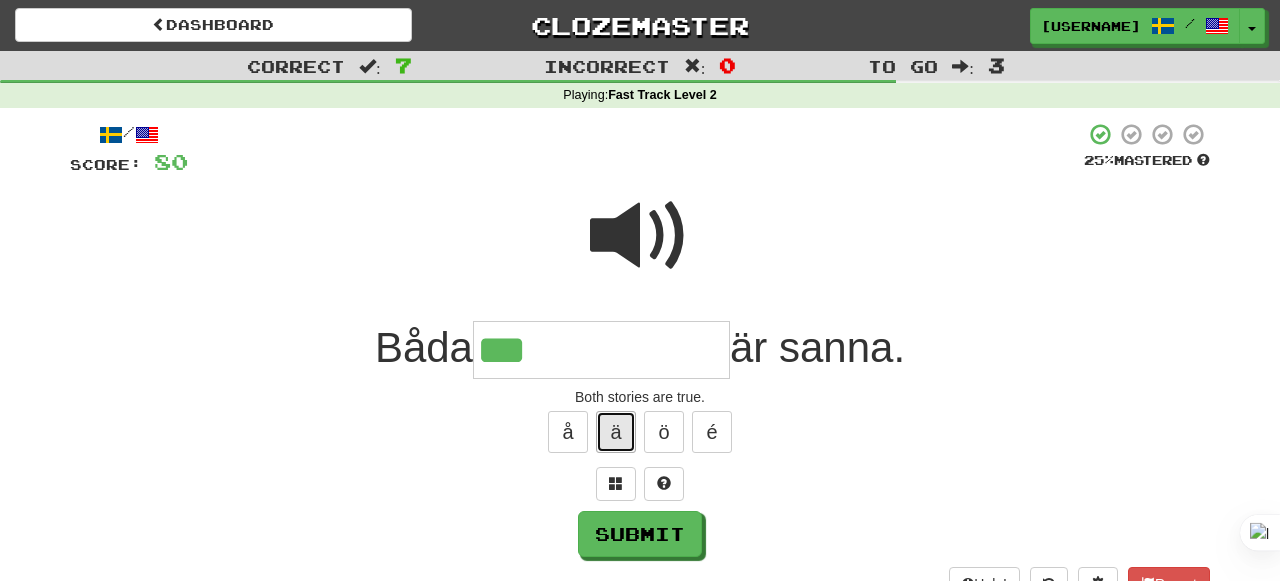 click on "ä" at bounding box center (616, 432) 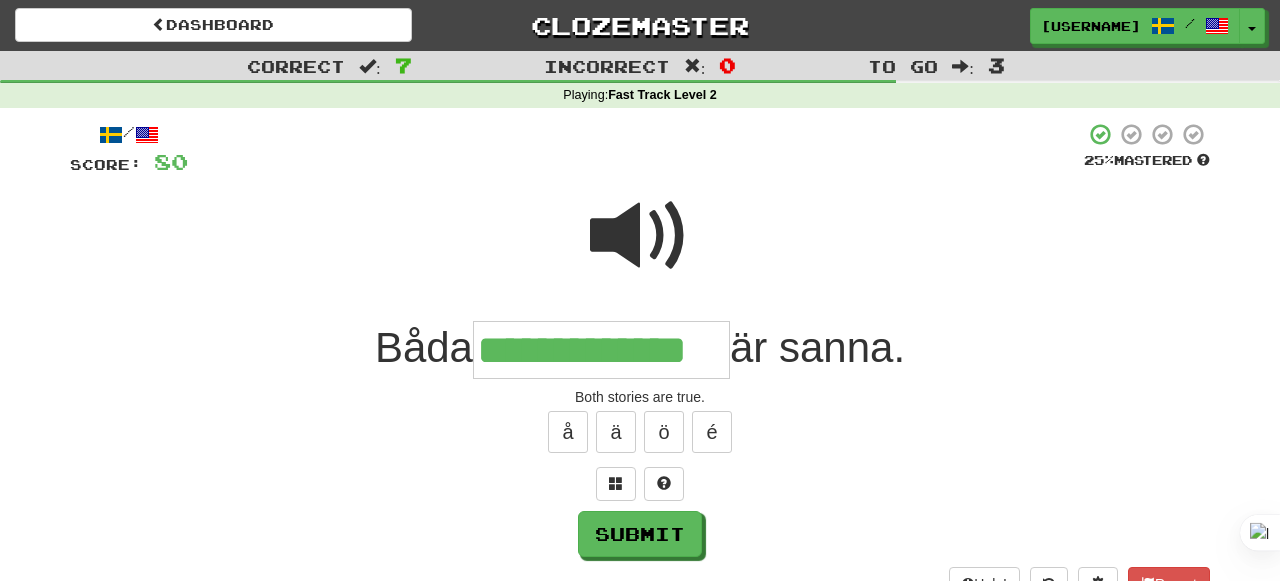 type on "**********" 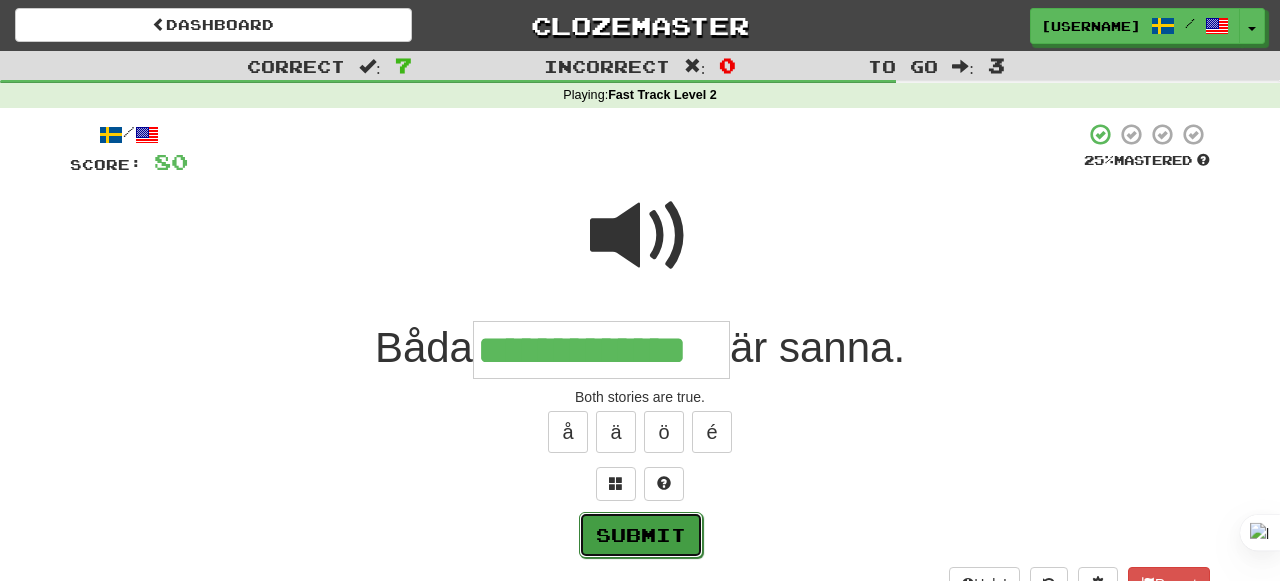 click on "Submit" at bounding box center (641, 535) 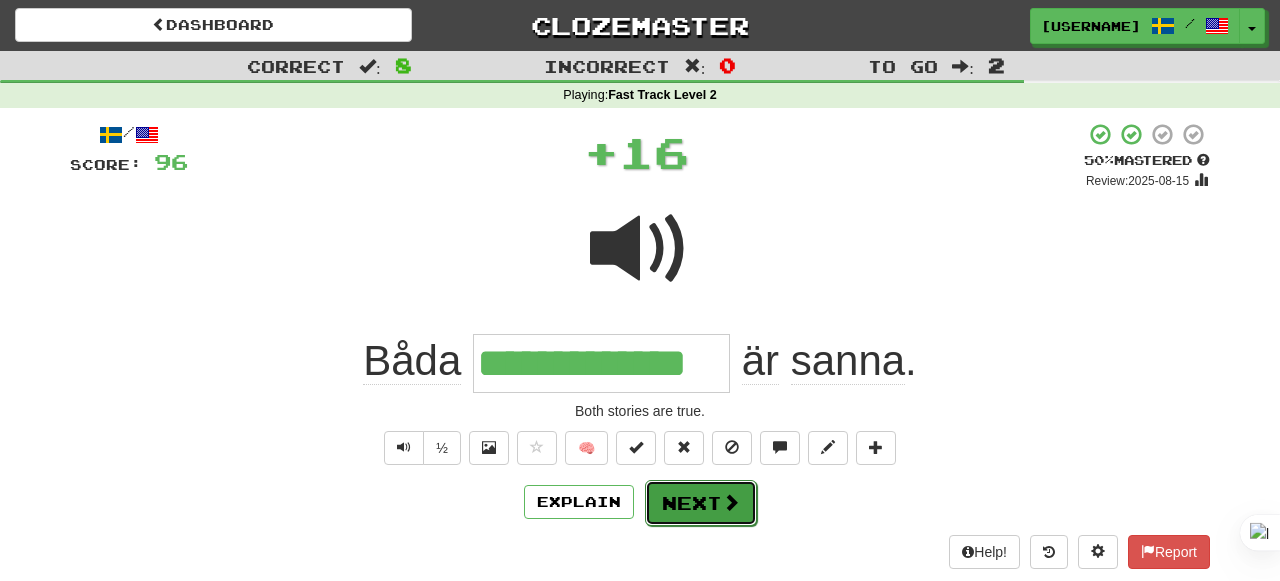 click on "Next" at bounding box center [701, 503] 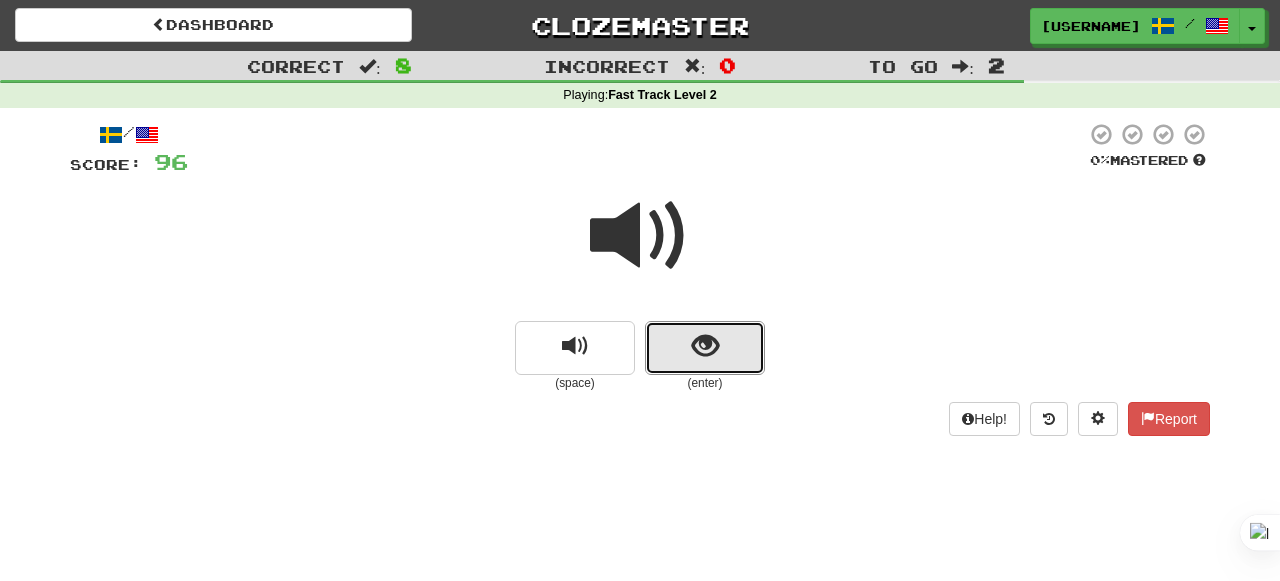 click at bounding box center (705, 348) 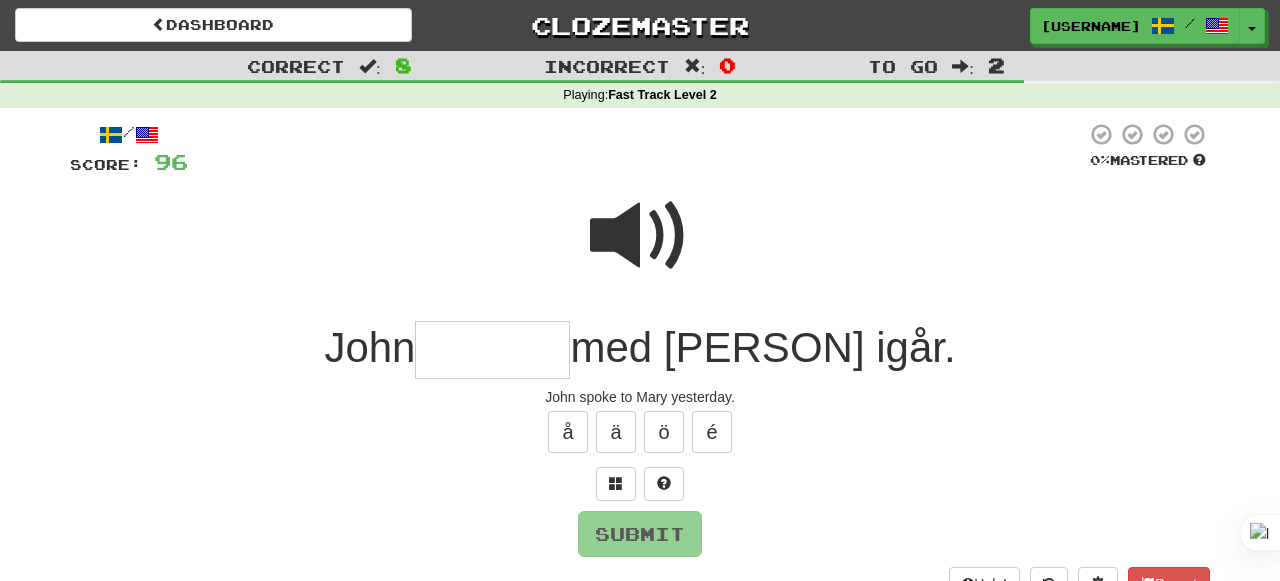 click at bounding box center (640, 236) 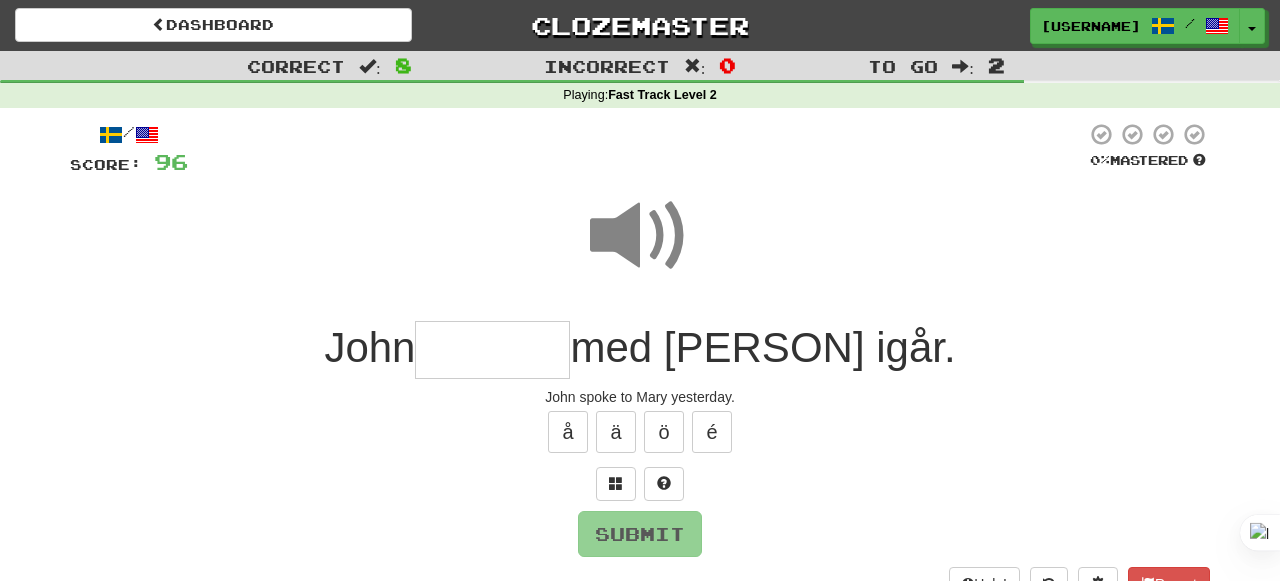 click at bounding box center (492, 350) 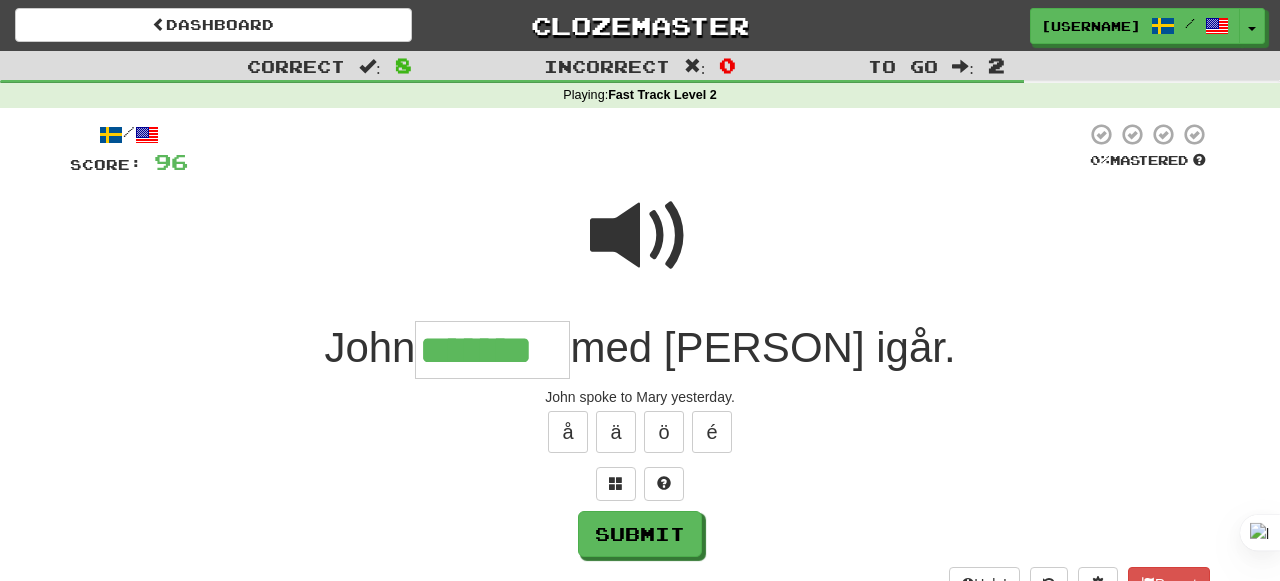 type on "*******" 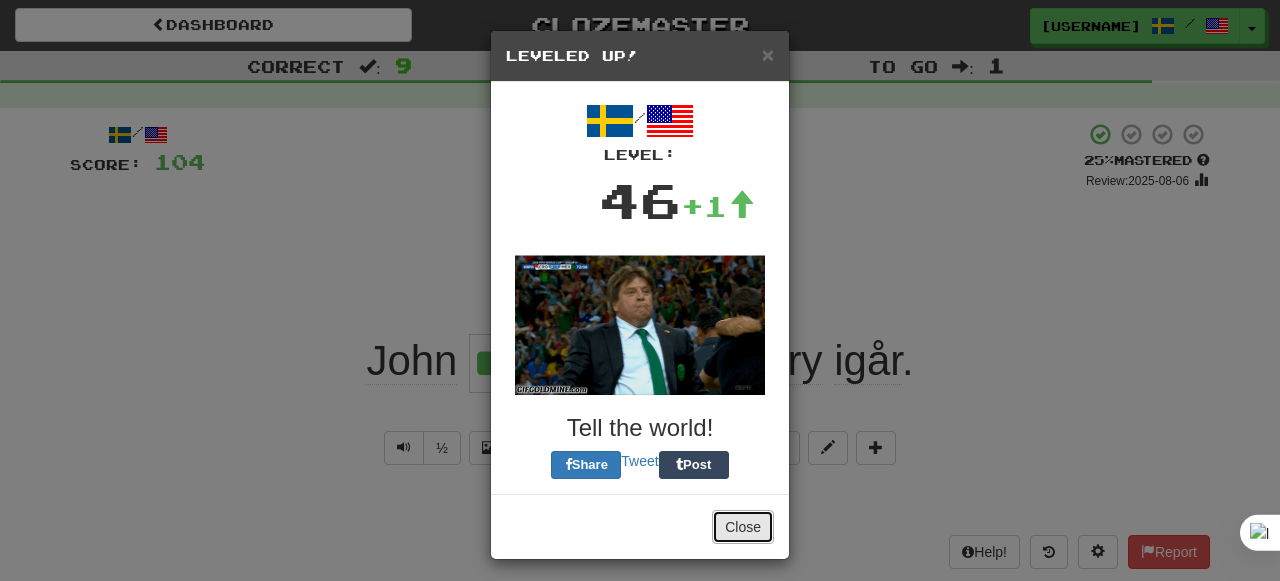 click on "Close" at bounding box center [743, 527] 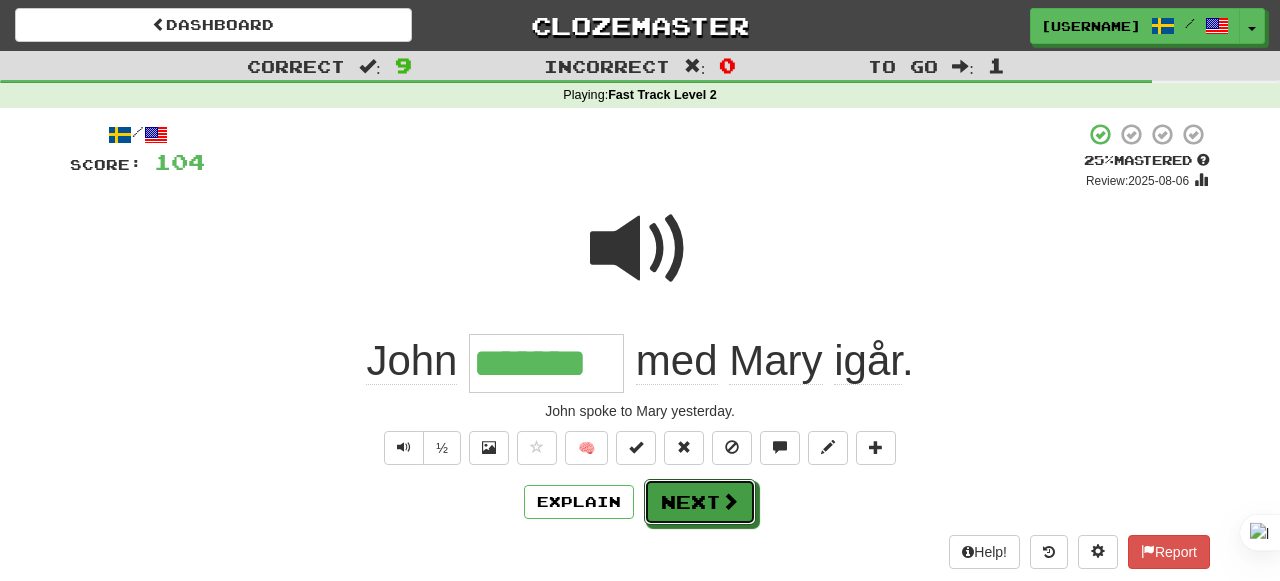 click on "Next" at bounding box center (700, 502) 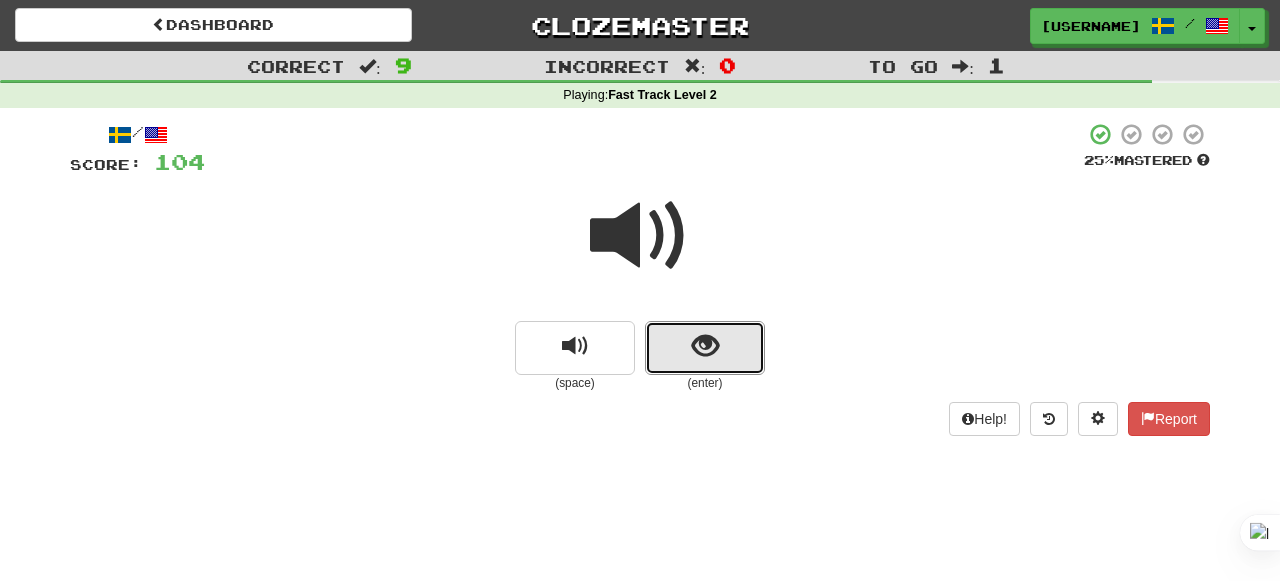 click at bounding box center (705, 348) 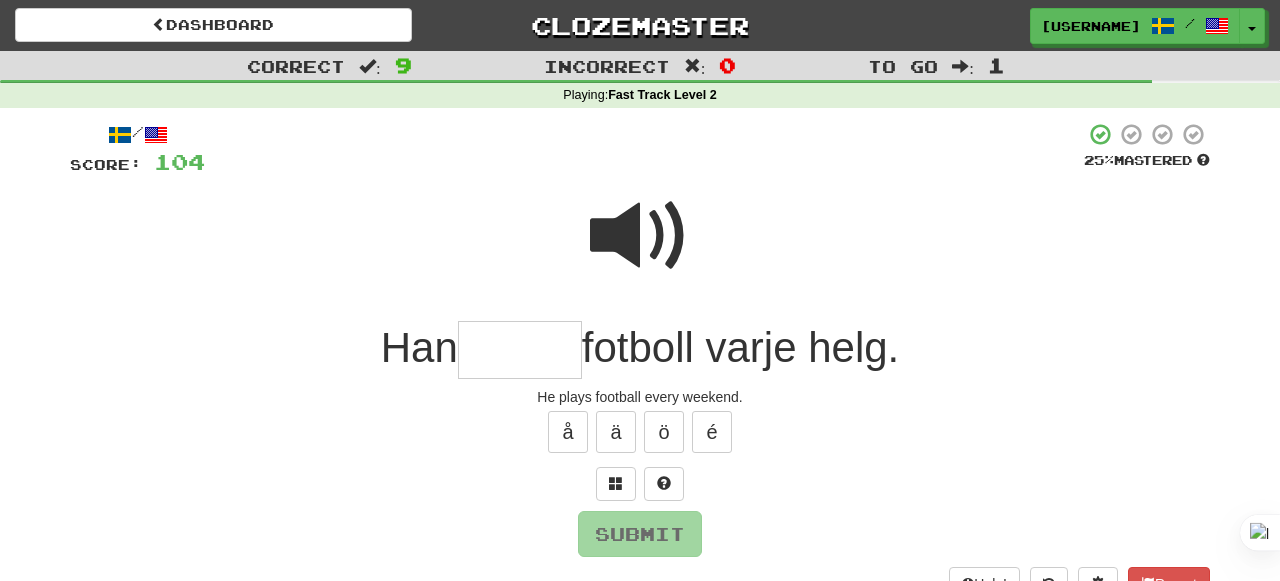 click at bounding box center [640, 236] 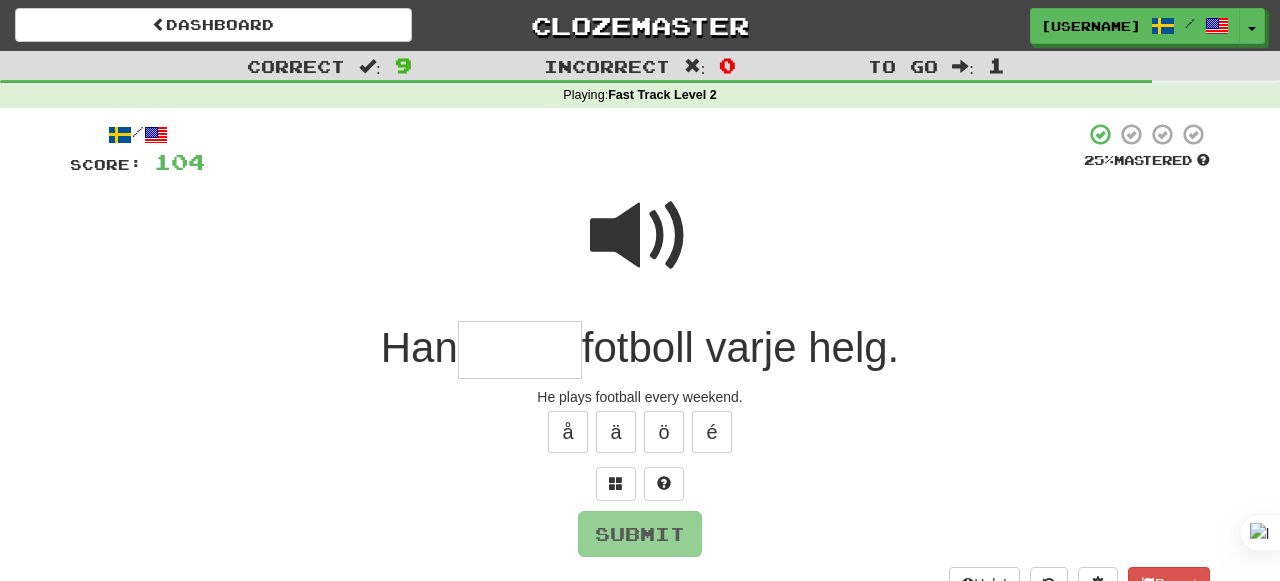 click at bounding box center [520, 350] 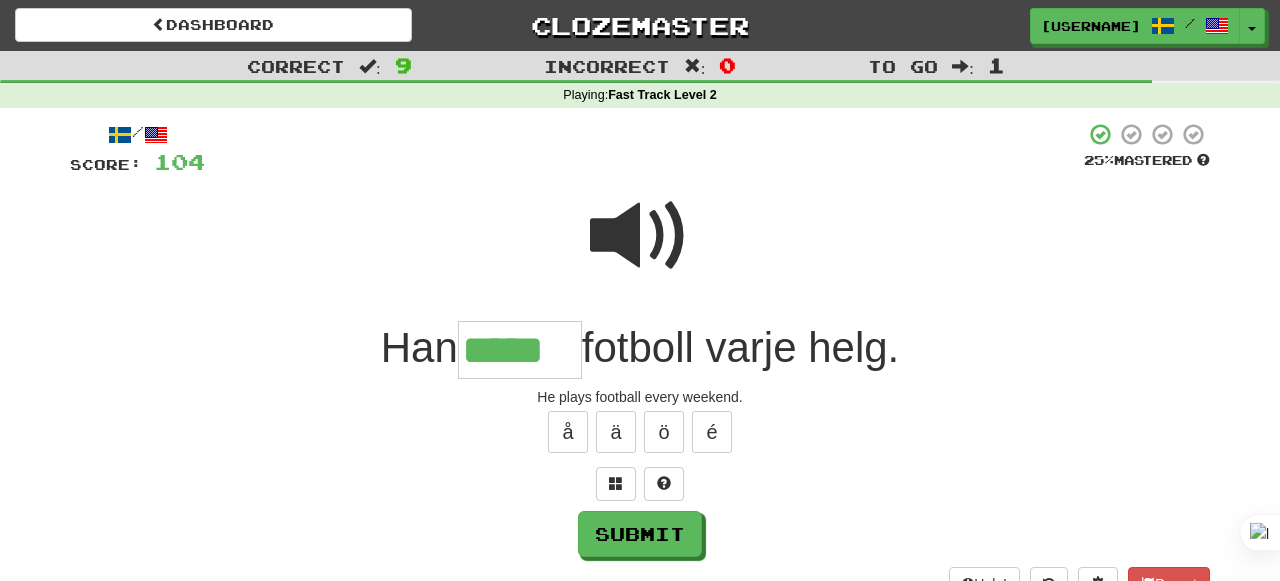 scroll, scrollTop: 0, scrollLeft: 0, axis: both 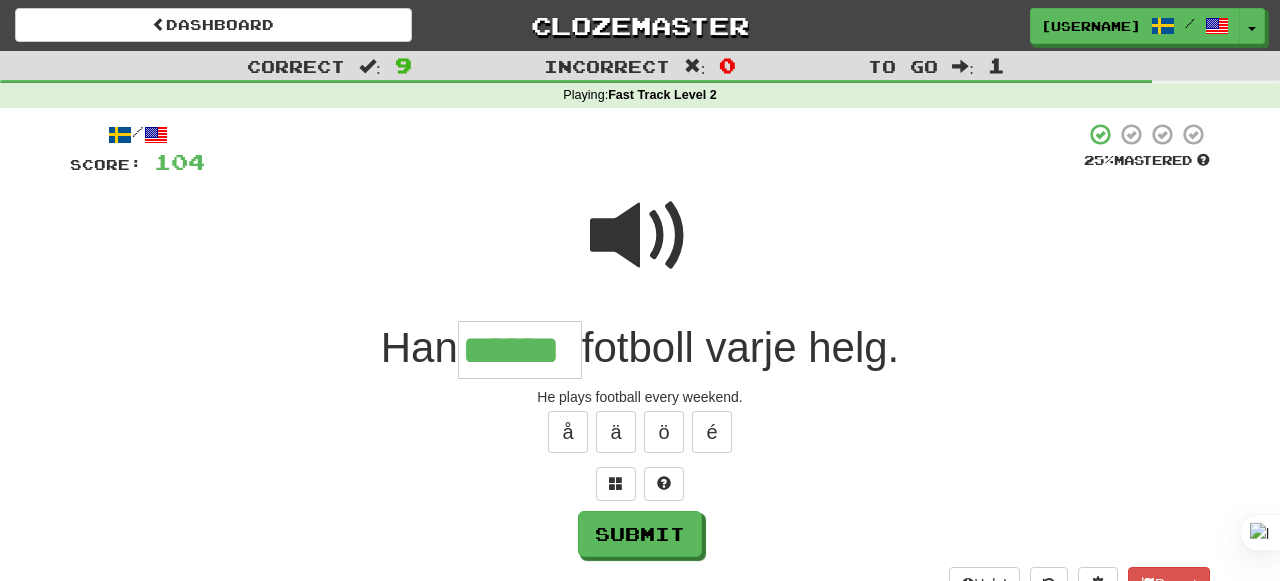 type on "******" 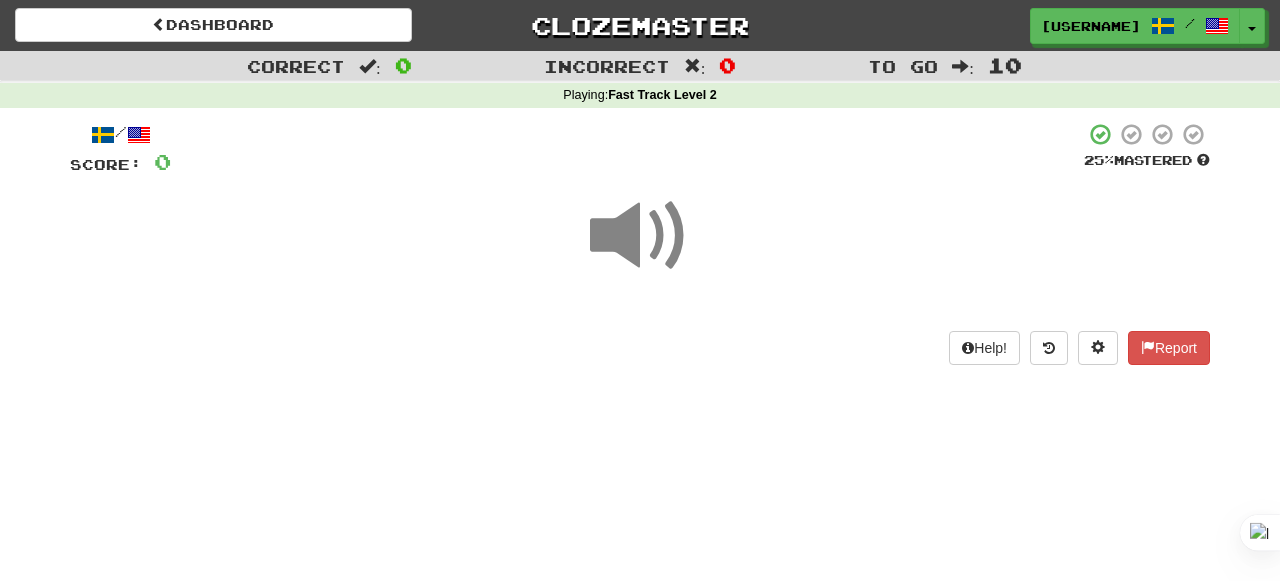click at bounding box center [640, 236] 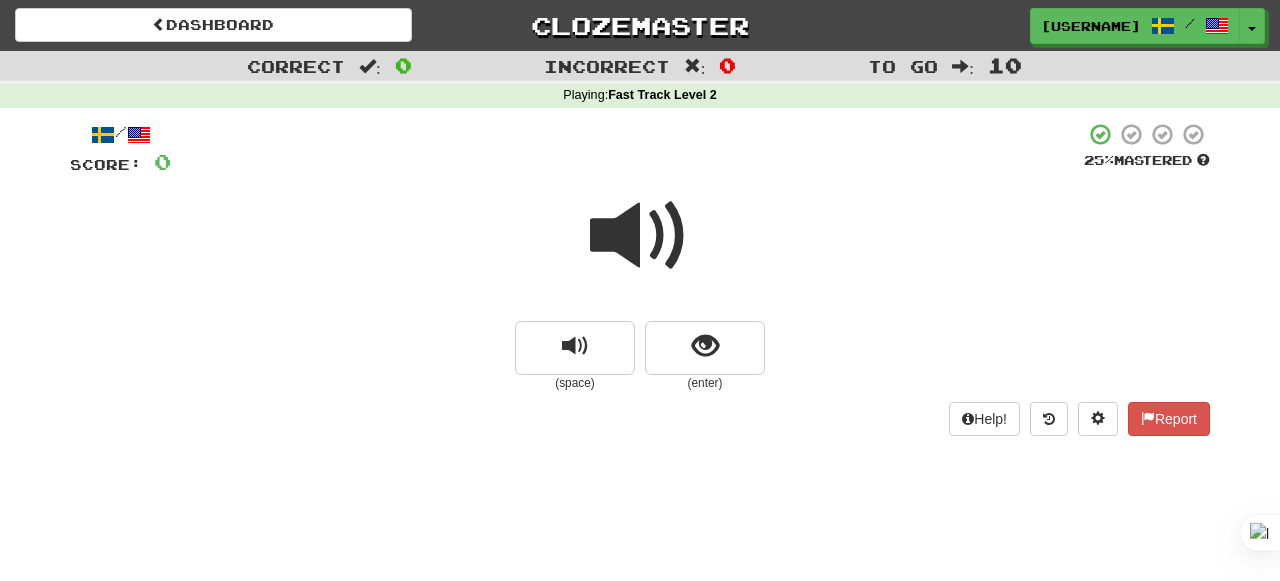 click at bounding box center (640, 249) 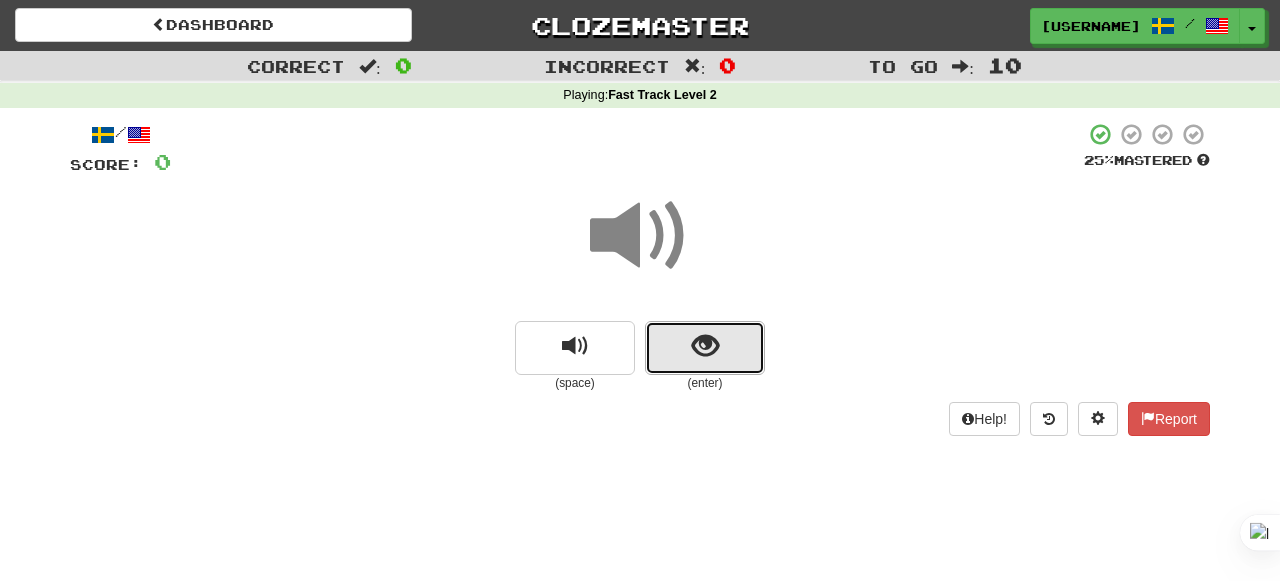 click at bounding box center (705, 346) 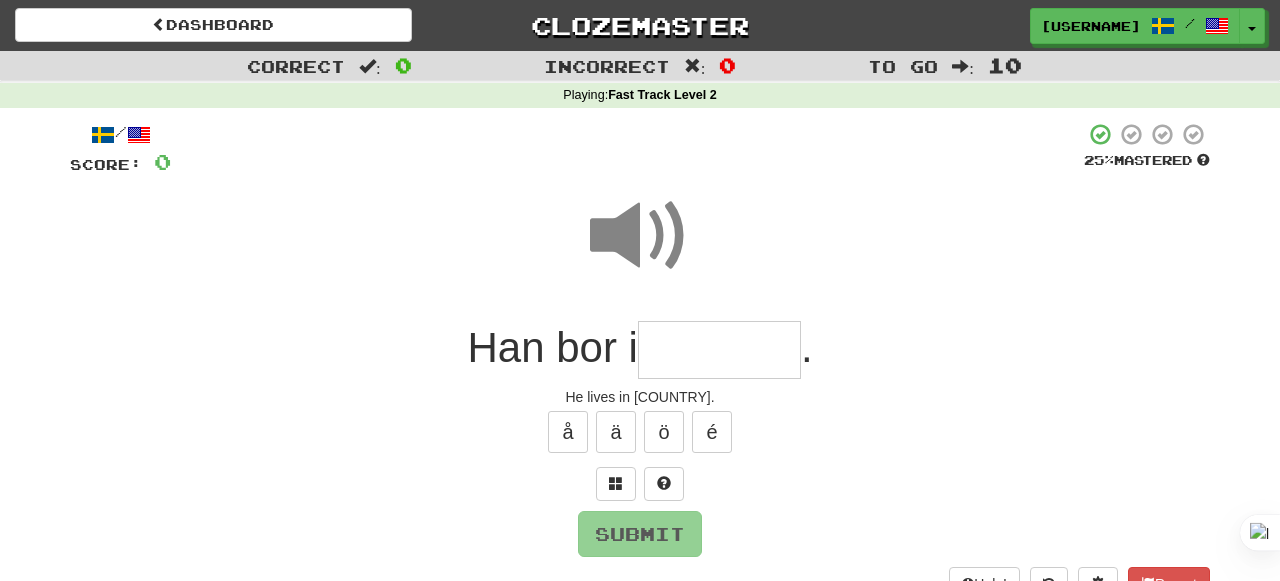 click at bounding box center [640, 236] 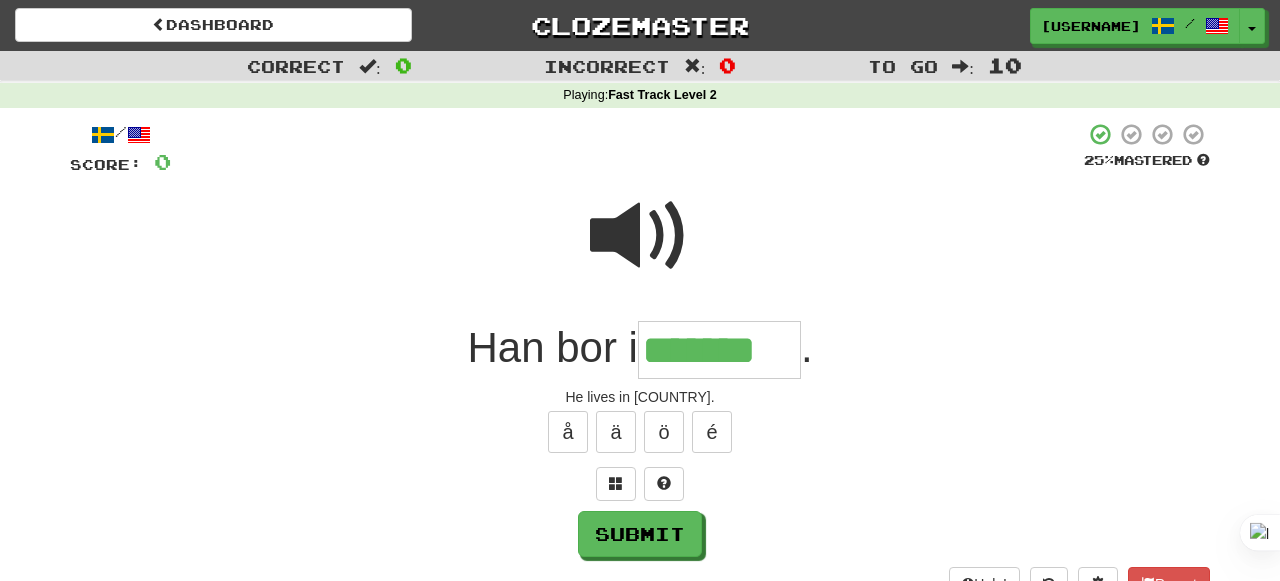 type on "*******" 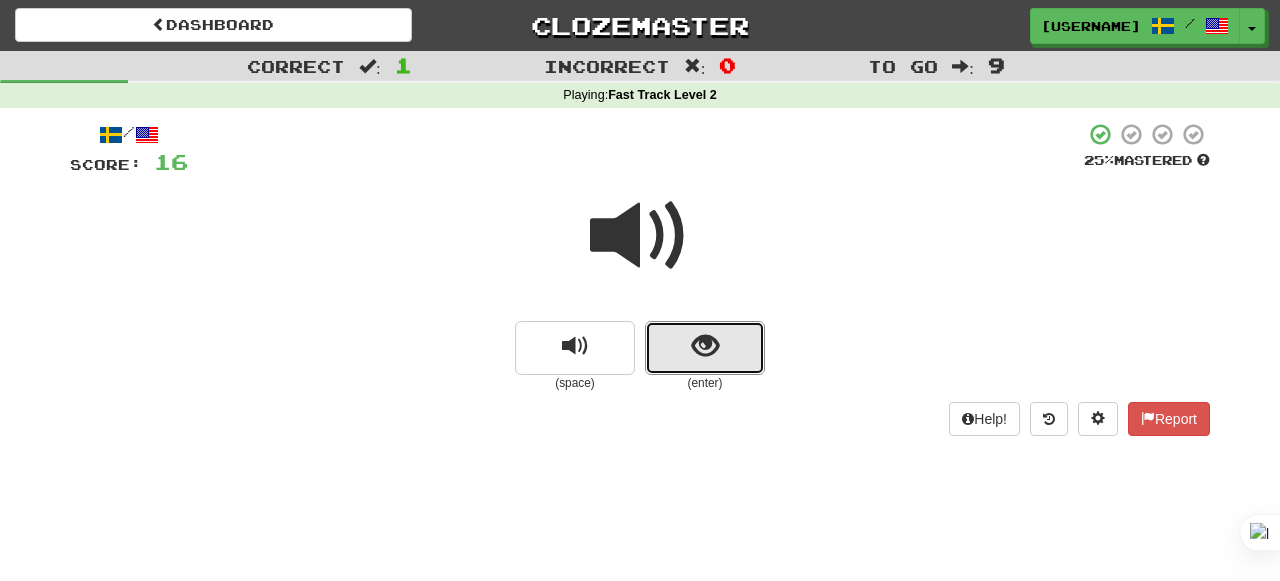 click at bounding box center [705, 348] 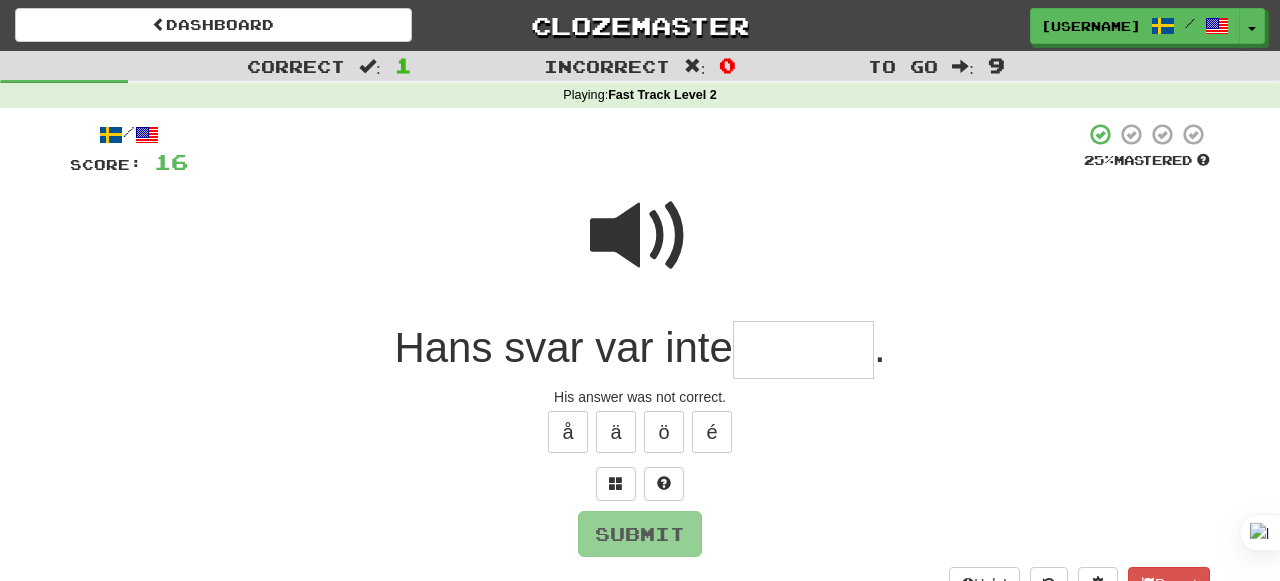click at bounding box center [640, 236] 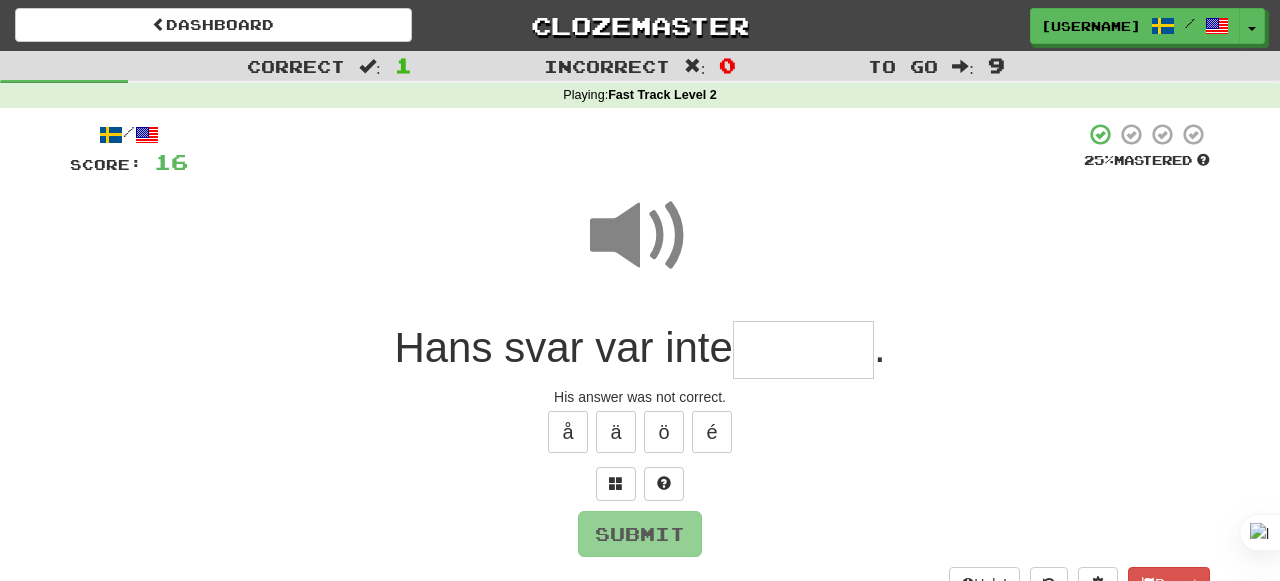 click at bounding box center [803, 350] 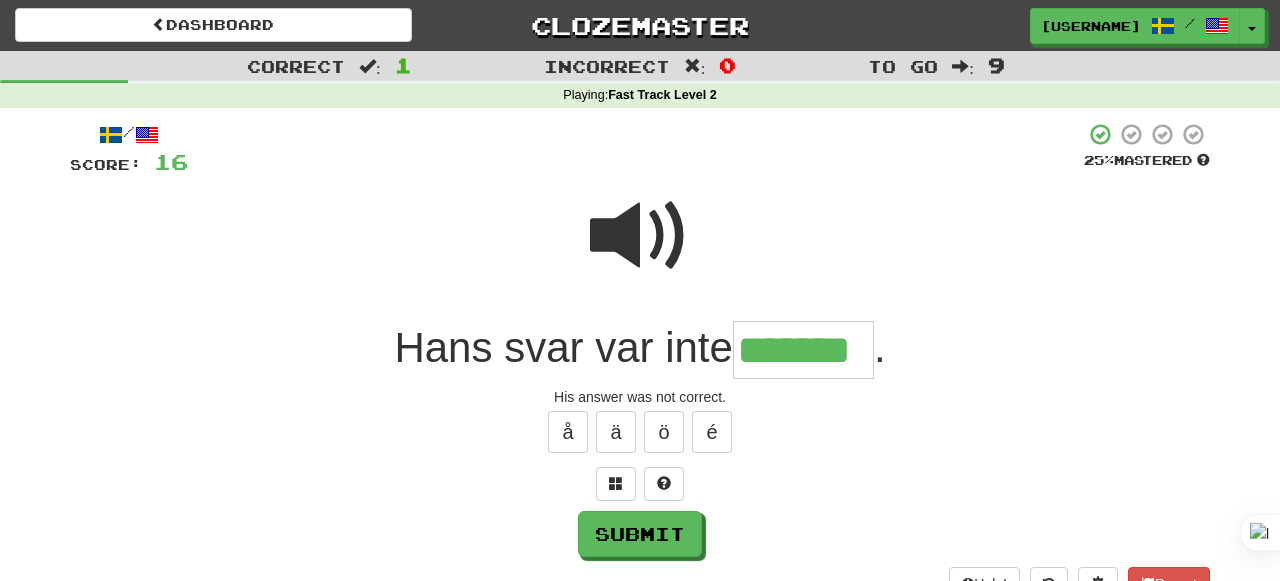 type on "*******" 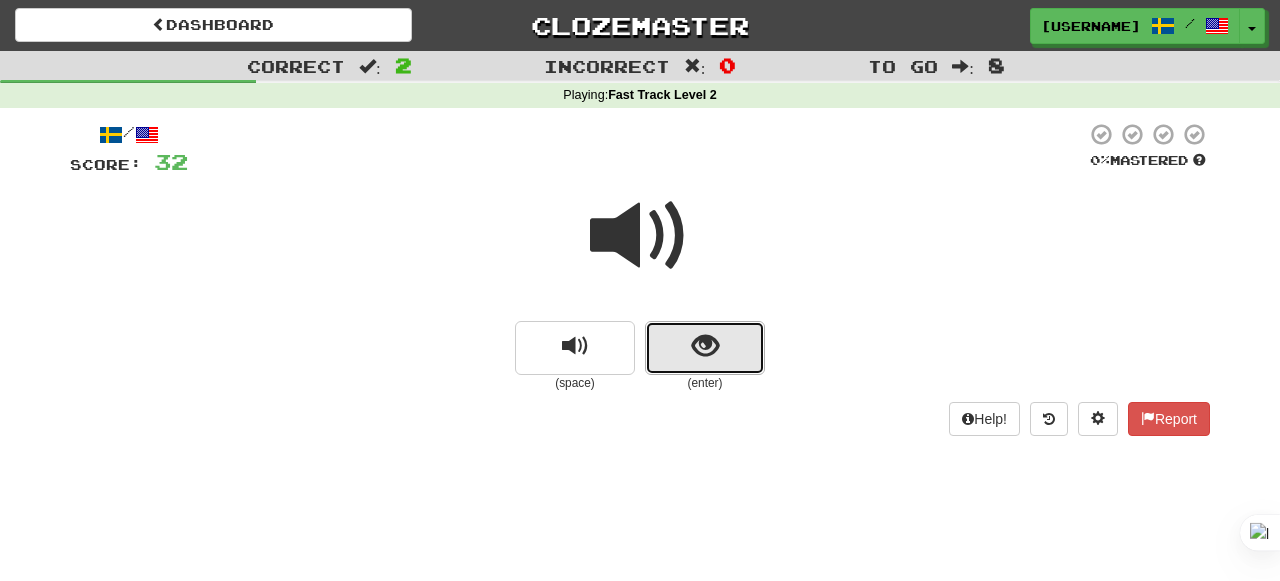 click at bounding box center (705, 348) 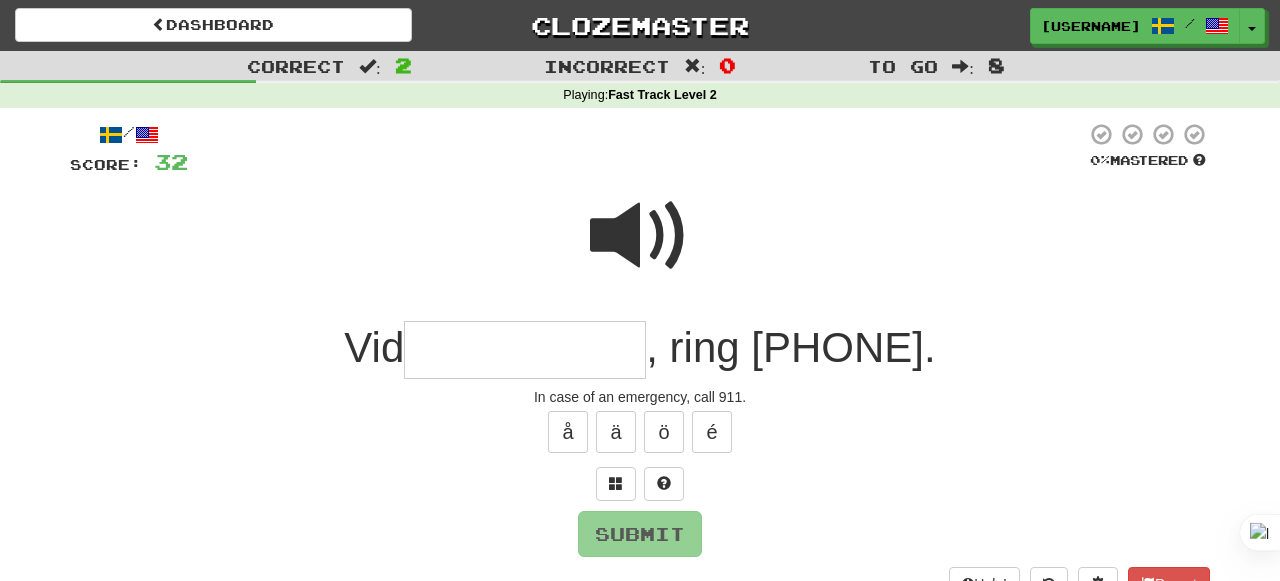 click at bounding box center (640, 236) 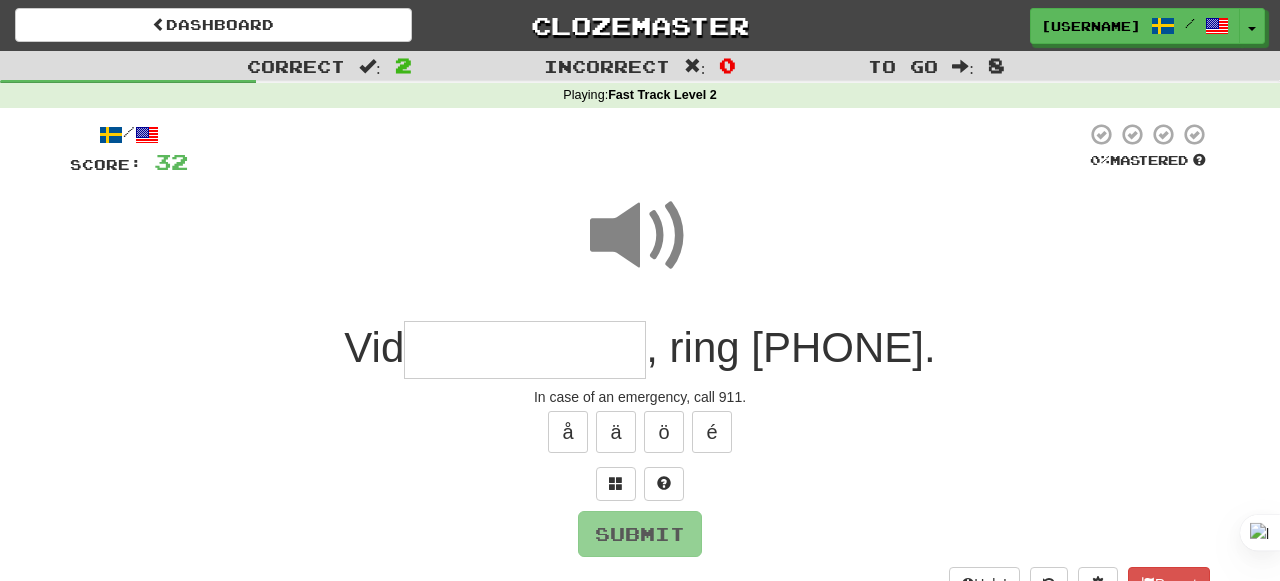 click at bounding box center [525, 350] 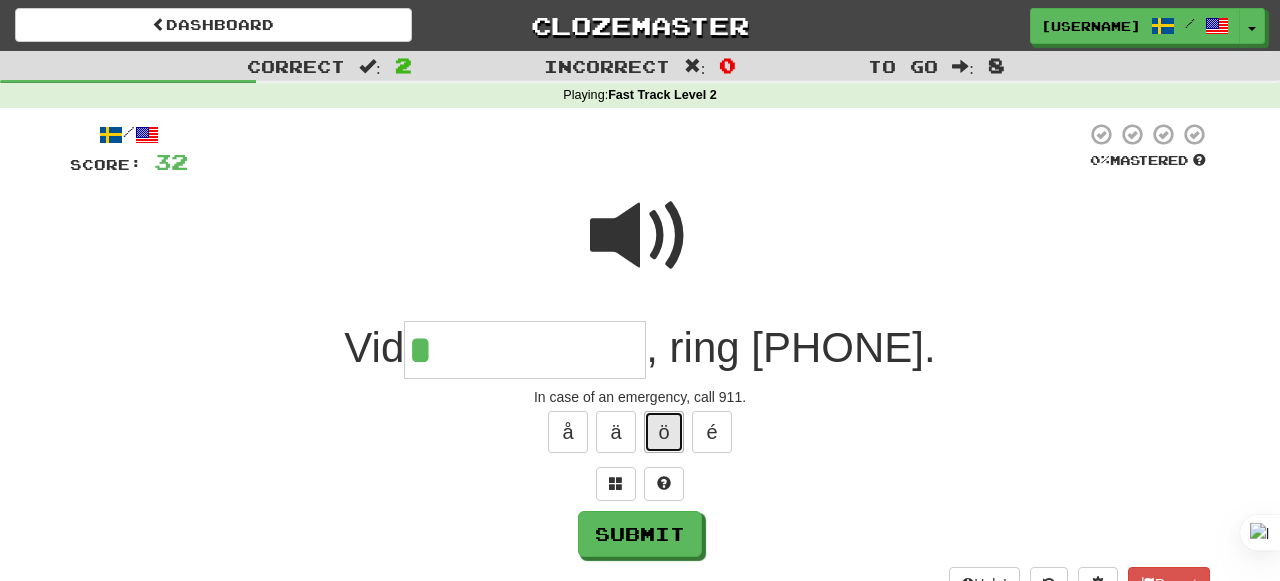click on "ö" at bounding box center [664, 432] 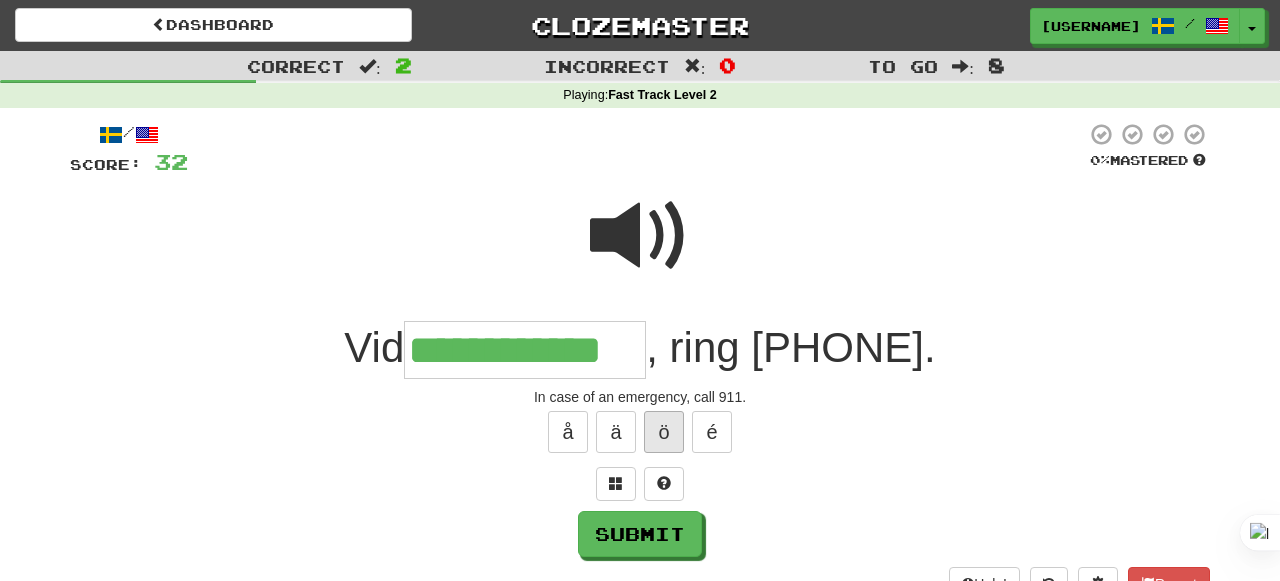 type on "**********" 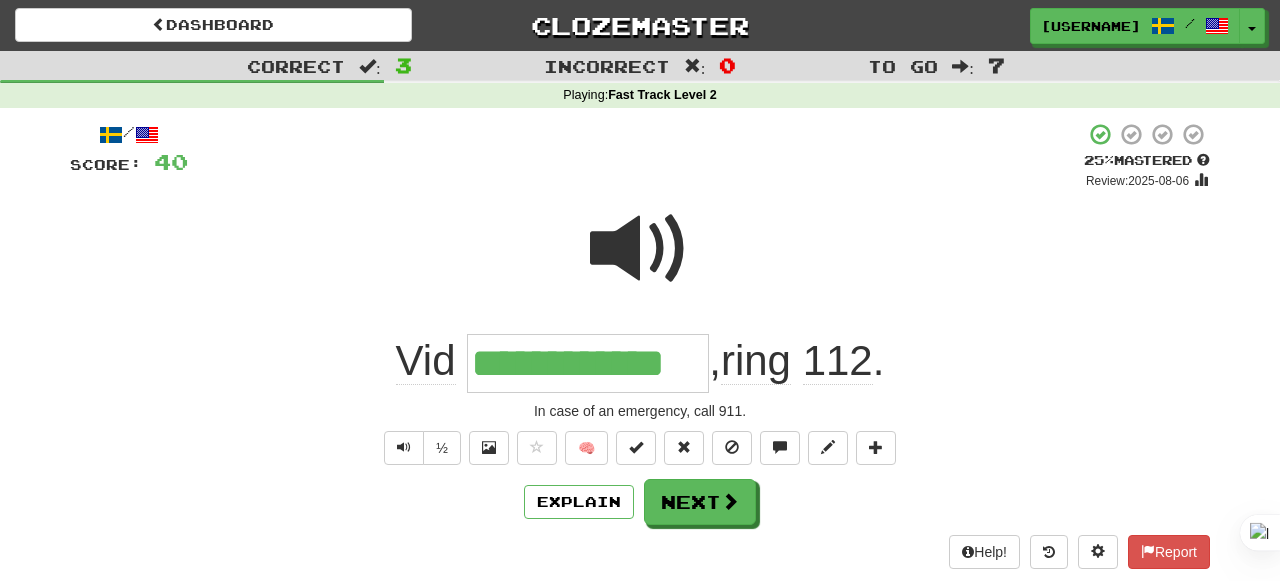 click at bounding box center [640, 249] 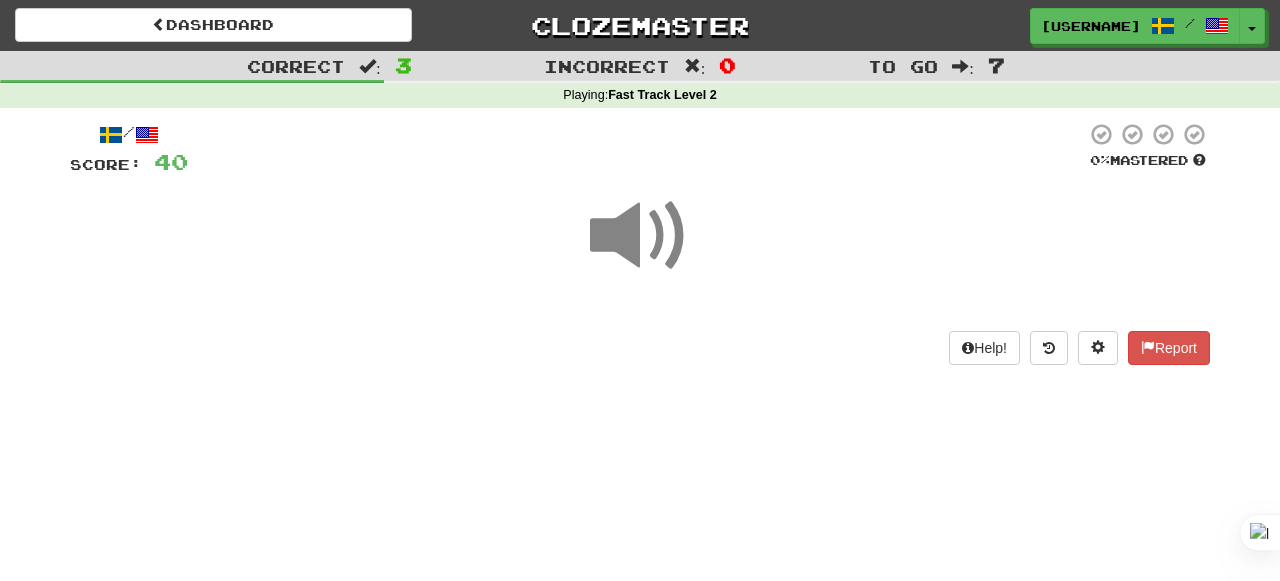 click at bounding box center (640, 236) 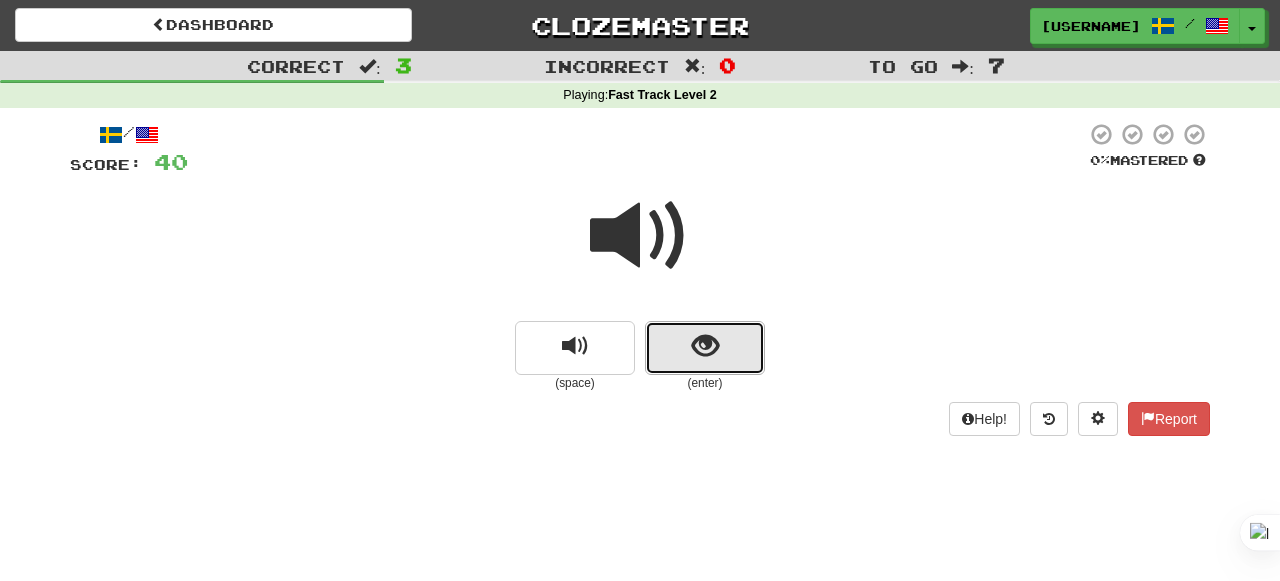 click at bounding box center (705, 348) 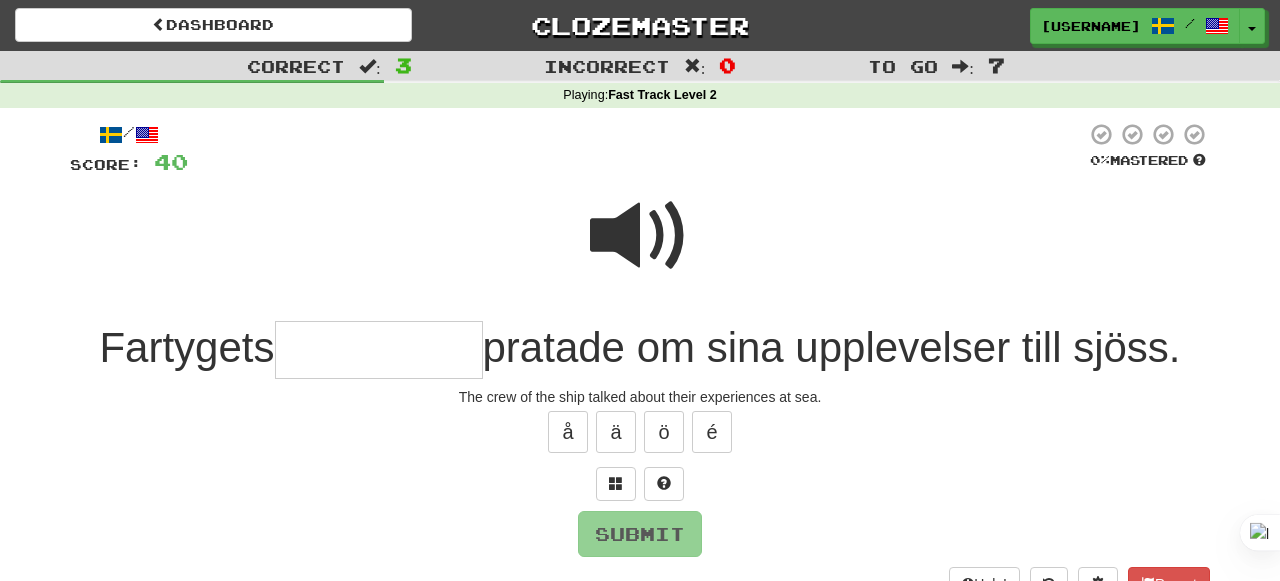 click at bounding box center (640, 236) 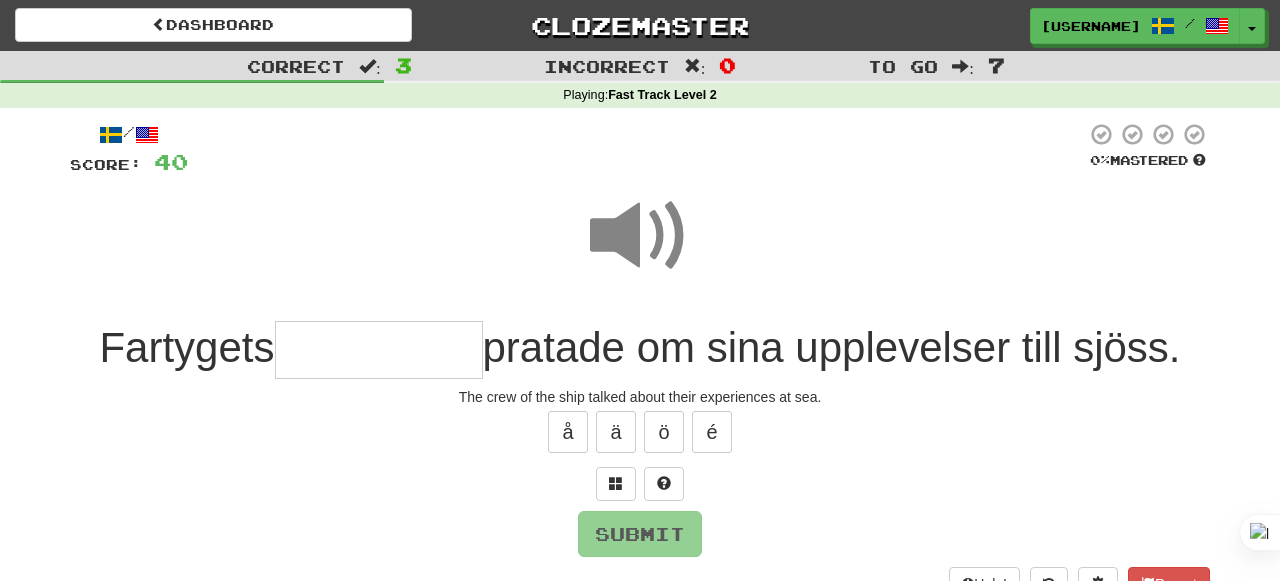 click at bounding box center (379, 350) 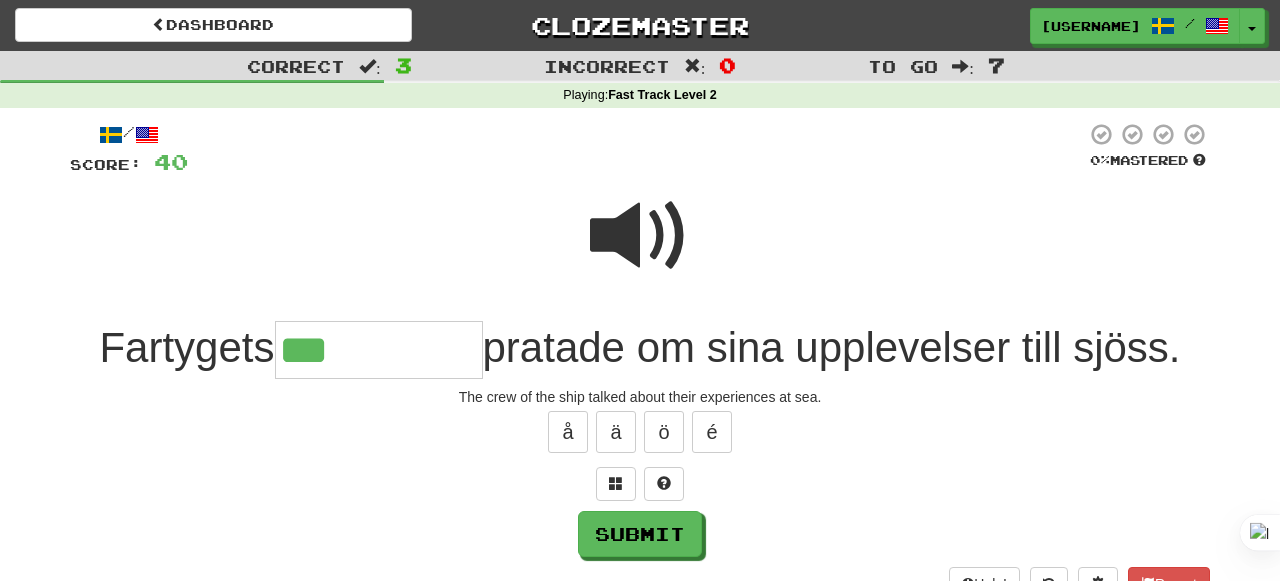 click at bounding box center [640, 236] 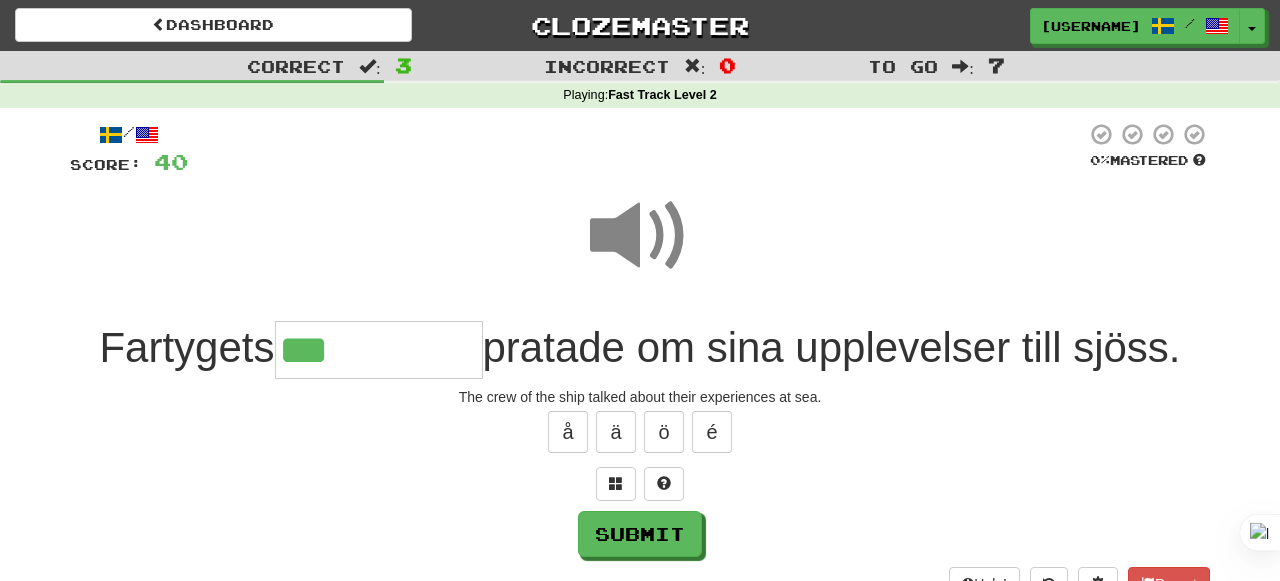click on "***" at bounding box center [379, 350] 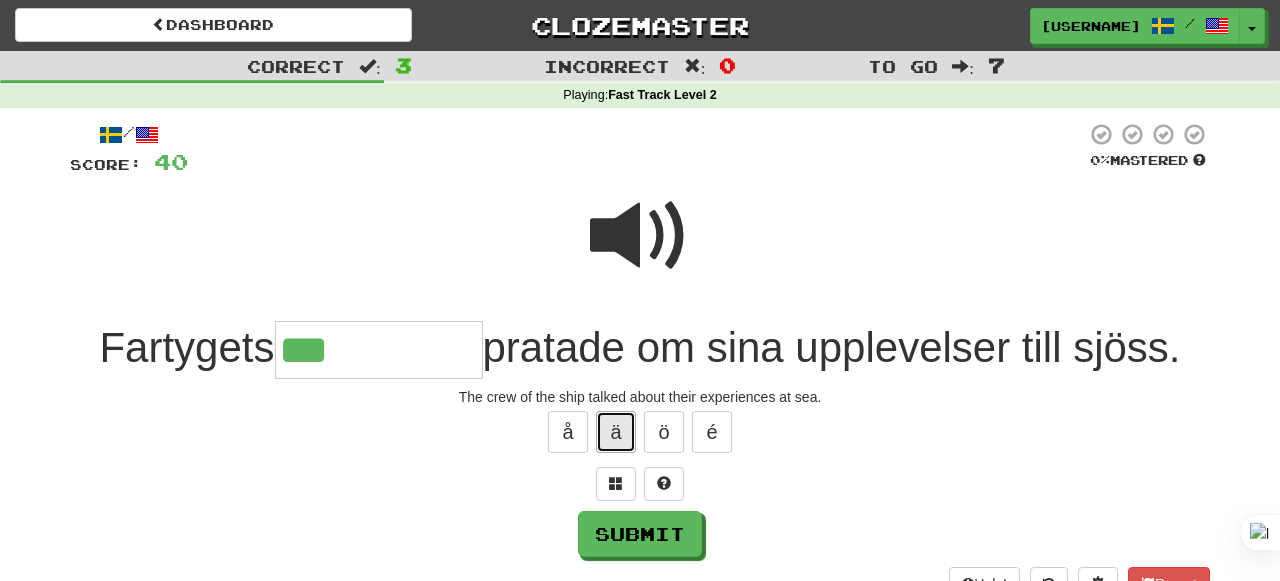 click on "ä" at bounding box center [616, 432] 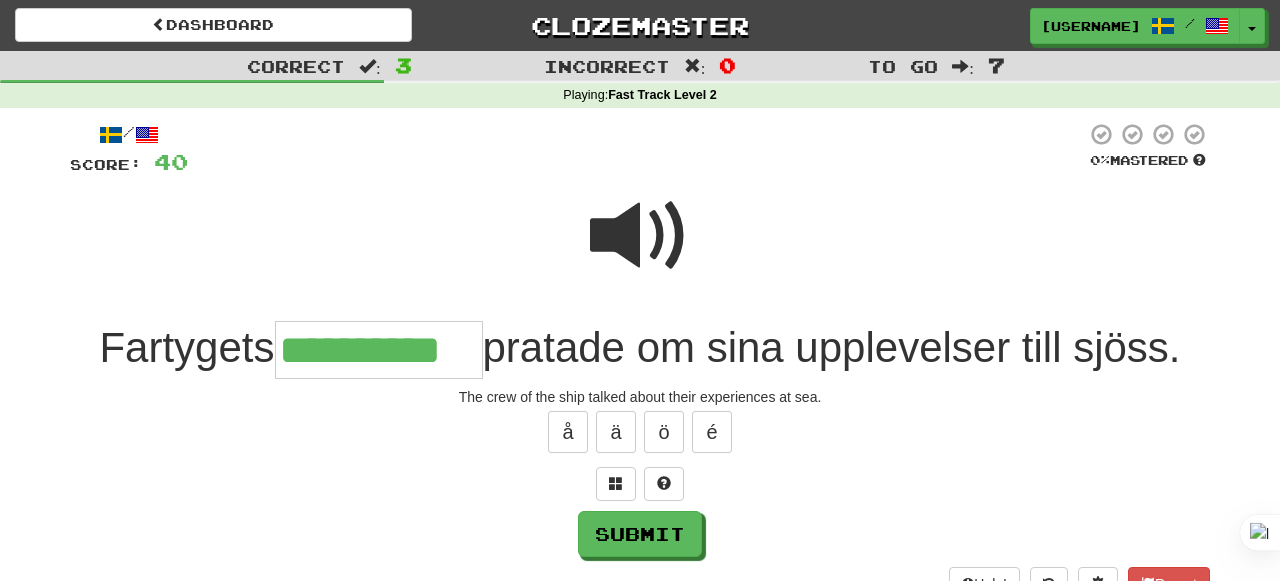 type on "**********" 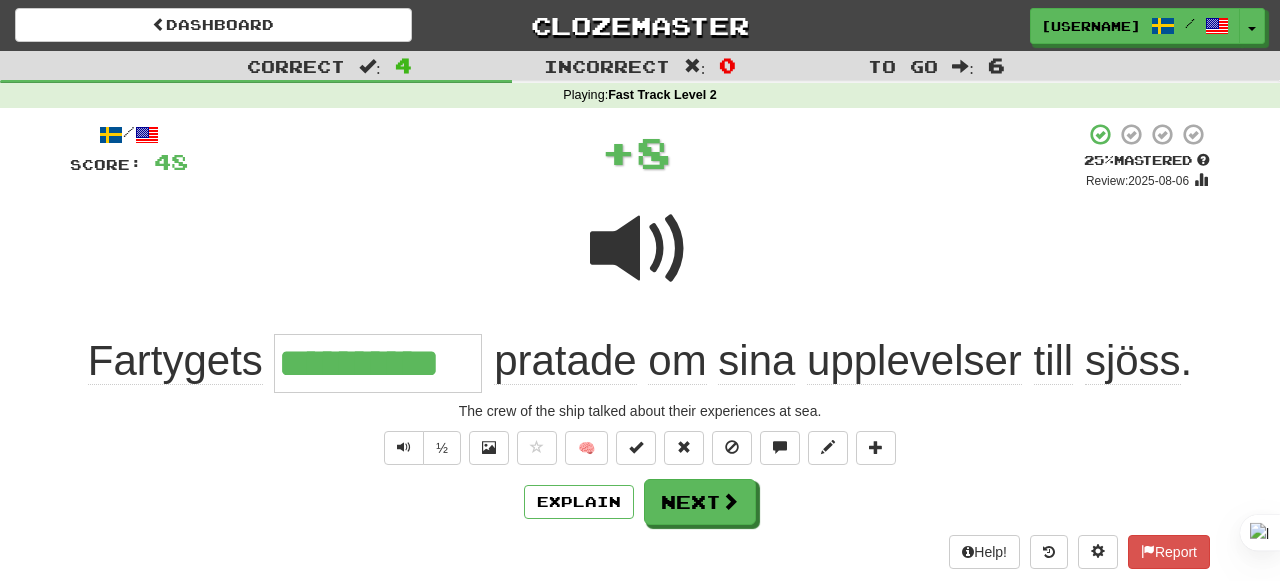 click on "The crew of the ship talked about their experiences at sea." at bounding box center (640, 411) 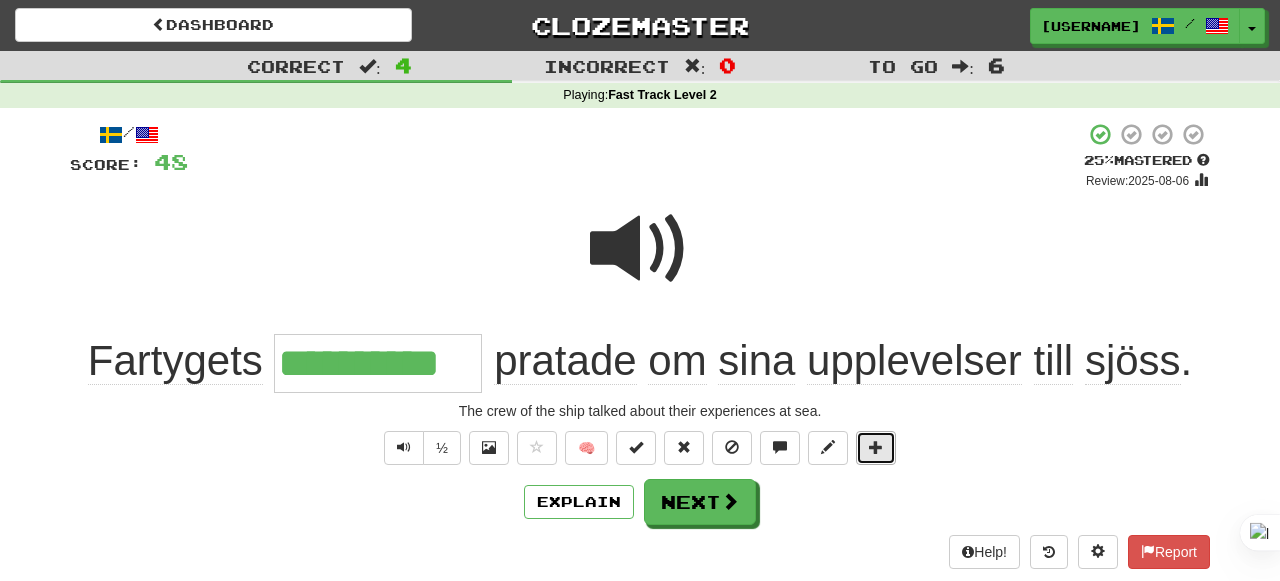 click at bounding box center [876, 448] 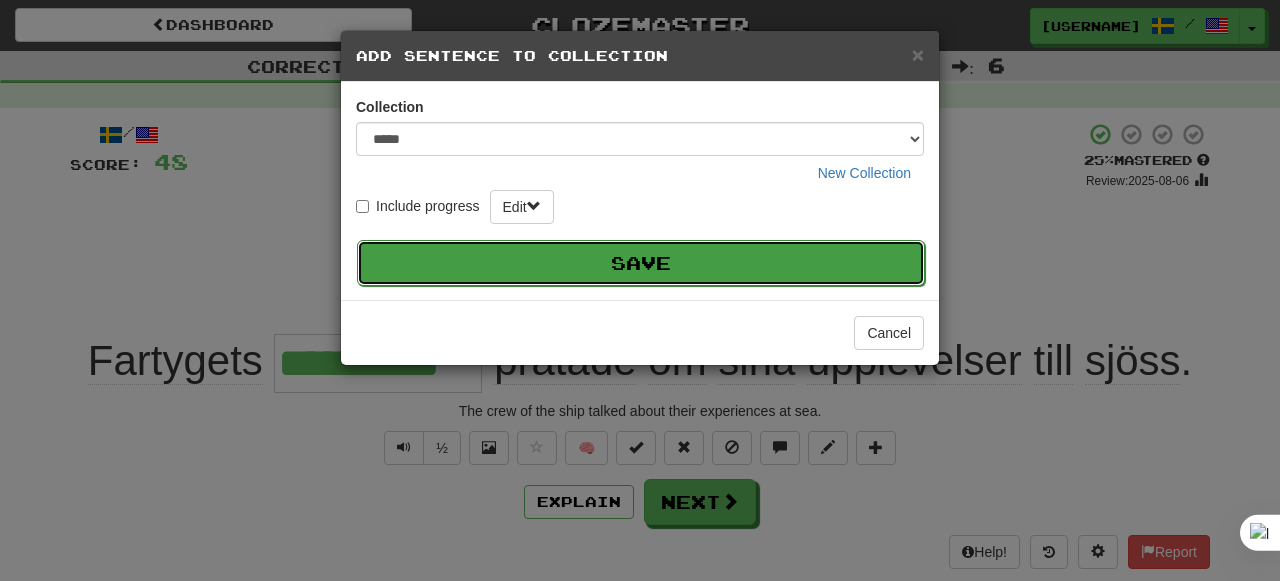 click on "Save" at bounding box center (641, 263) 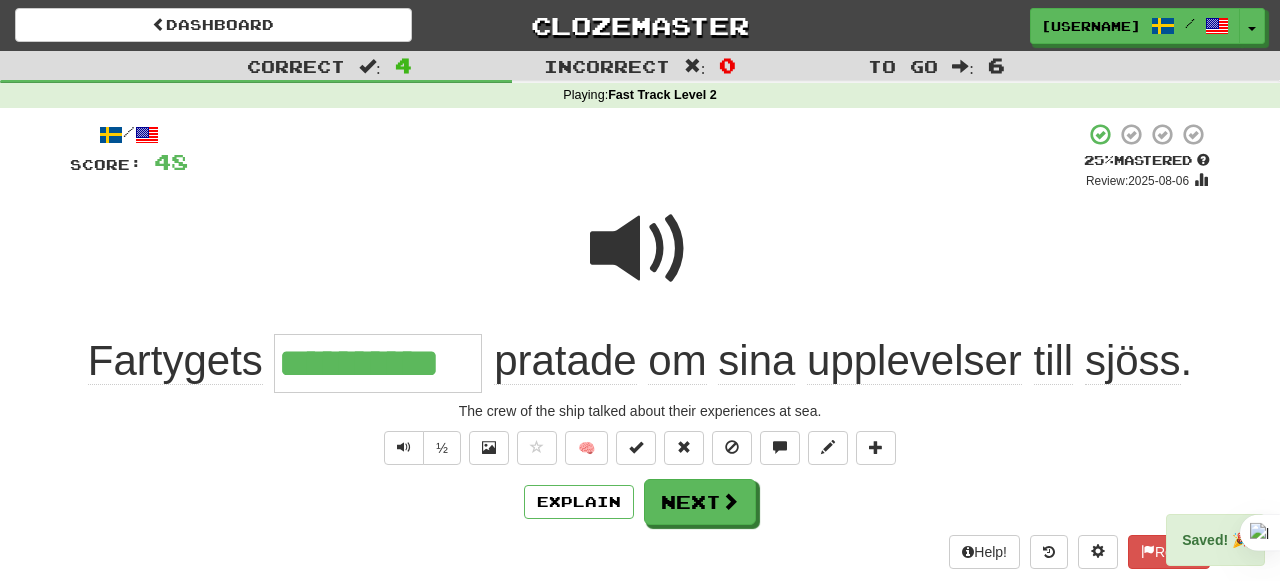 click on "**********" at bounding box center [640, 345] 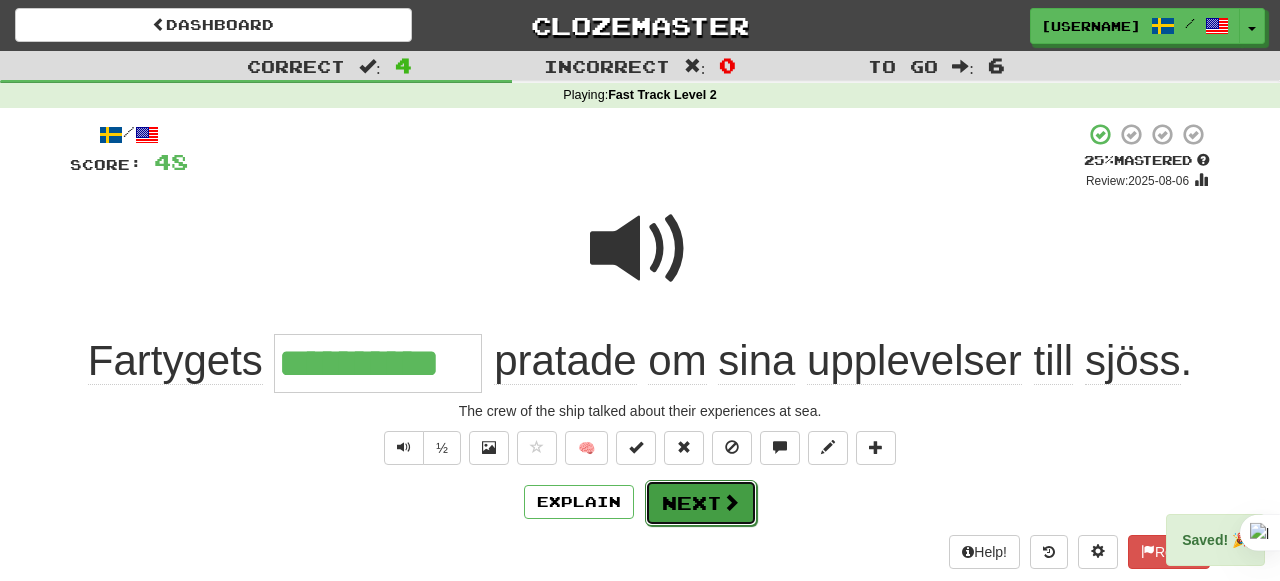 click on "Next" at bounding box center [701, 503] 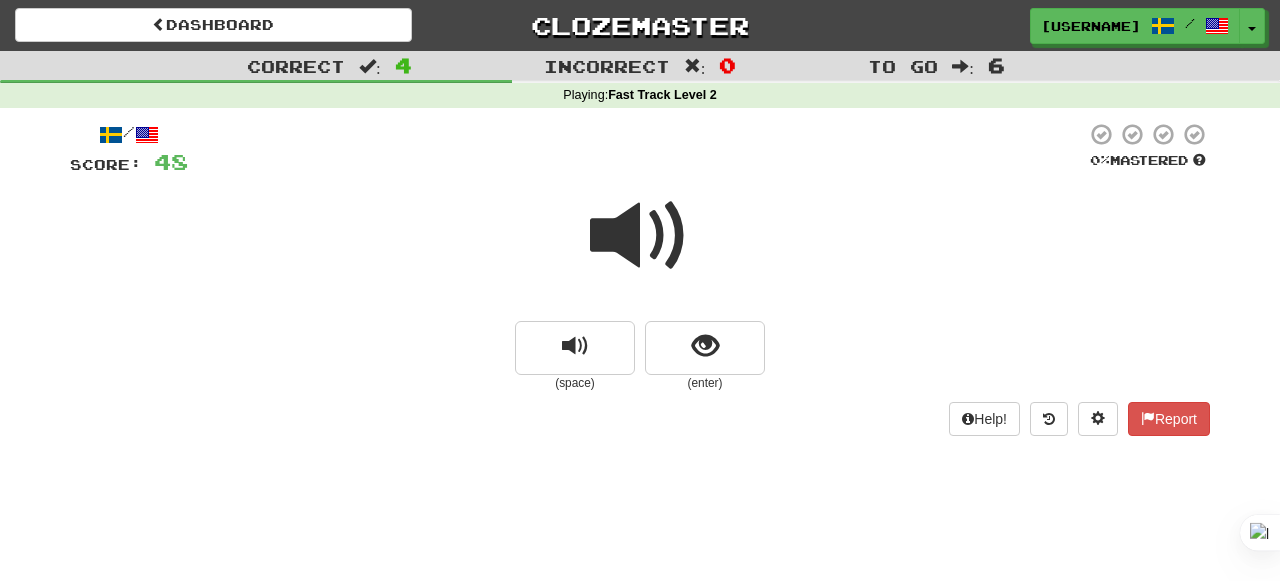 click at bounding box center [640, 249] 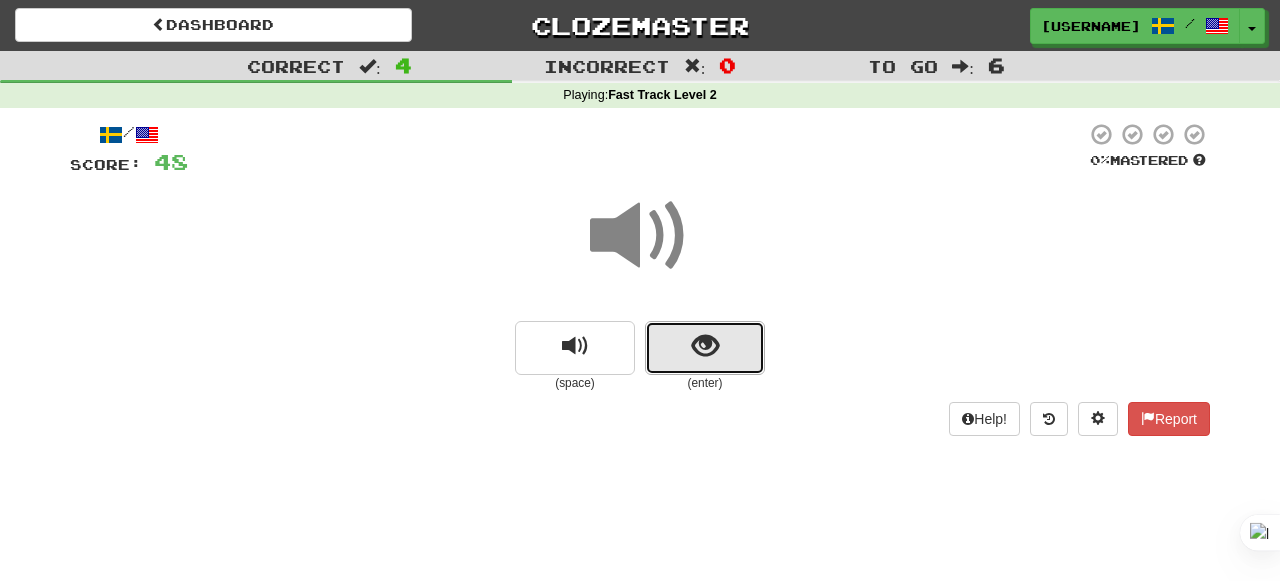 click at bounding box center [705, 348] 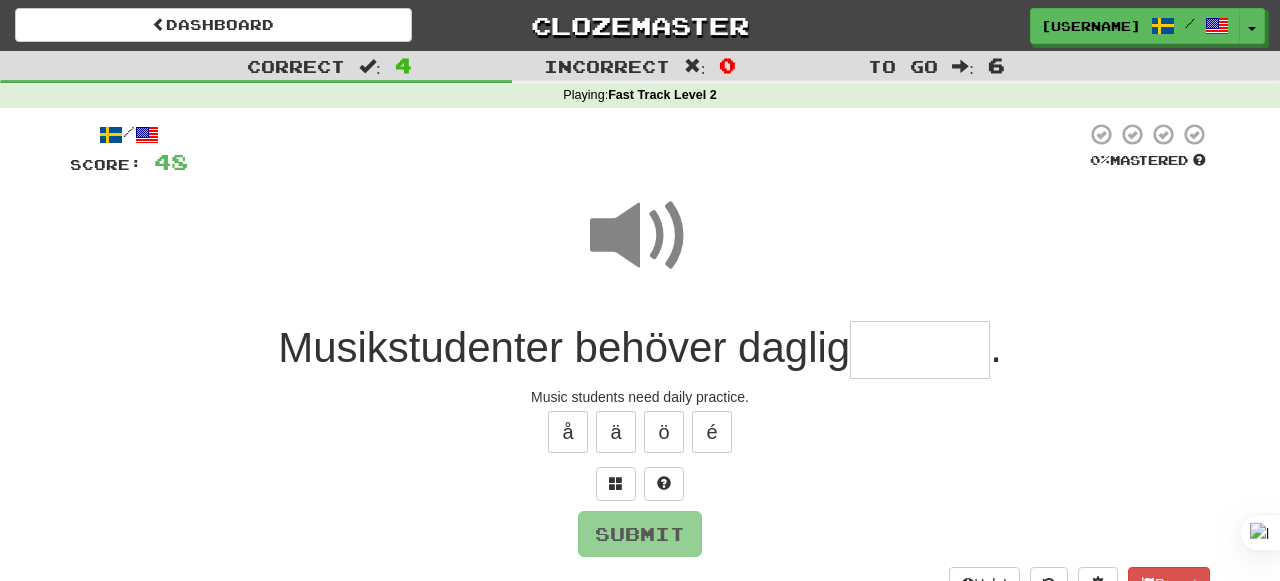 click at bounding box center (640, 236) 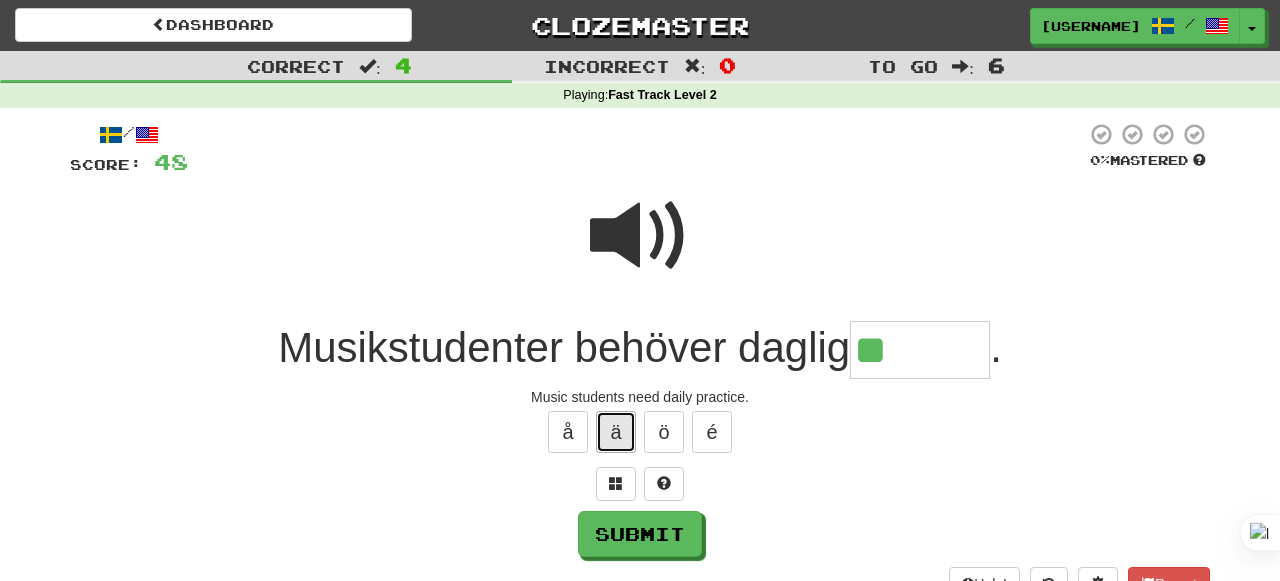 click on "ä" at bounding box center (616, 432) 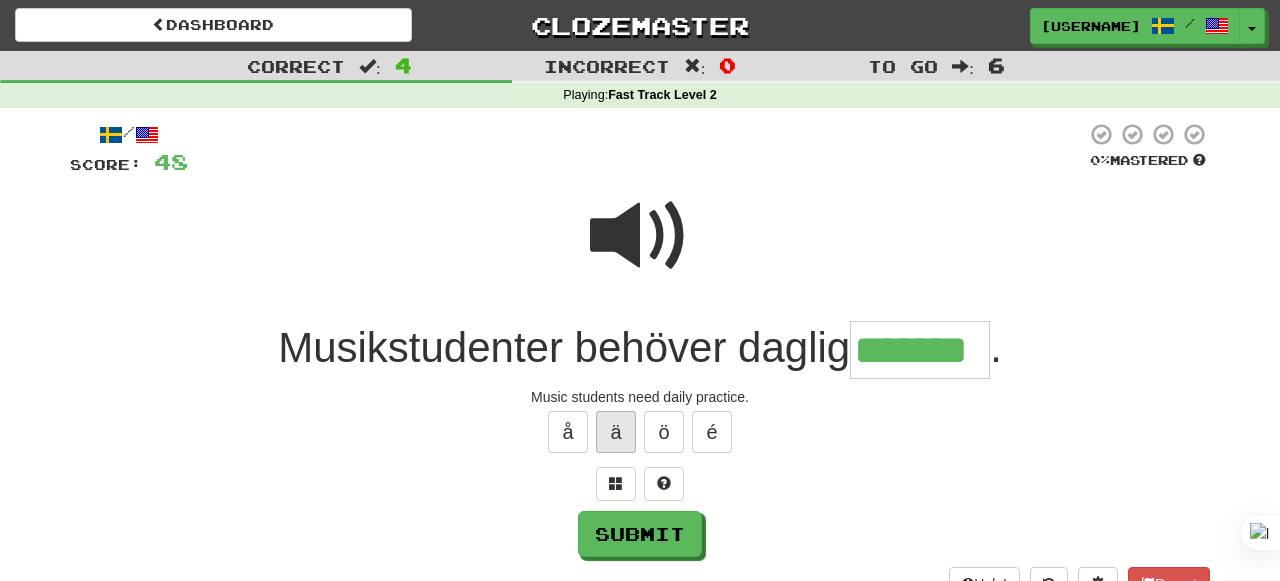 type on "*******" 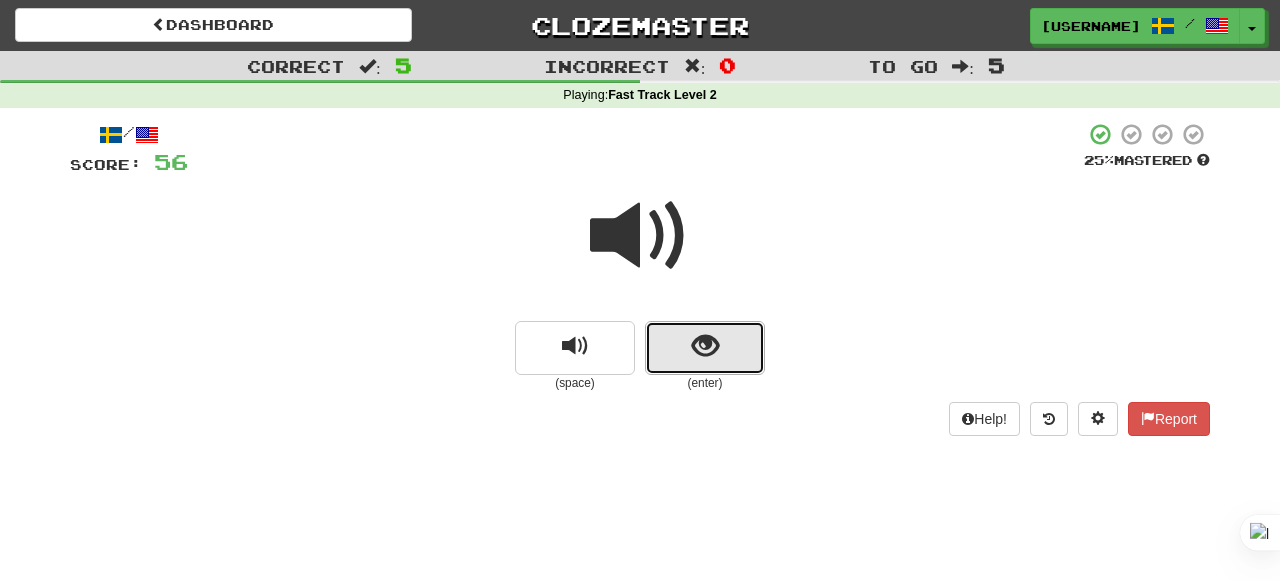 click at bounding box center (705, 348) 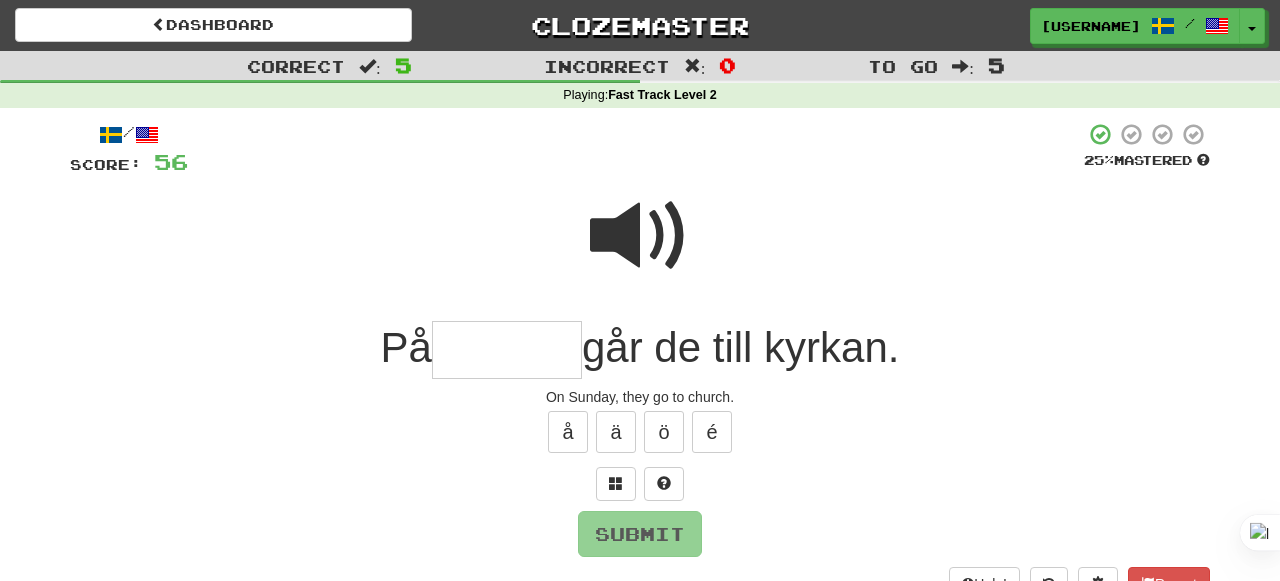 click at bounding box center (640, 236) 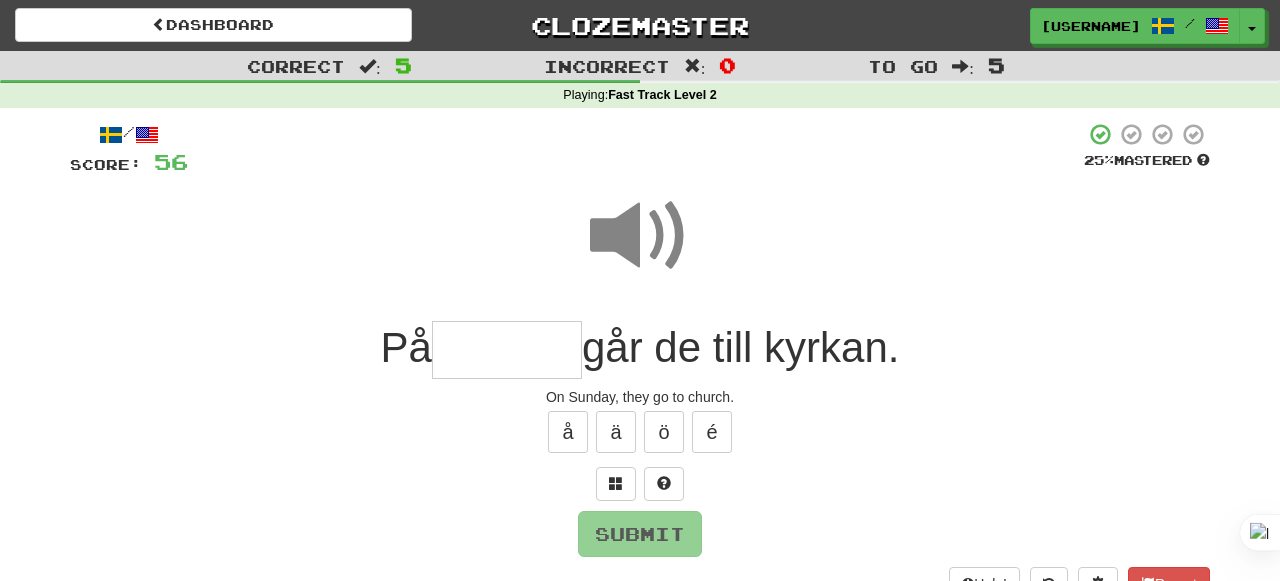 click at bounding box center (507, 350) 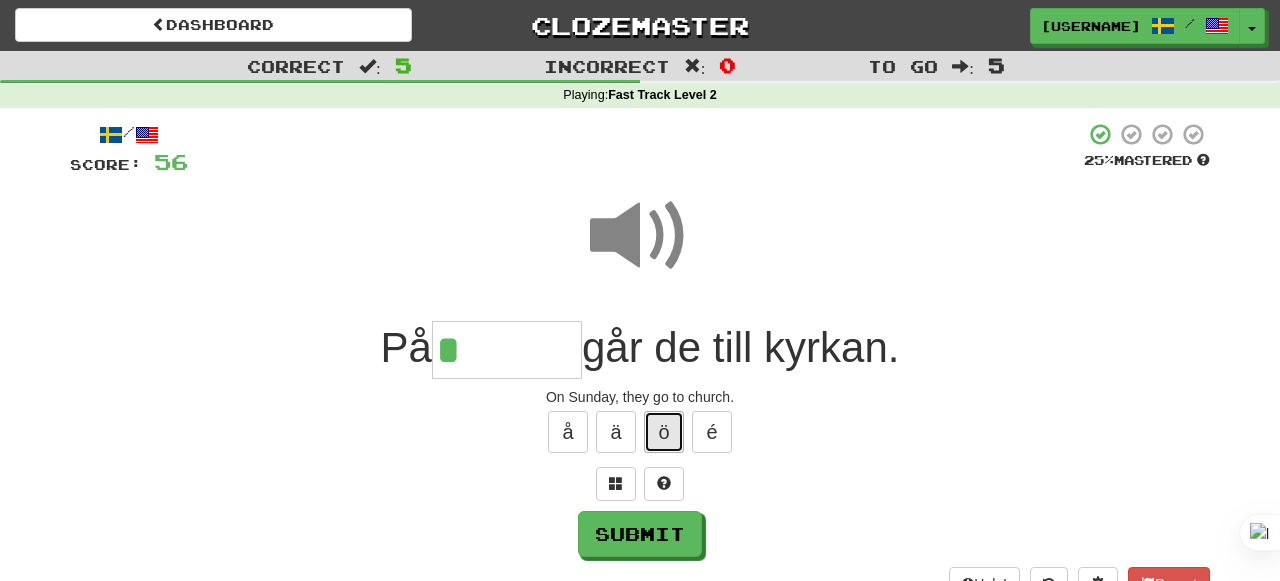 click on "ö" at bounding box center [664, 432] 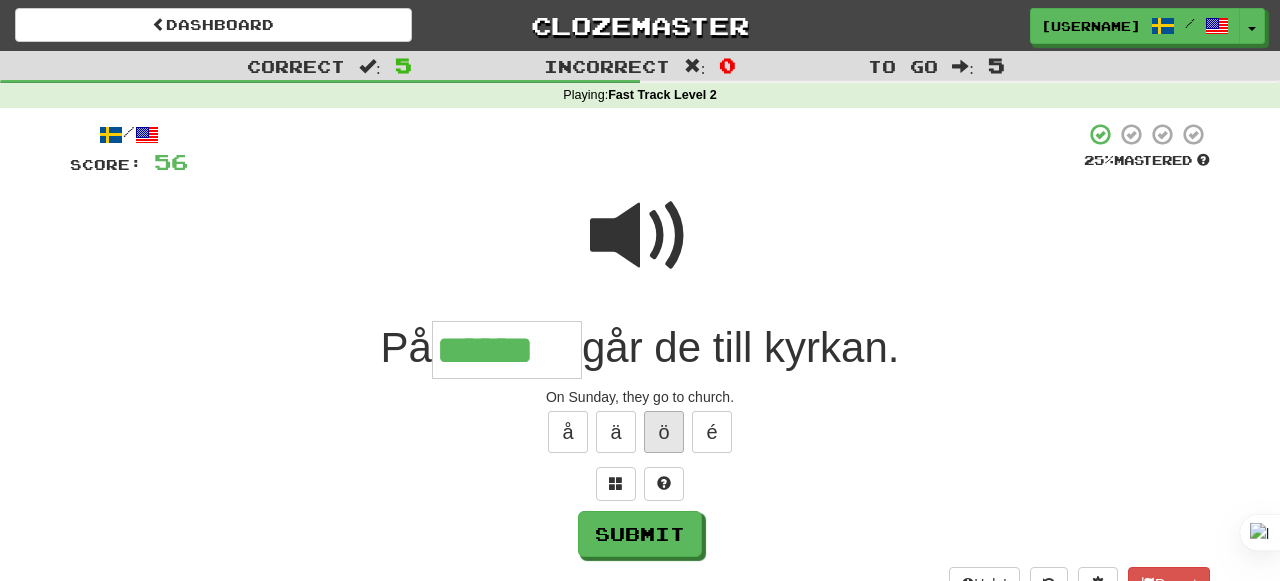 type on "******" 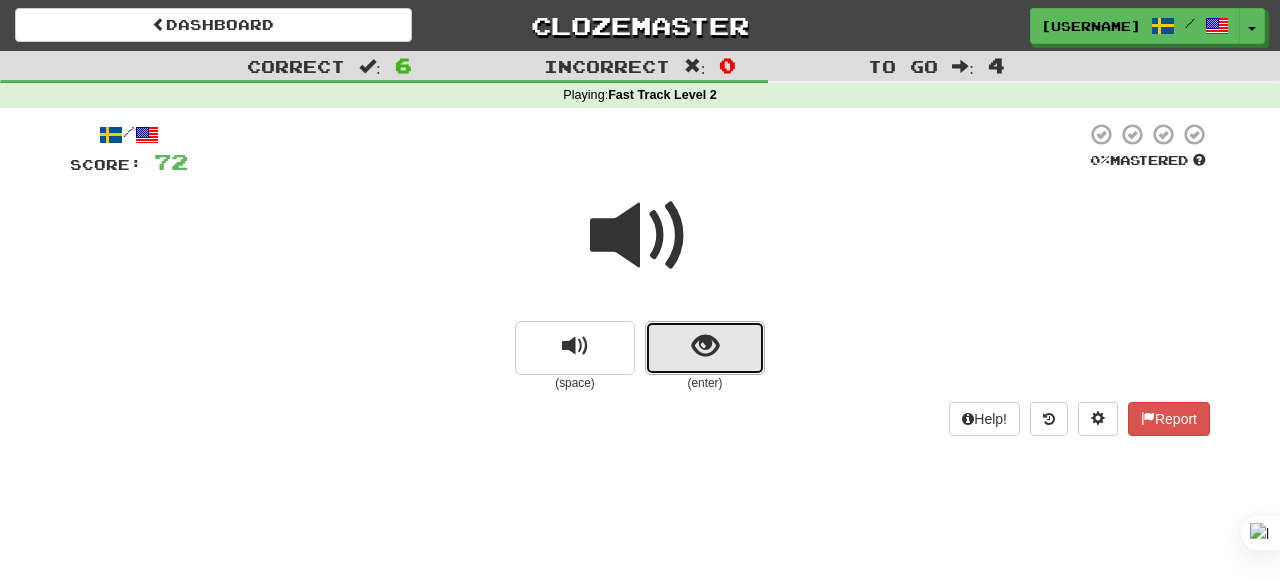 click at bounding box center (705, 348) 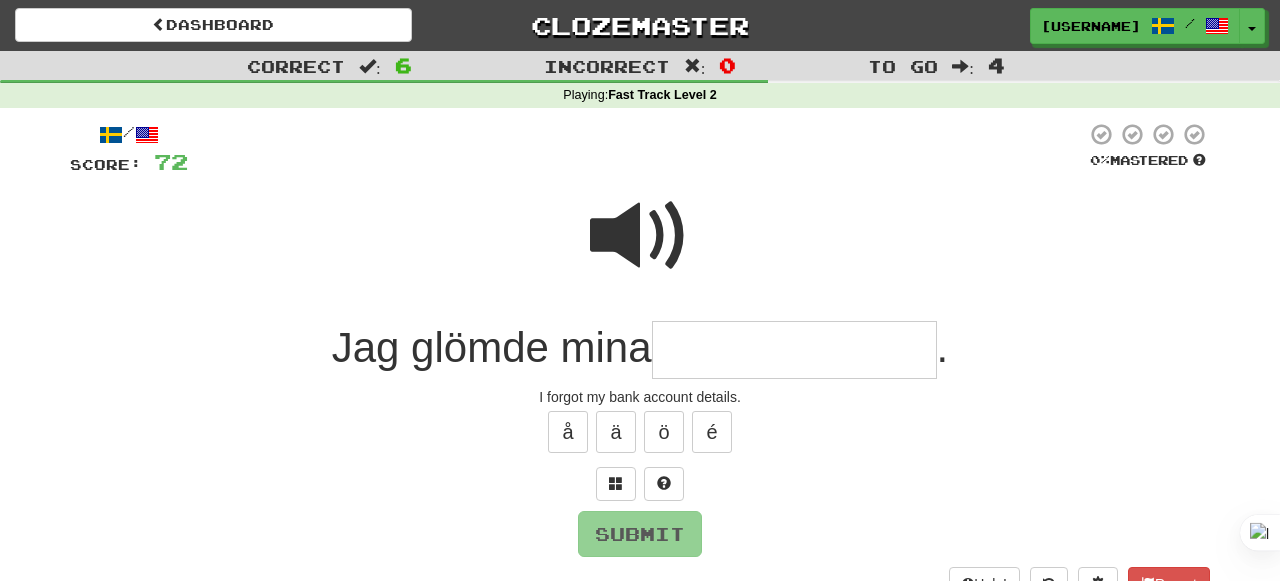 click at bounding box center [640, 236] 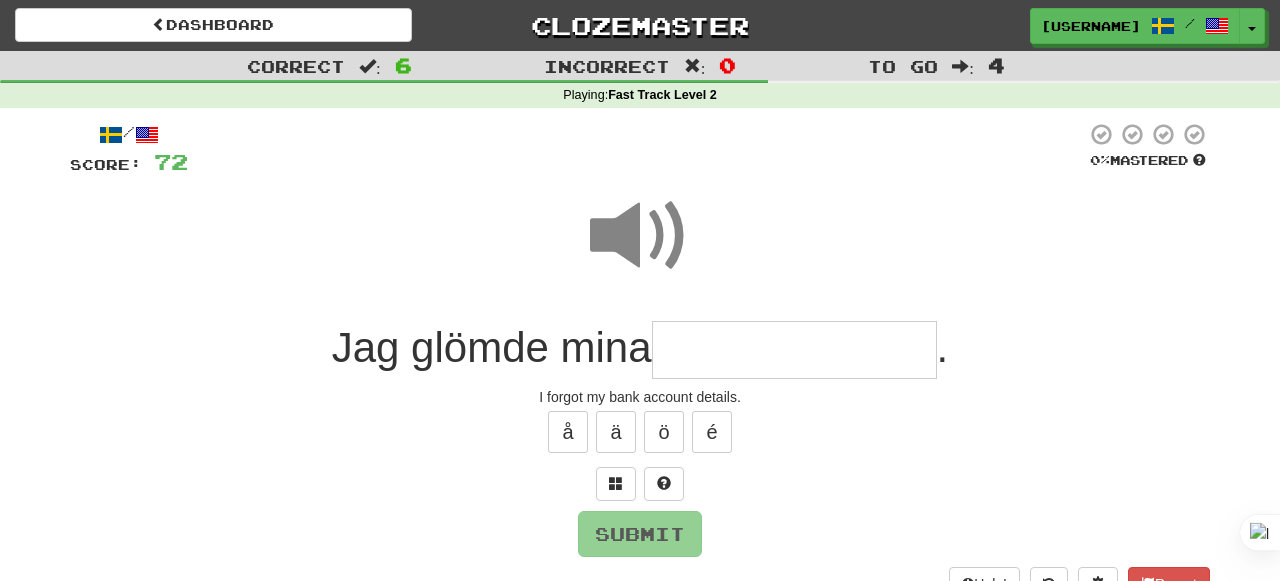 click at bounding box center (794, 350) 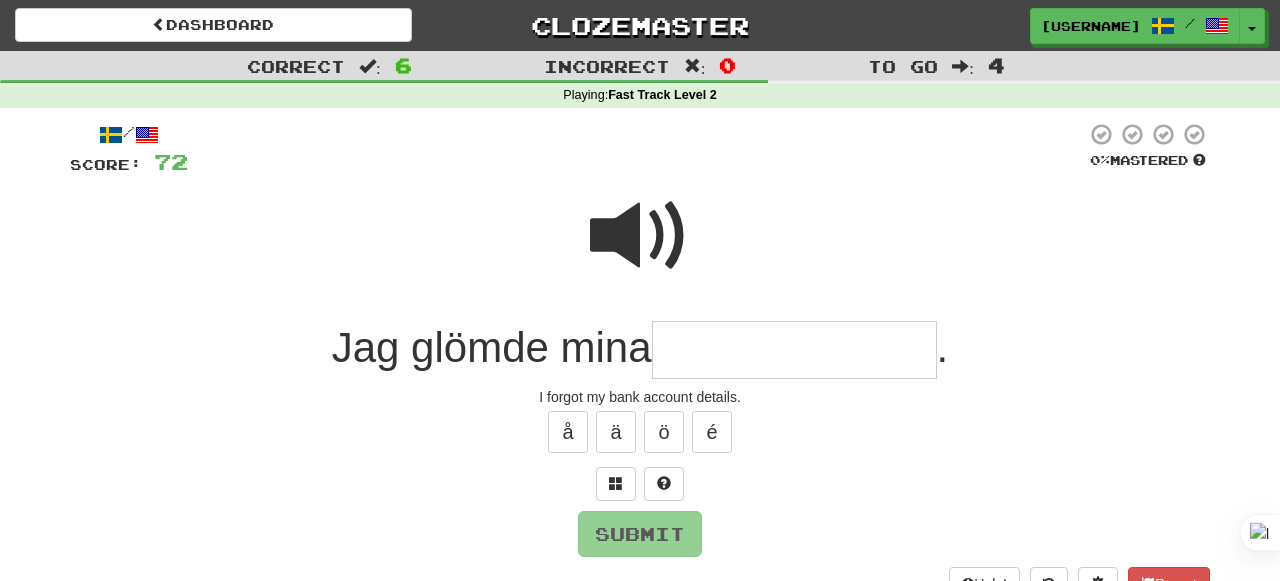 click at bounding box center (640, 236) 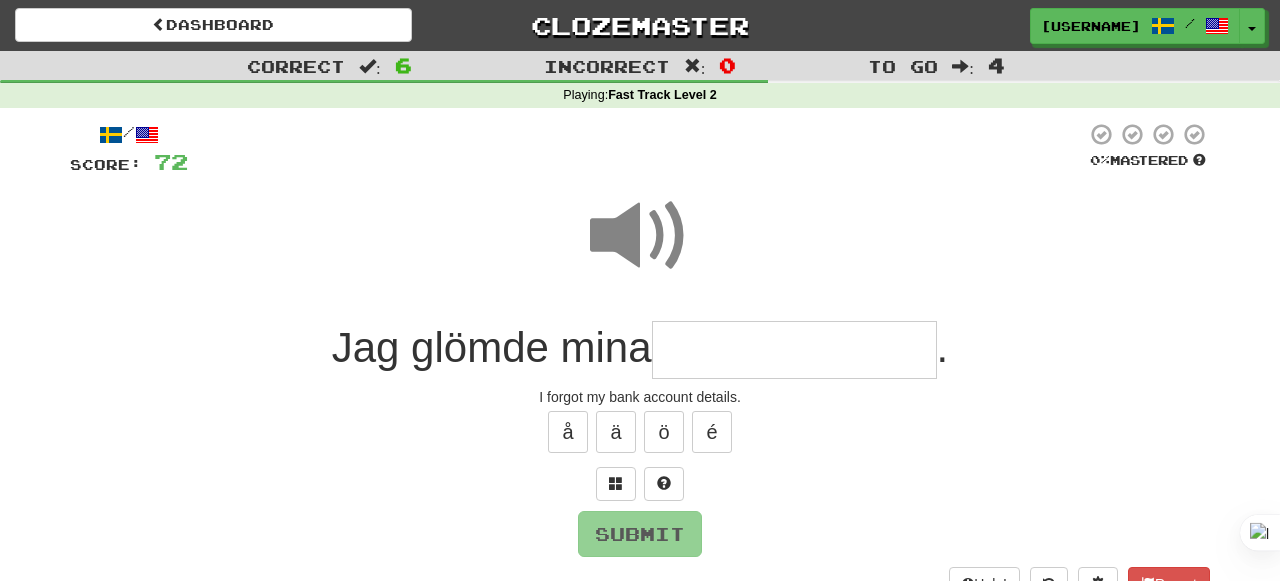 click at bounding box center [794, 350] 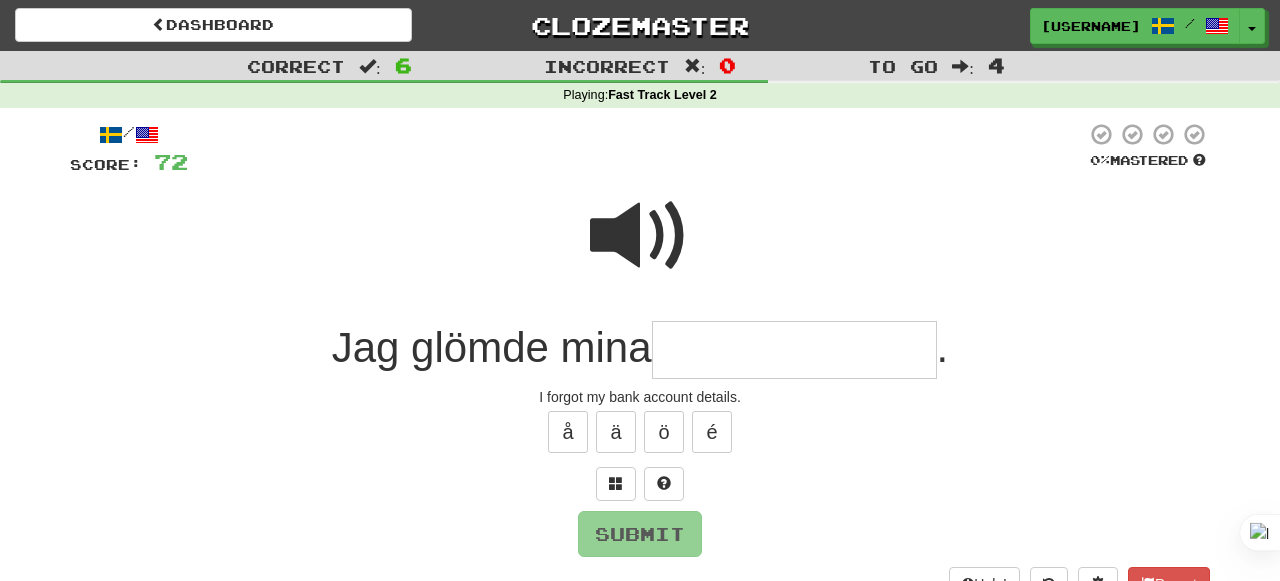 click at bounding box center (640, 236) 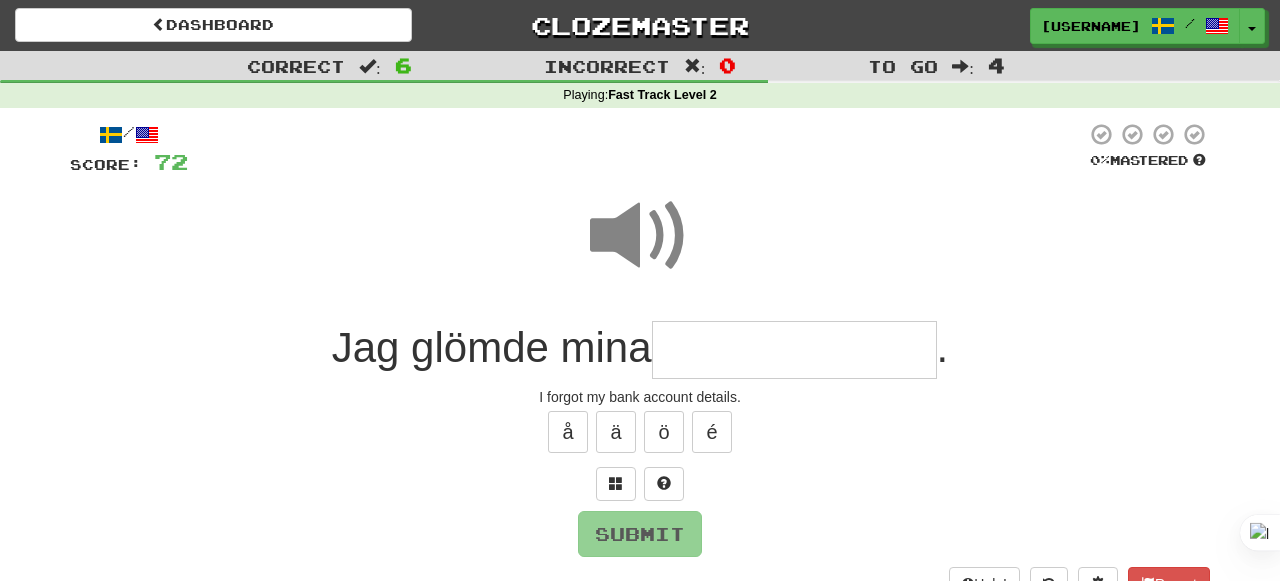 click at bounding box center [794, 350] 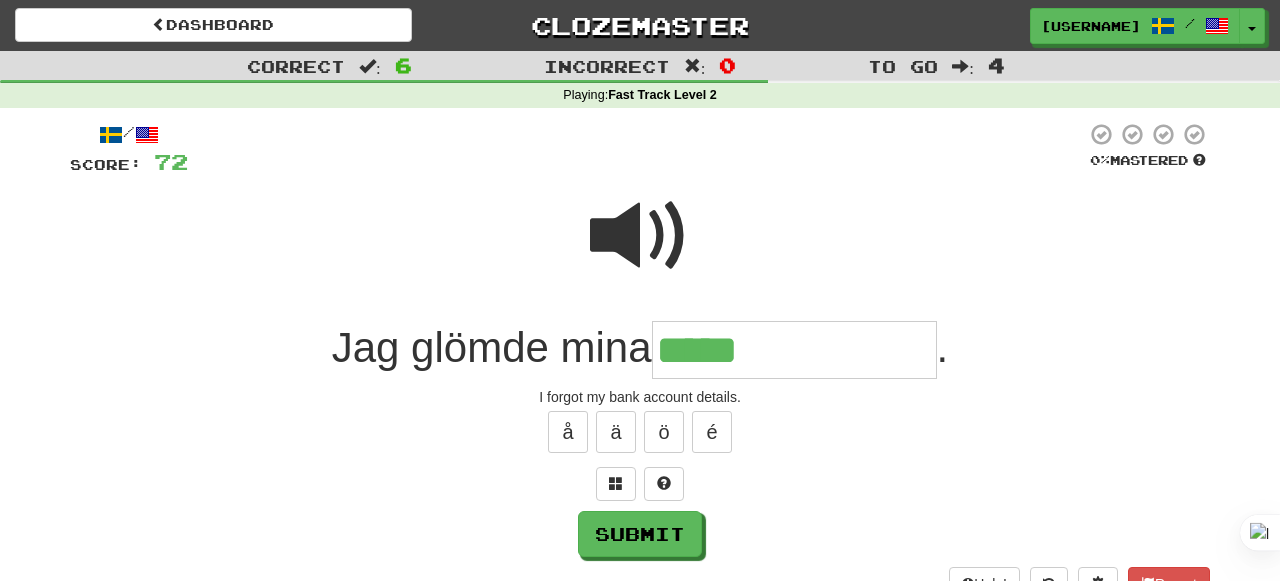 click at bounding box center (640, 236) 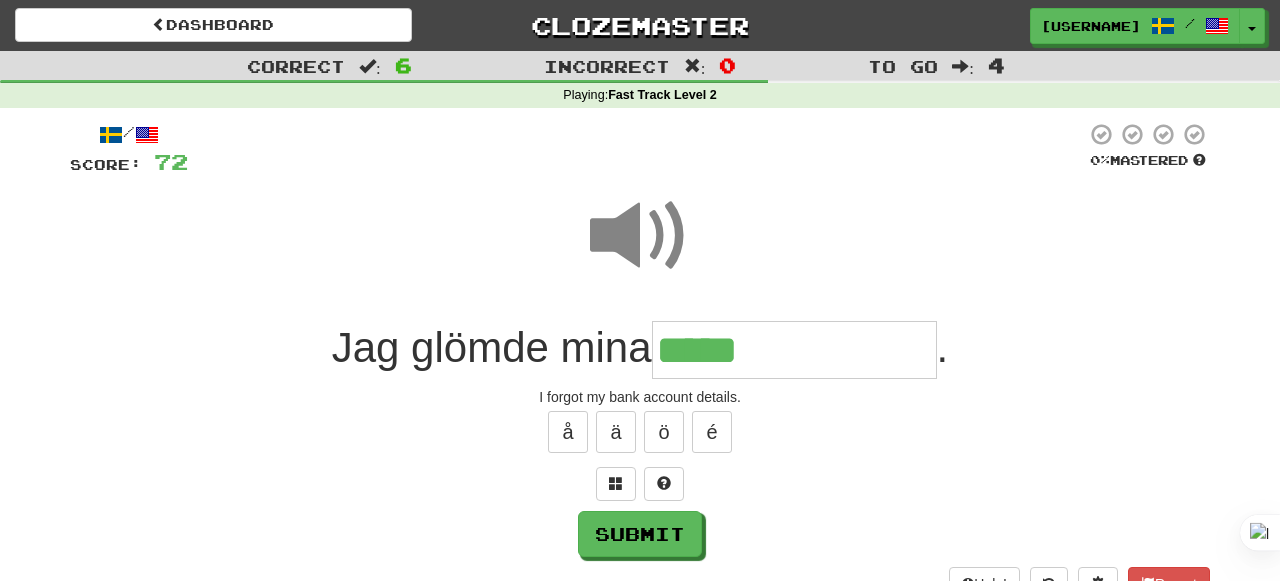 click on "*****" at bounding box center [794, 350] 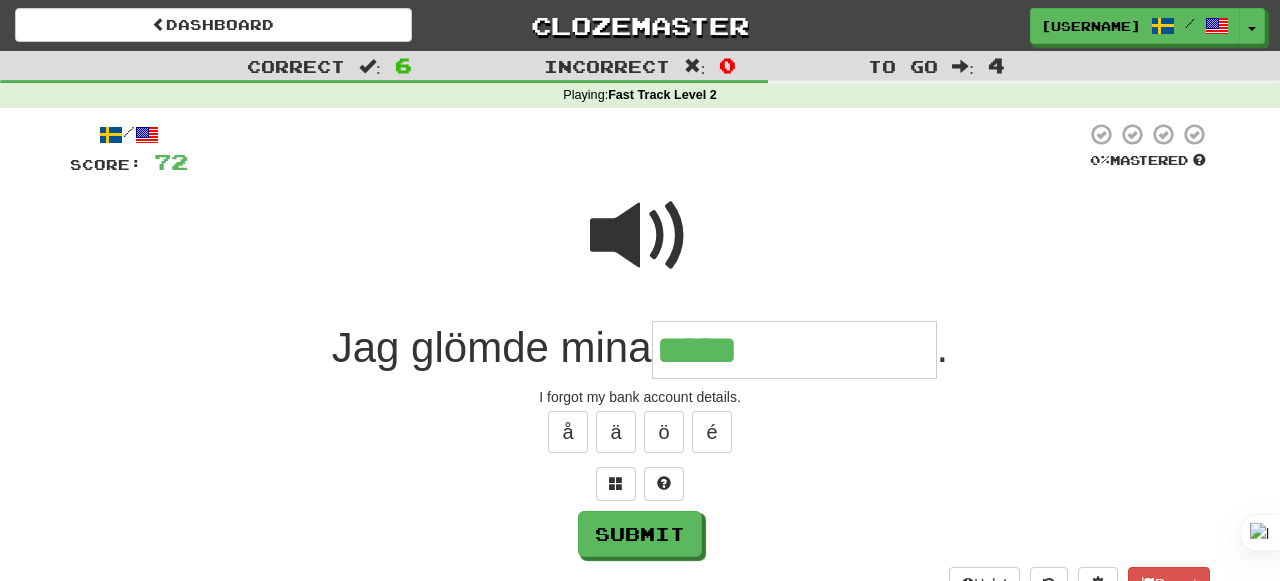 click at bounding box center [640, 236] 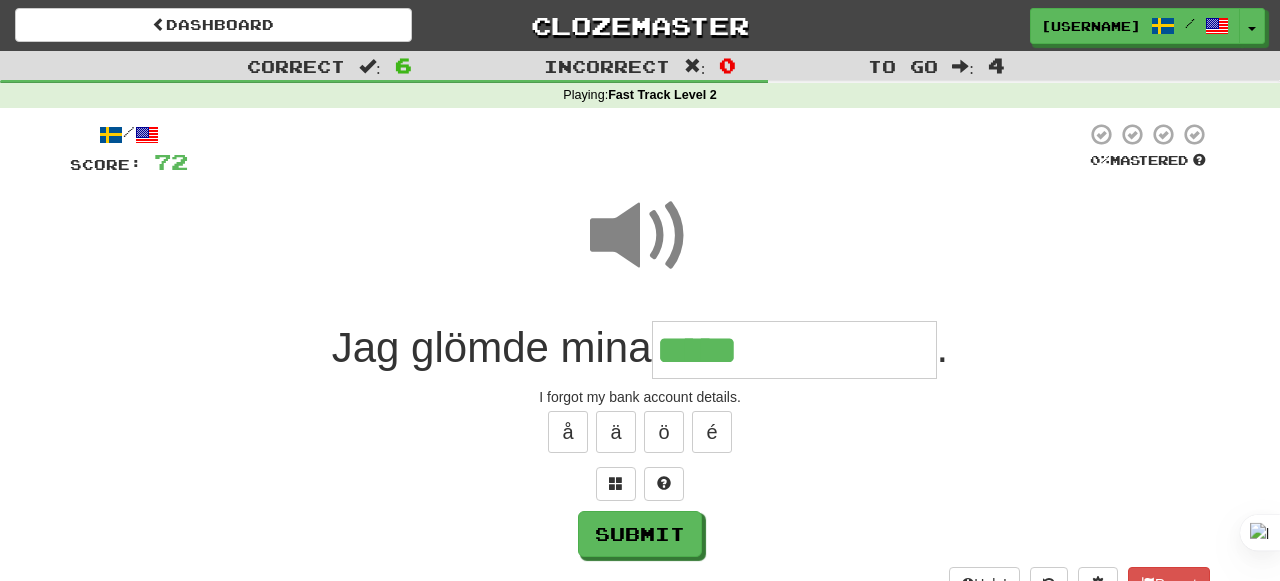 click on "*****" at bounding box center (794, 350) 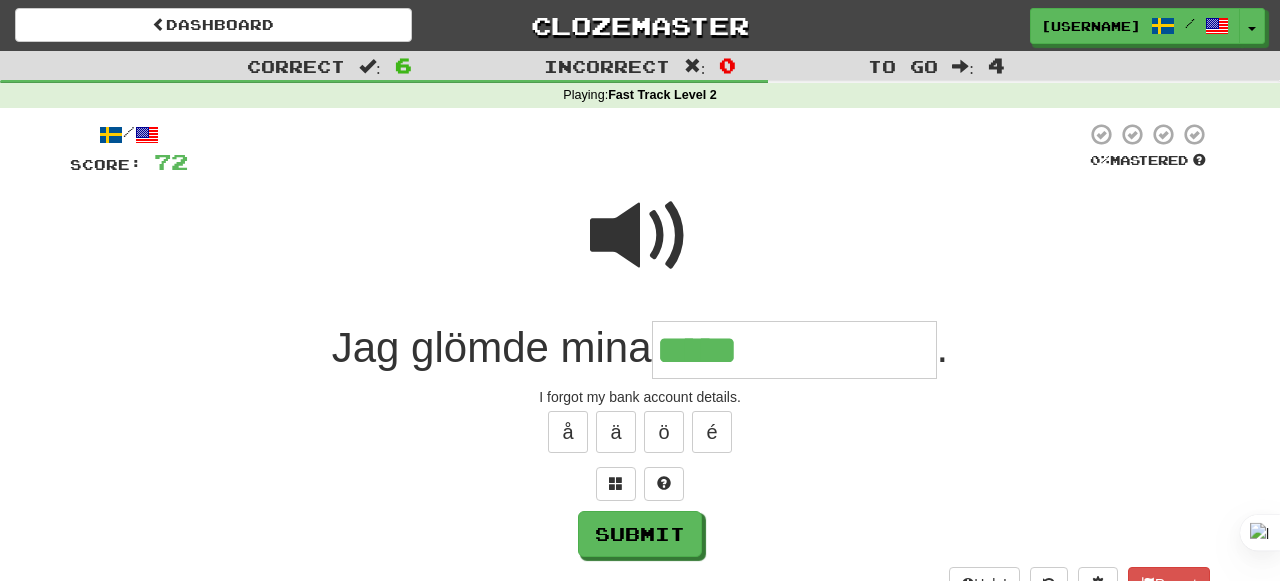 click at bounding box center [640, 236] 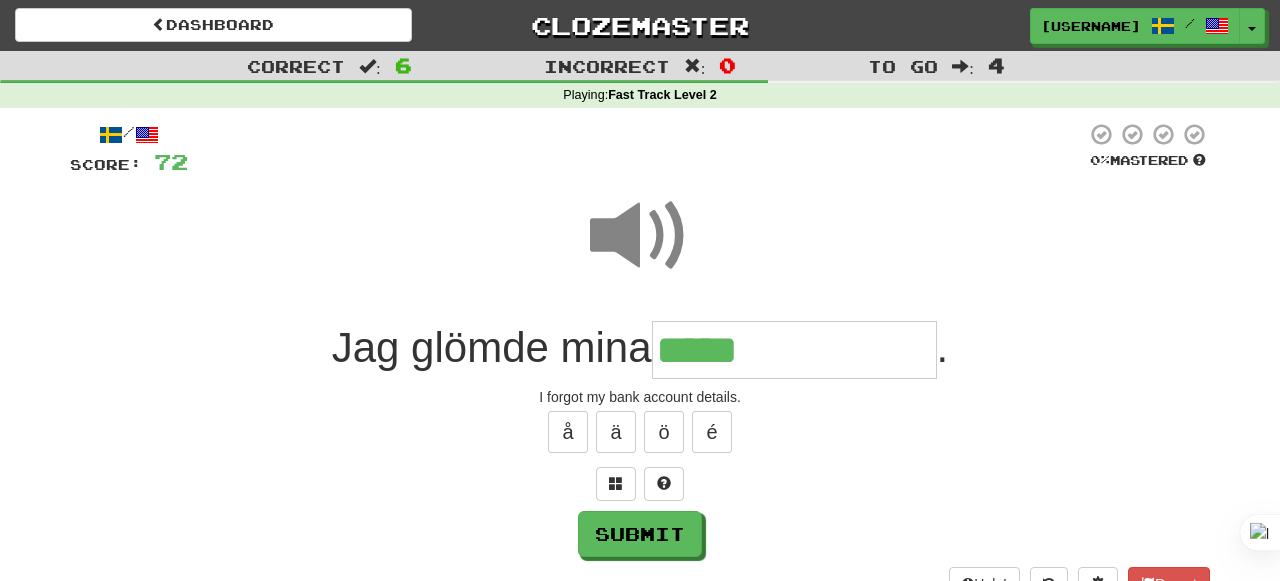 click on "*****" at bounding box center [794, 350] 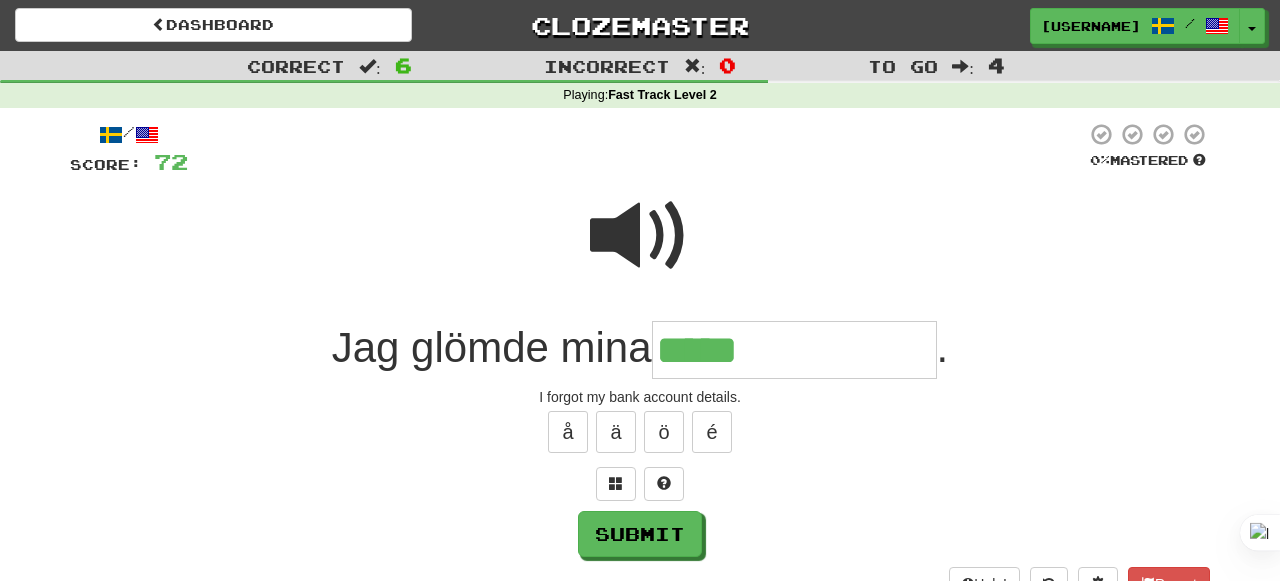 click on "*****" at bounding box center (794, 350) 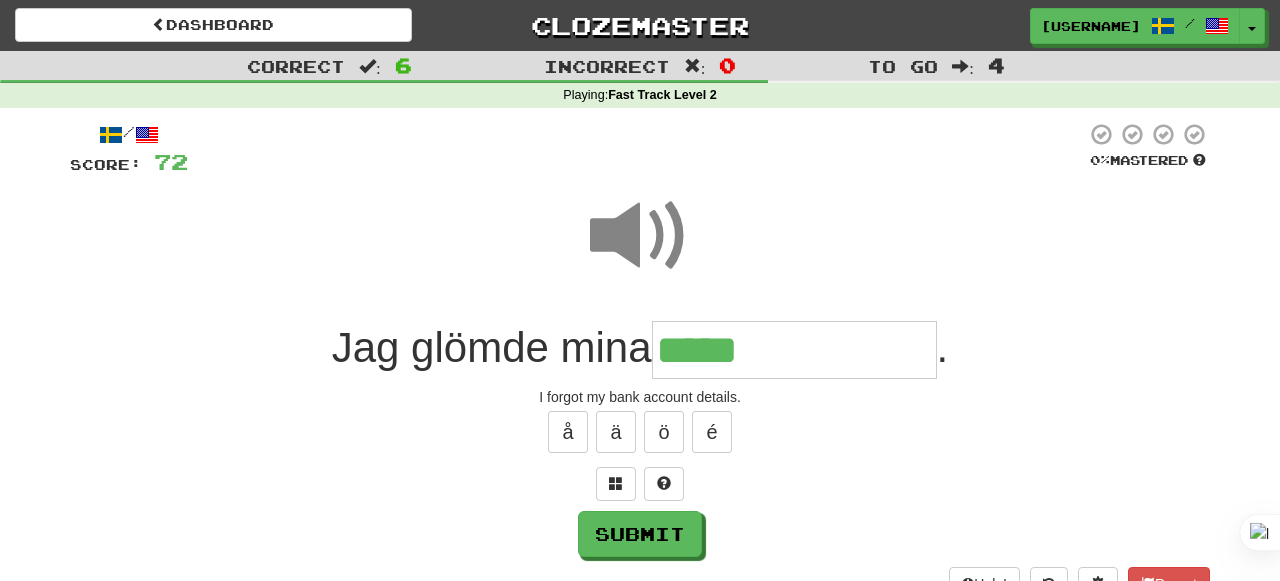 click on "*****" at bounding box center [794, 350] 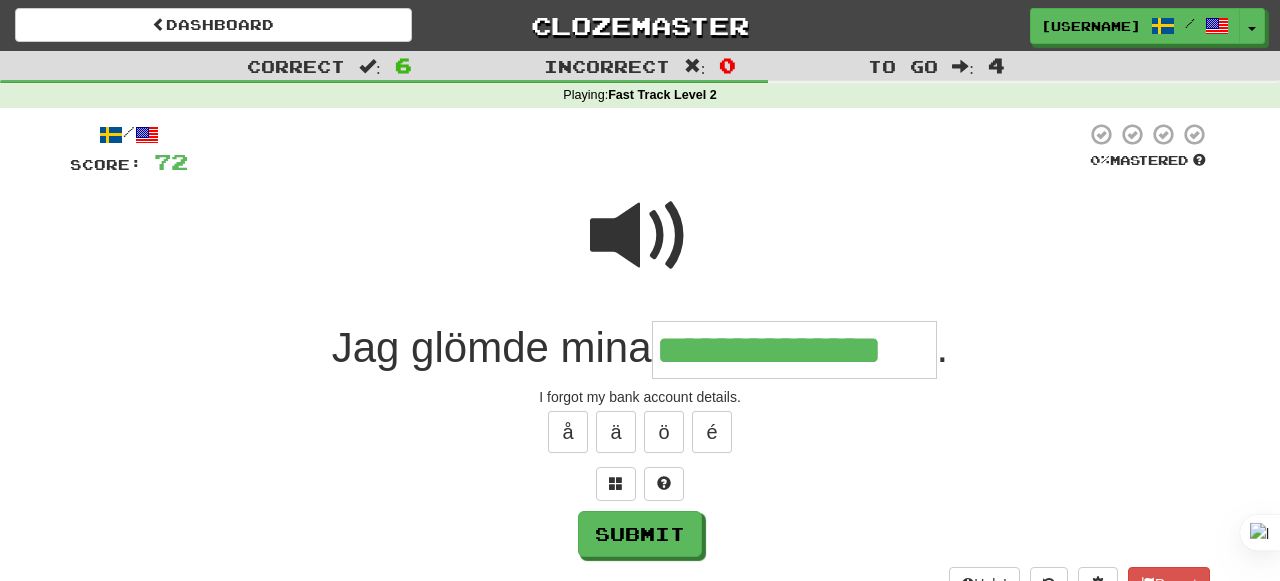 type on "**********" 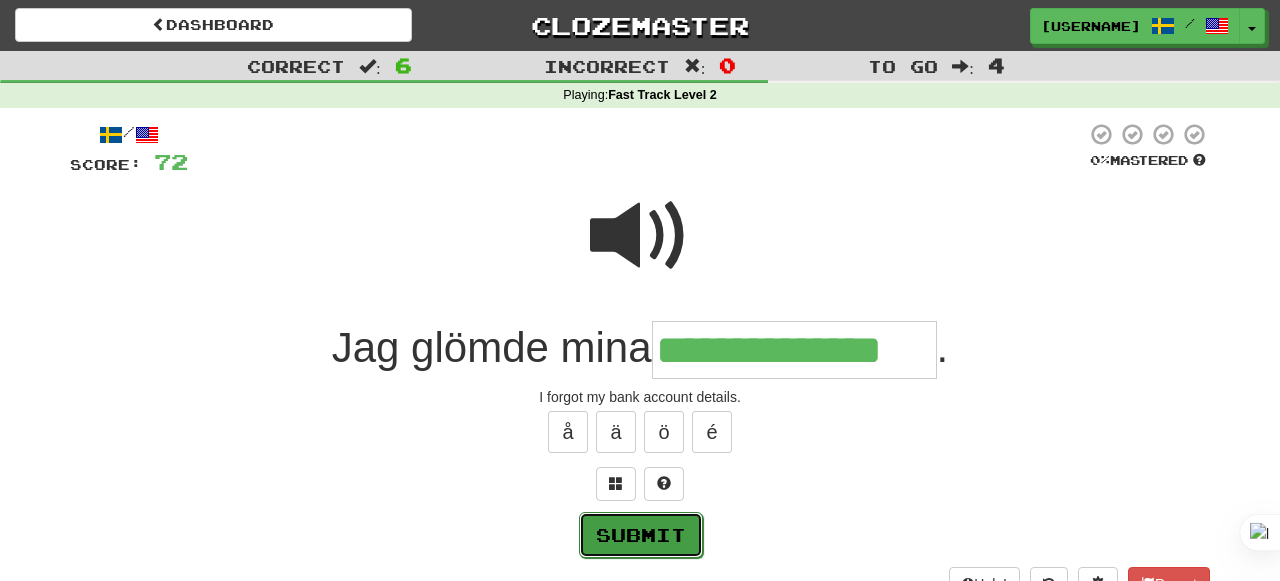 click on "Submit" at bounding box center [641, 535] 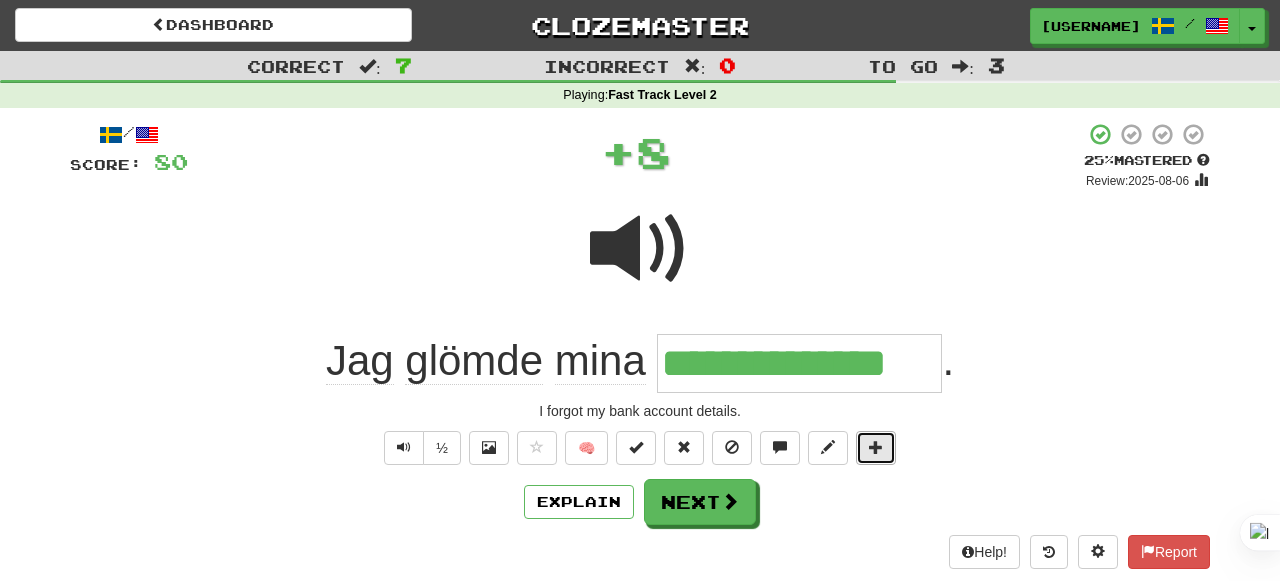 click at bounding box center (876, 448) 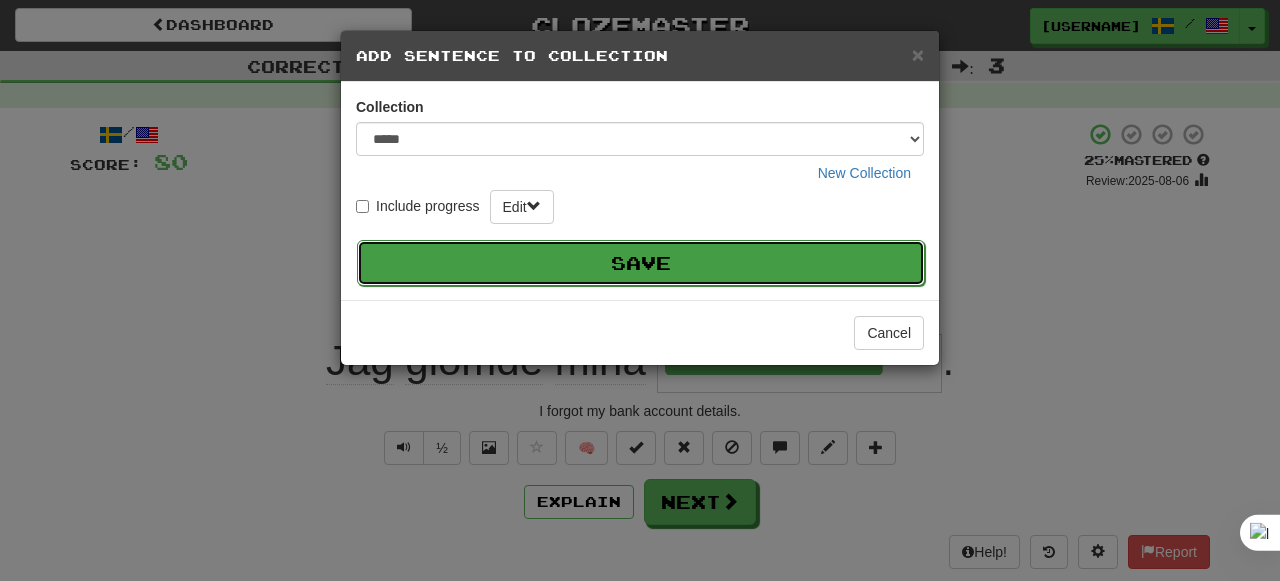 click on "Save" at bounding box center [641, 263] 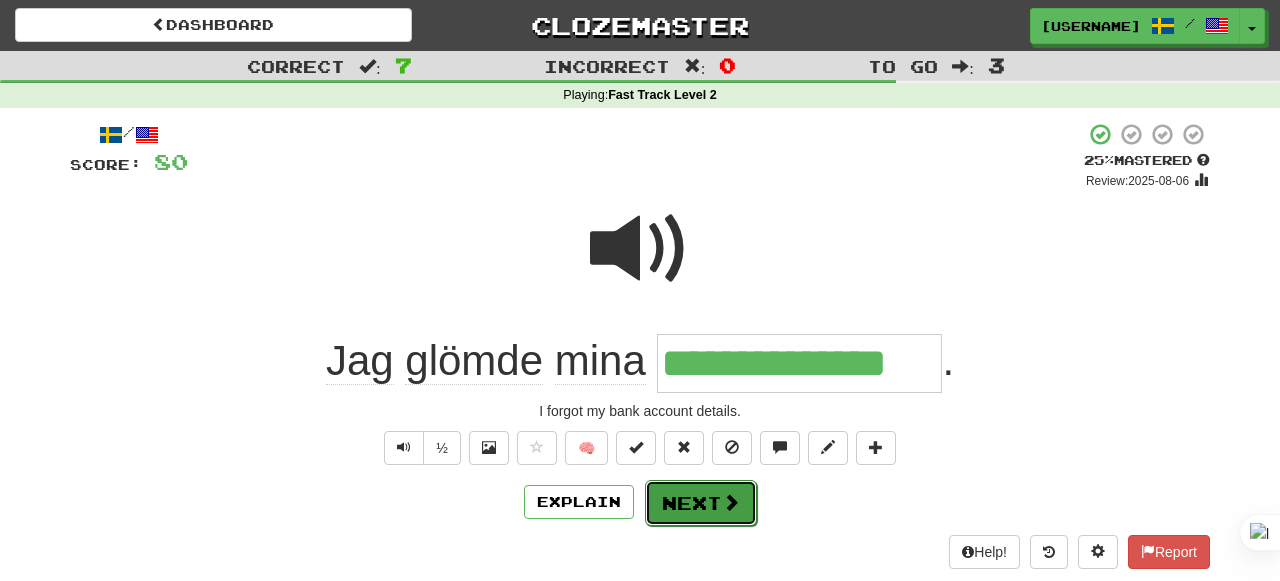click on "Next" at bounding box center (701, 503) 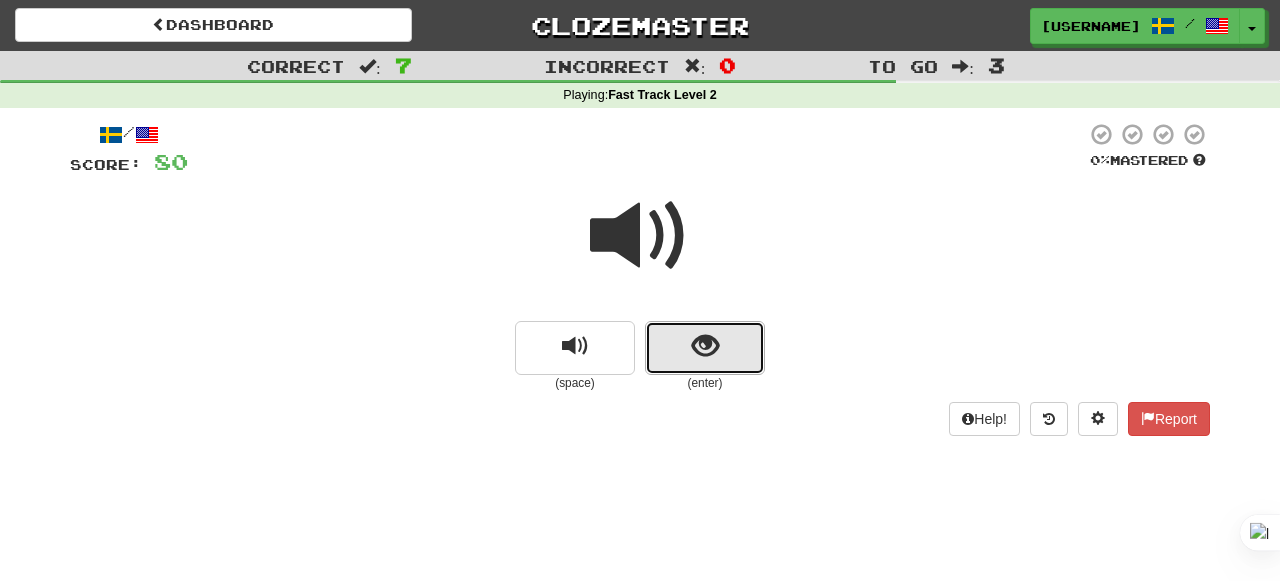 click at bounding box center [705, 348] 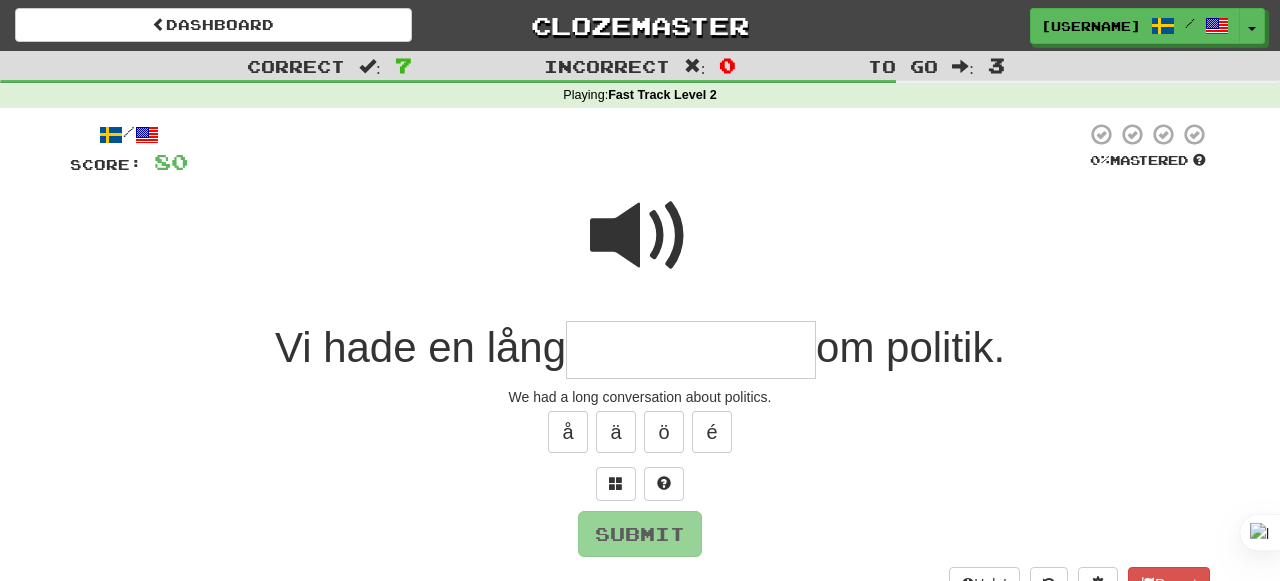 click at bounding box center (640, 236) 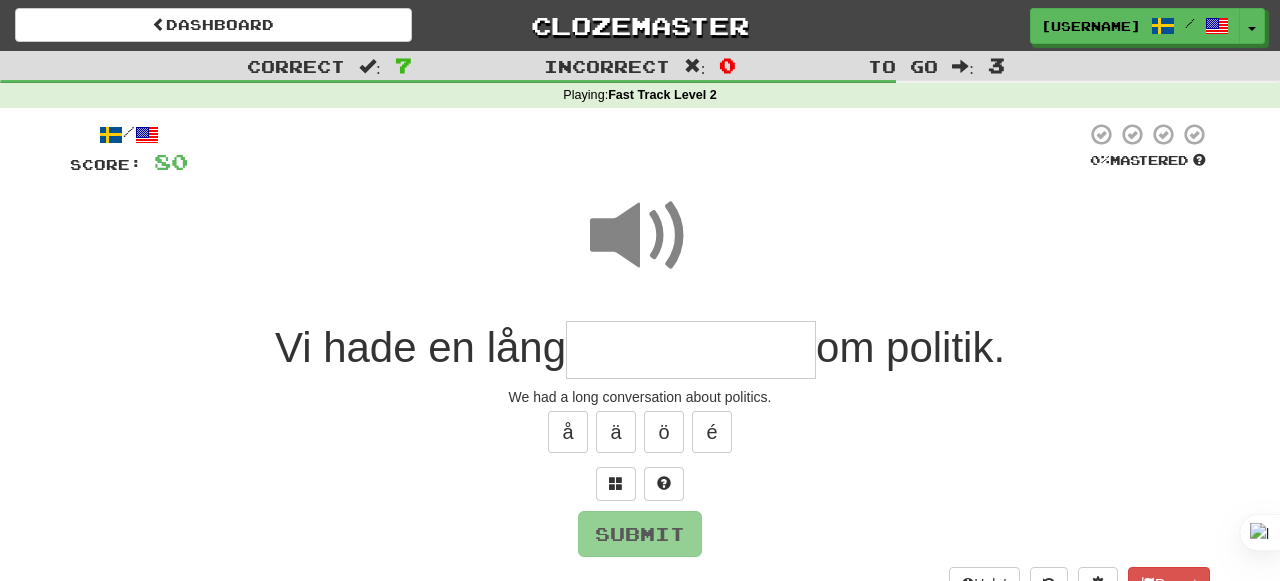 click at bounding box center [691, 350] 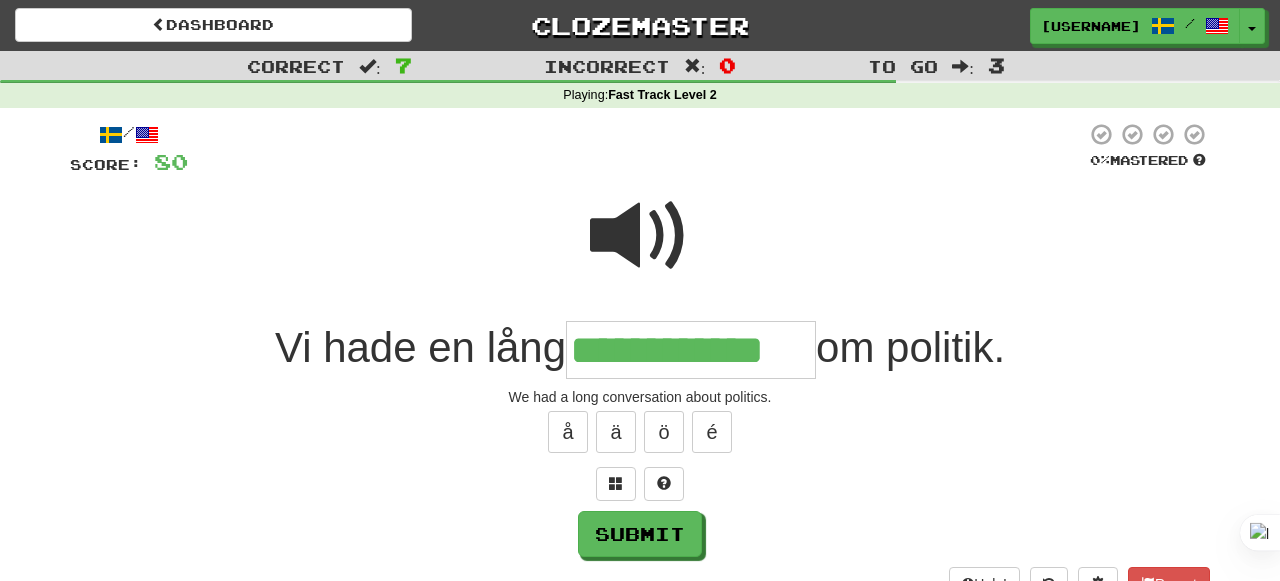 type on "**********" 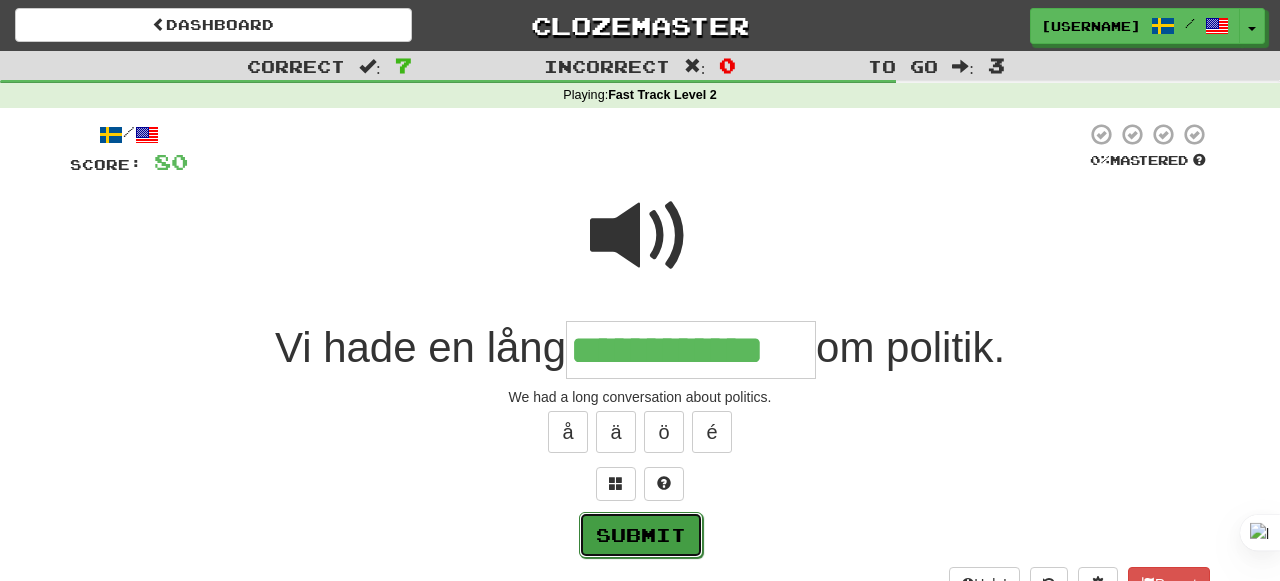 click on "Submit" at bounding box center [641, 535] 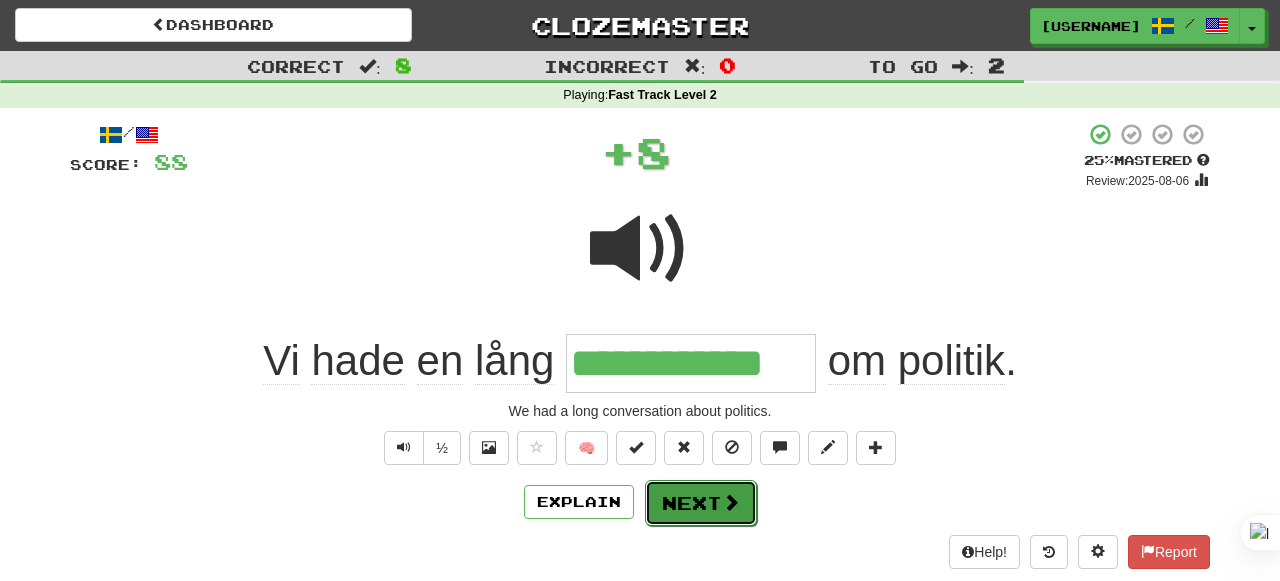click on "Next" at bounding box center (701, 503) 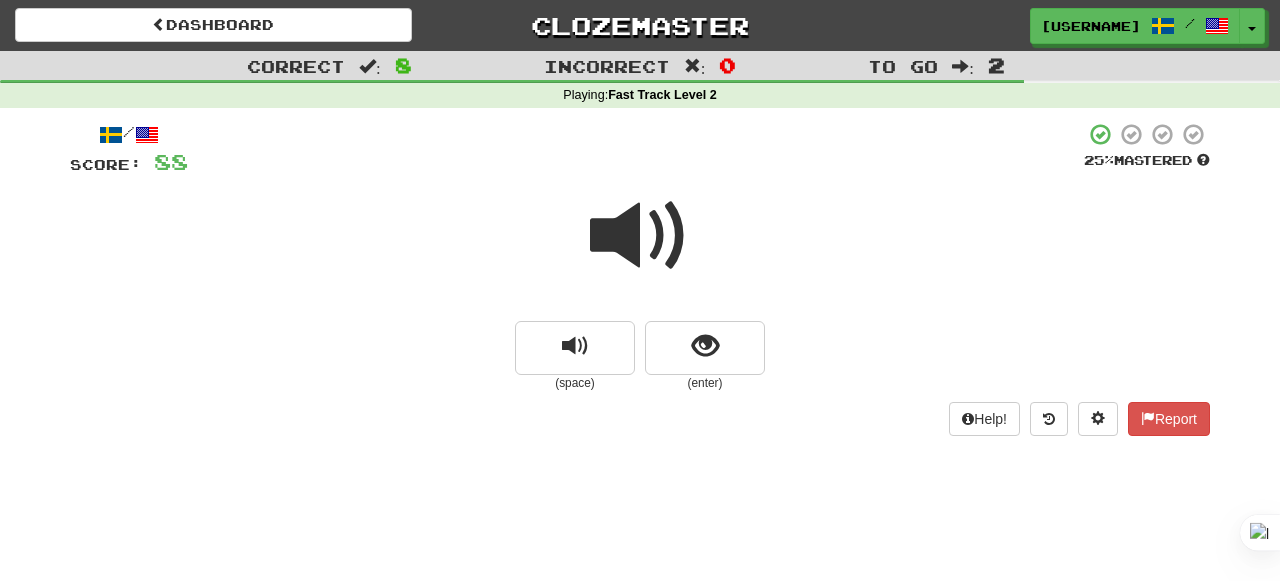 click at bounding box center (640, 236) 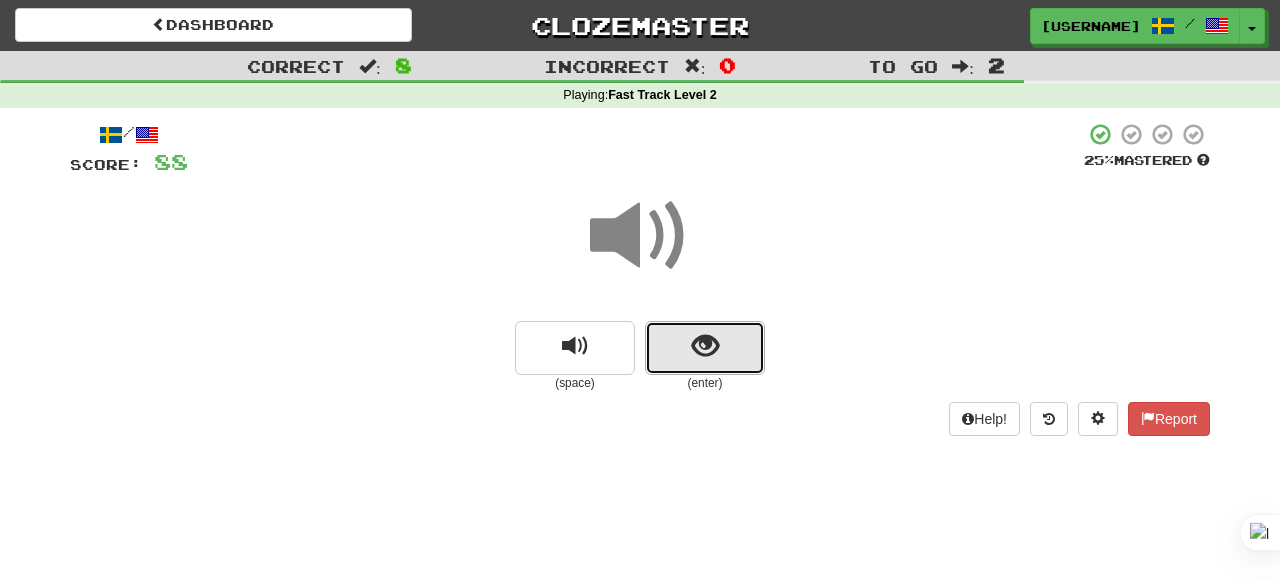 click at bounding box center (705, 348) 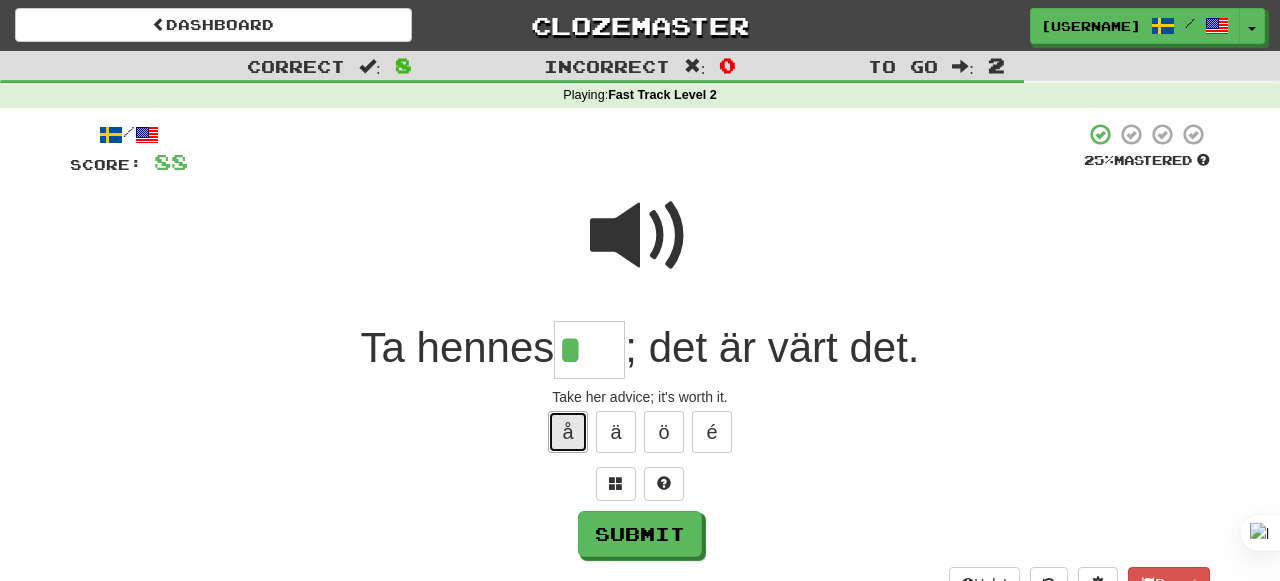 click on "å" at bounding box center [568, 432] 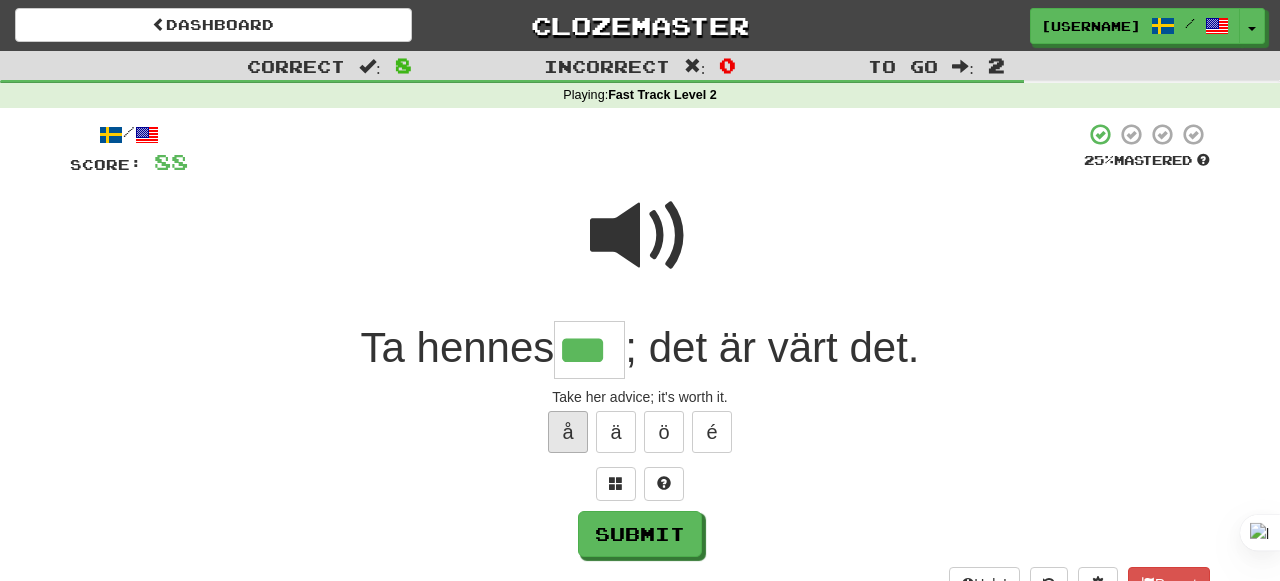 type on "***" 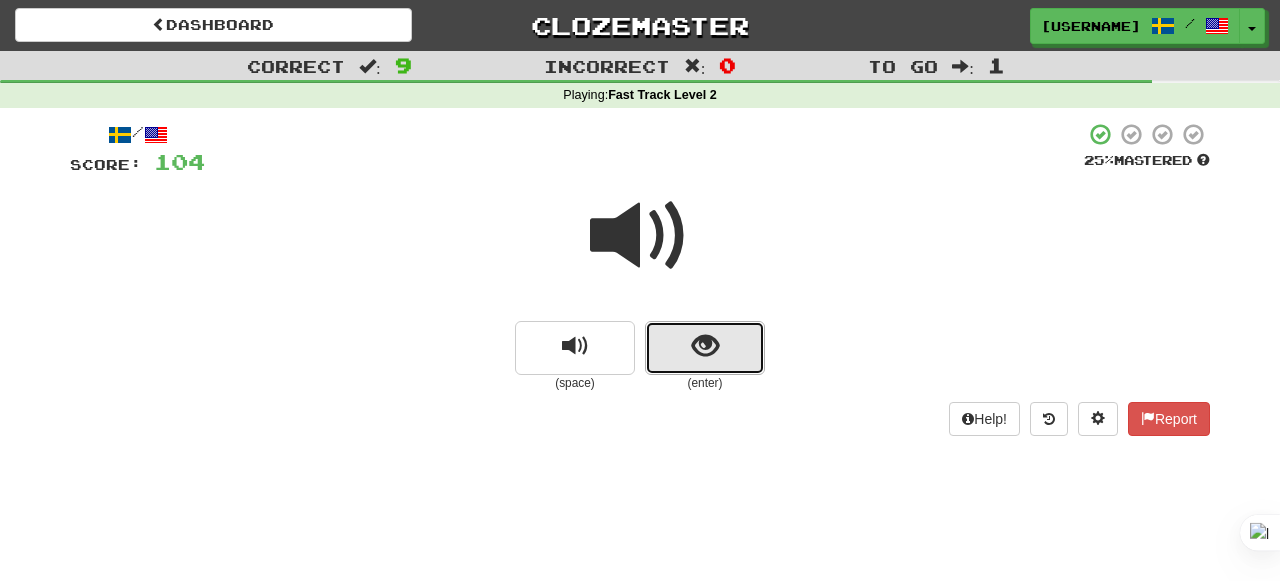 click at bounding box center (705, 348) 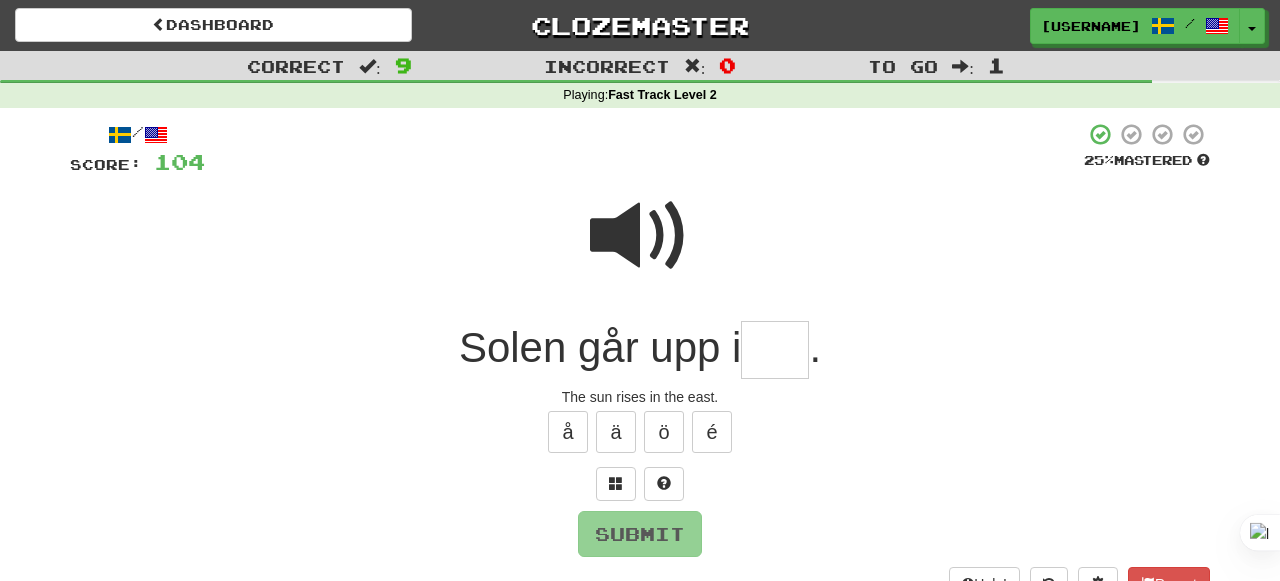 click at bounding box center (640, 236) 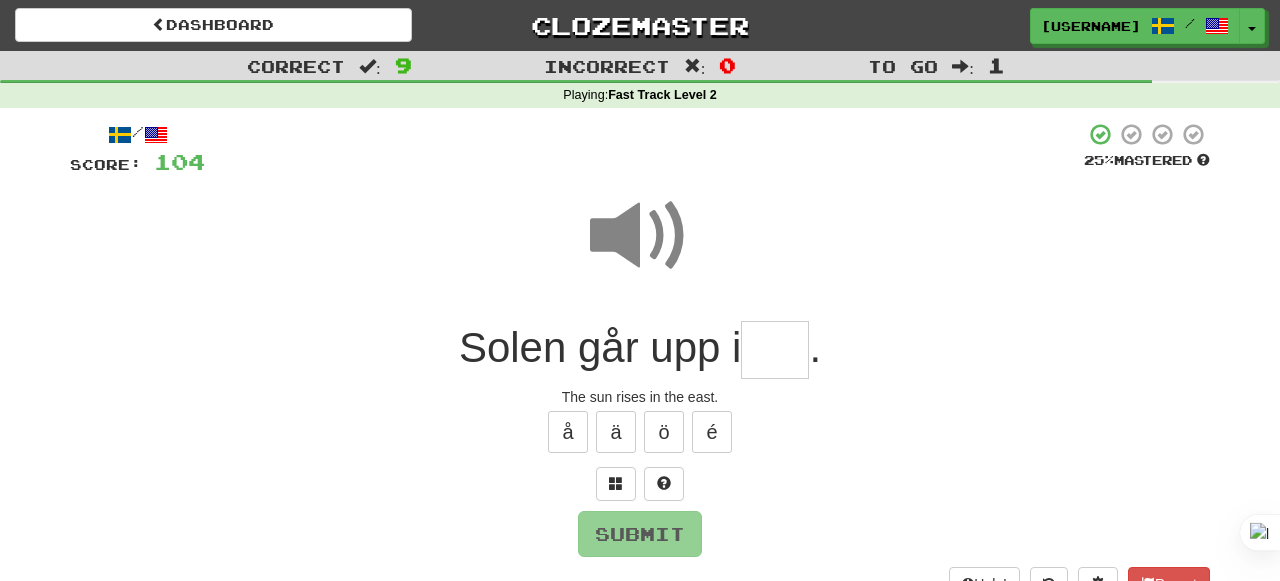 click at bounding box center [775, 350] 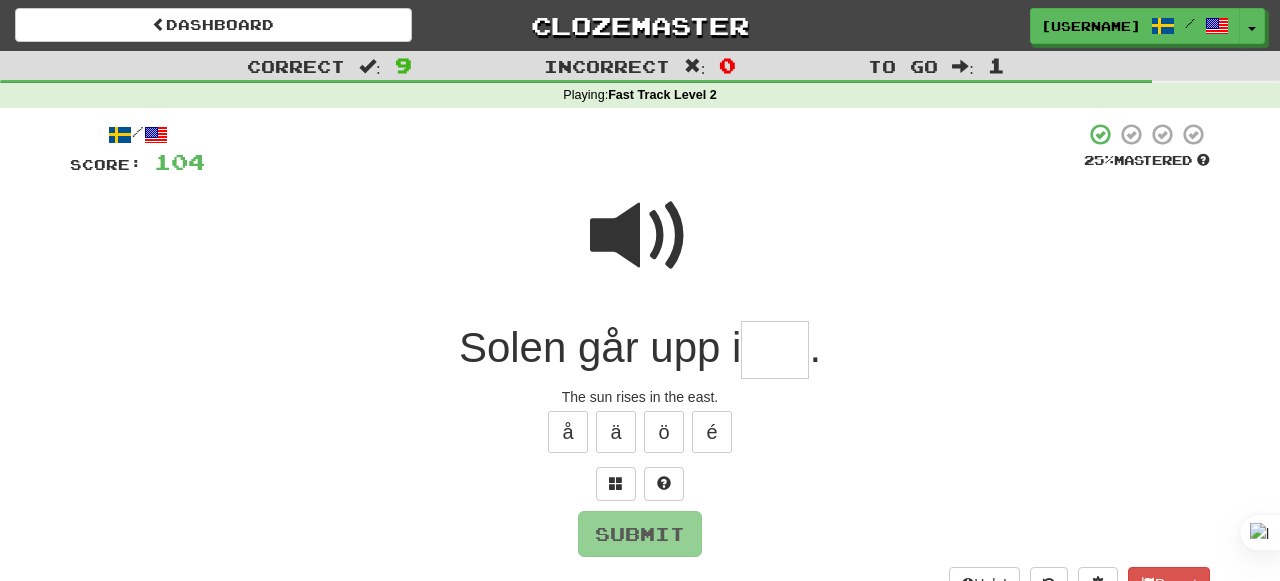 type on "*" 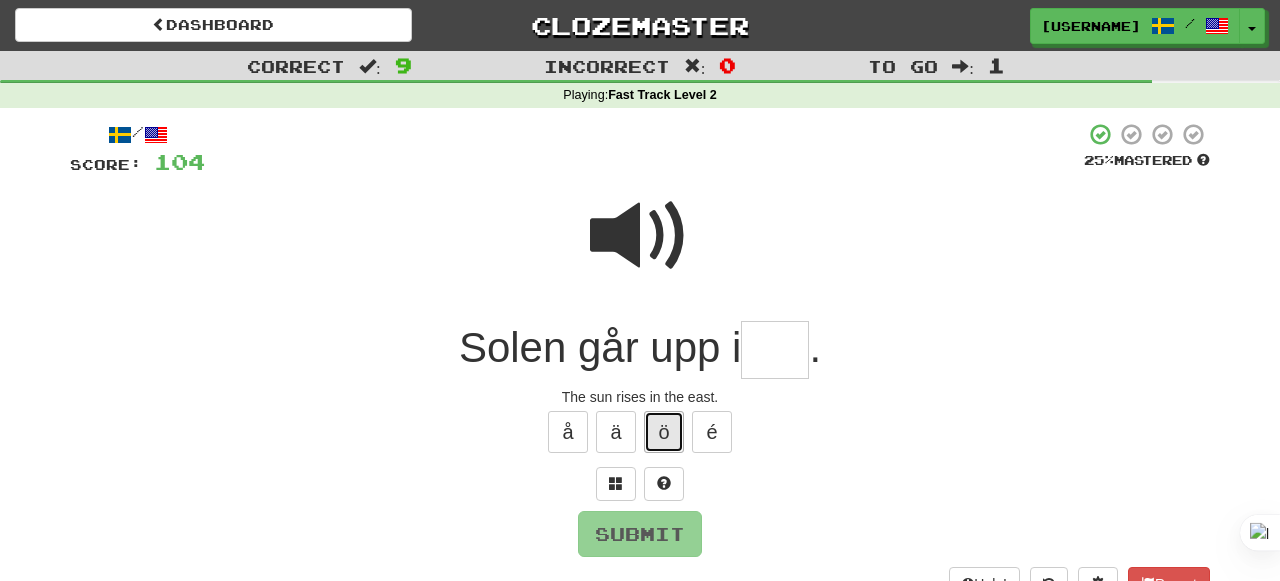 click on "ö" at bounding box center (664, 432) 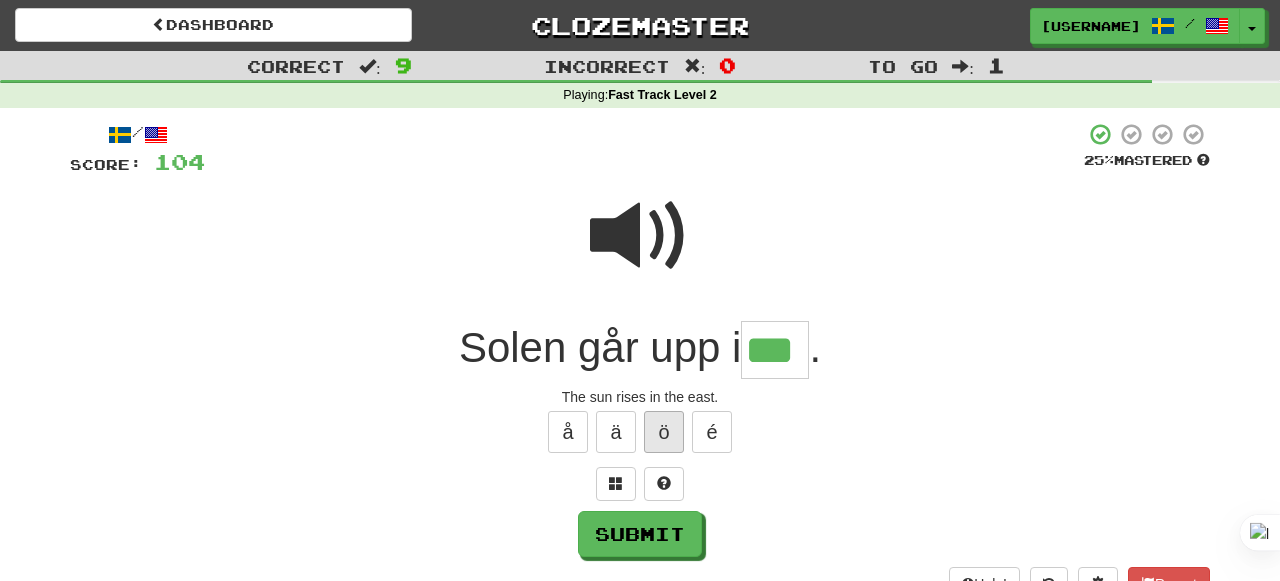 type on "***" 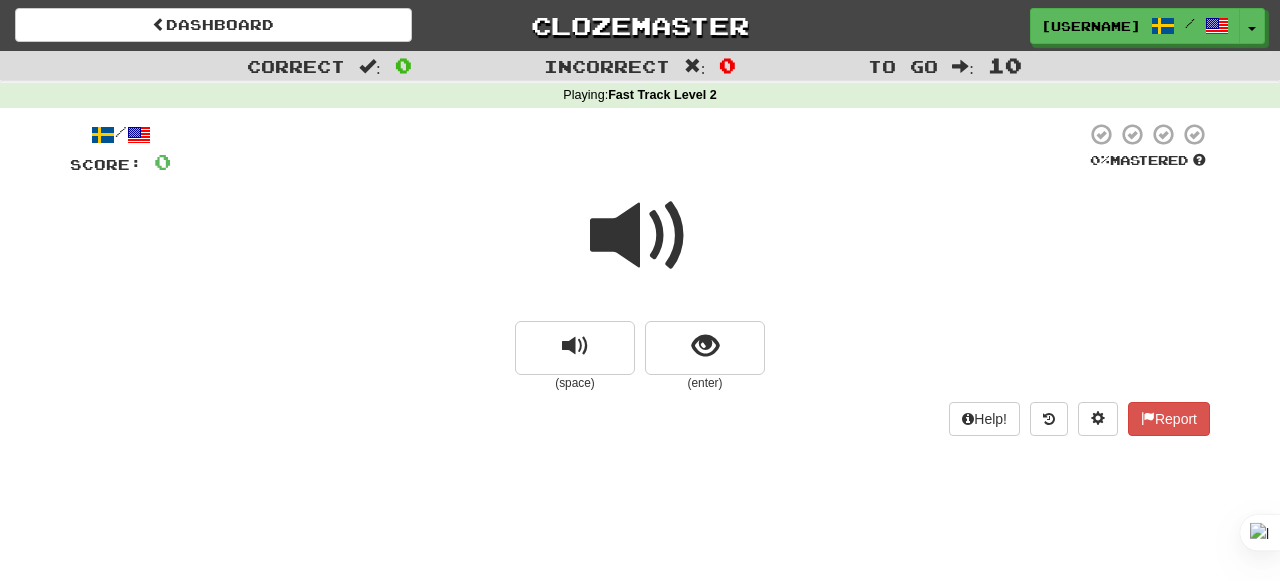 click at bounding box center (640, 236) 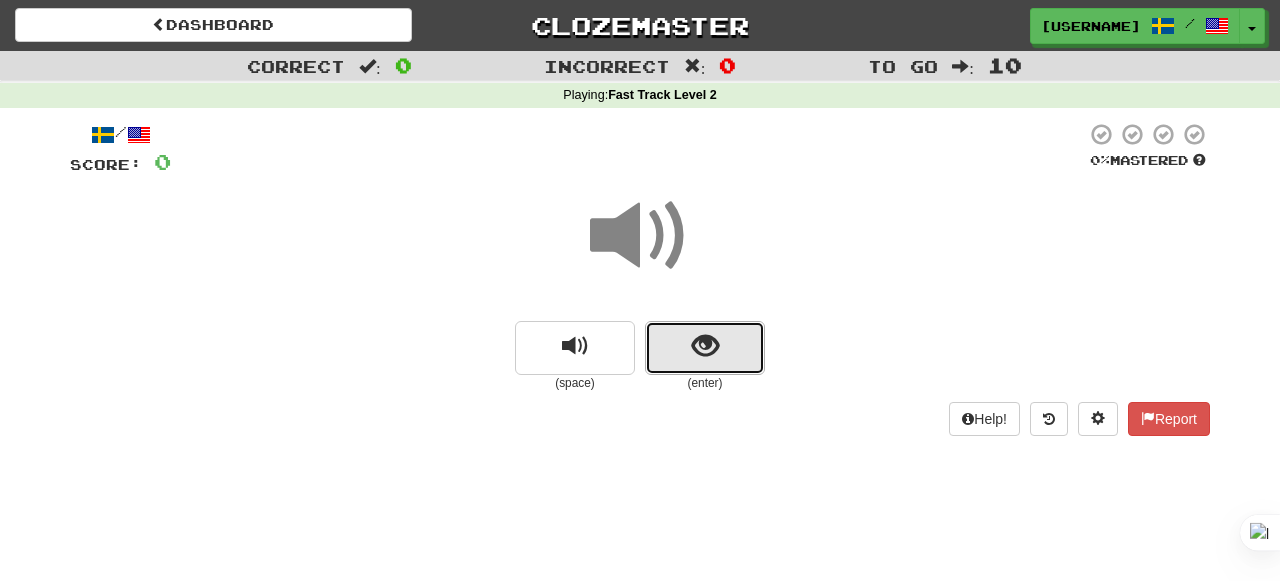 click at bounding box center [705, 346] 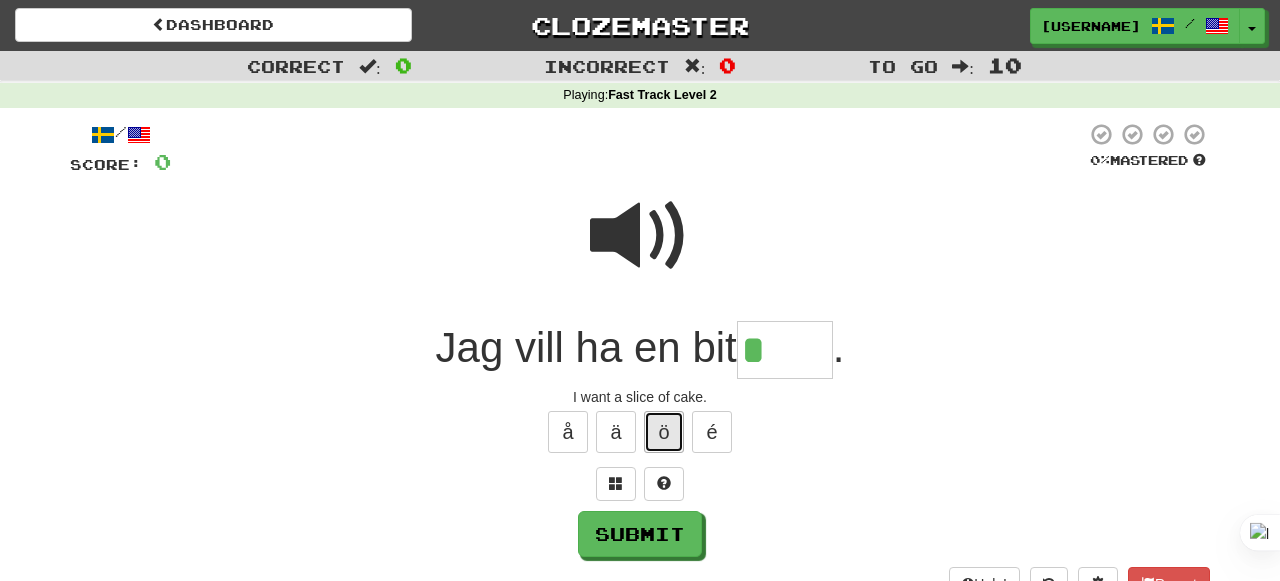 click on "ö" at bounding box center [664, 432] 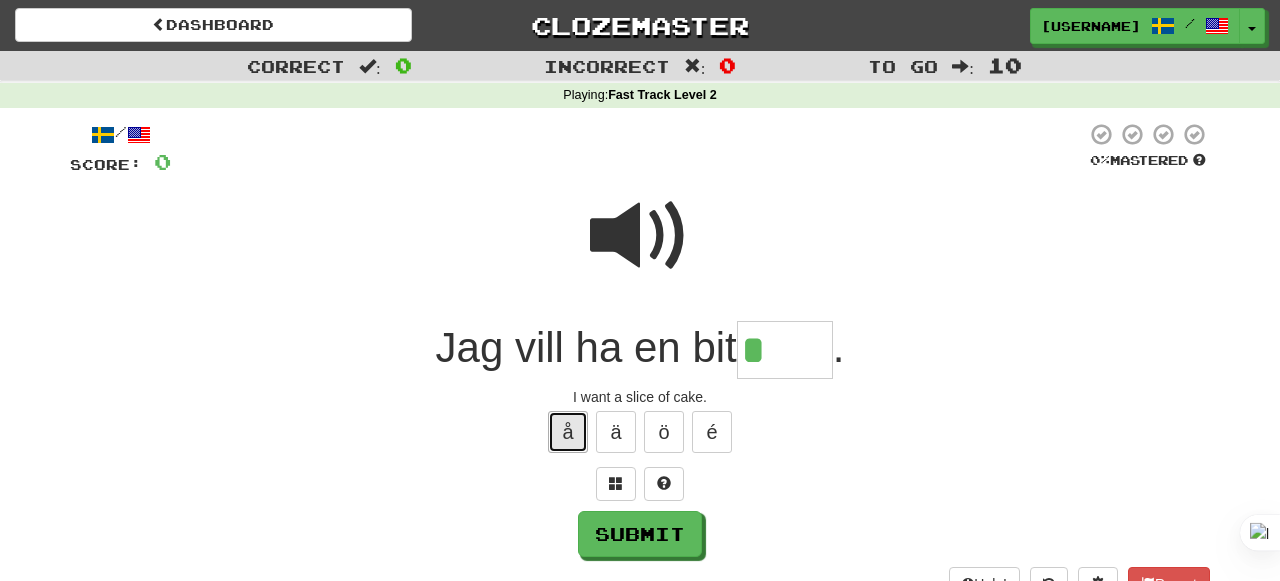 click on "å" at bounding box center [568, 432] 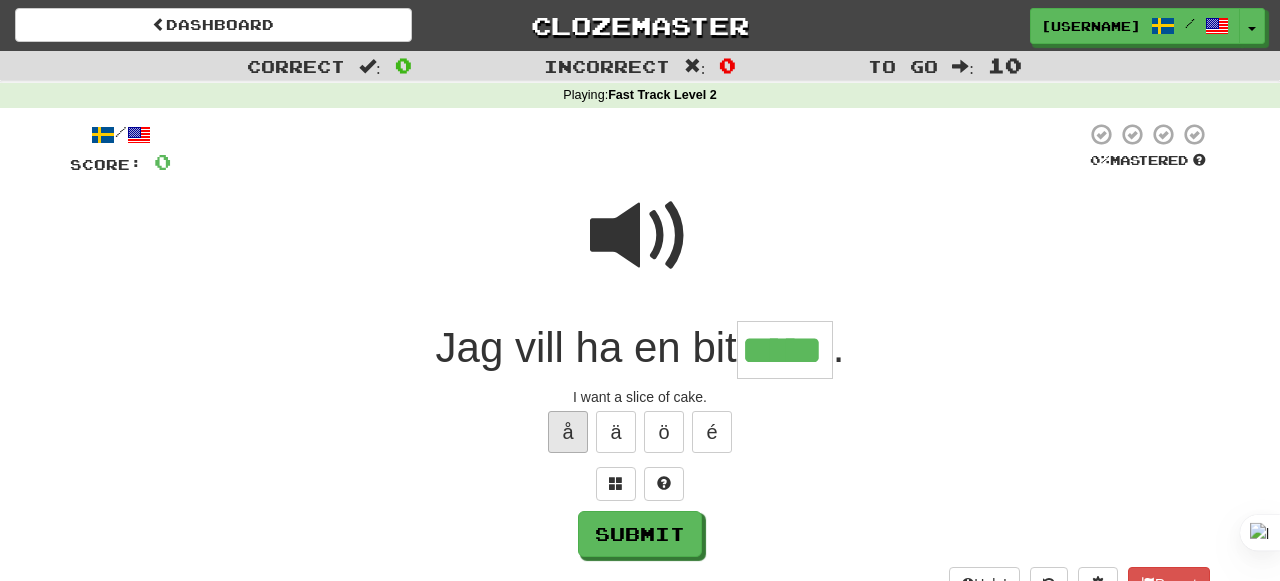 type on "*****" 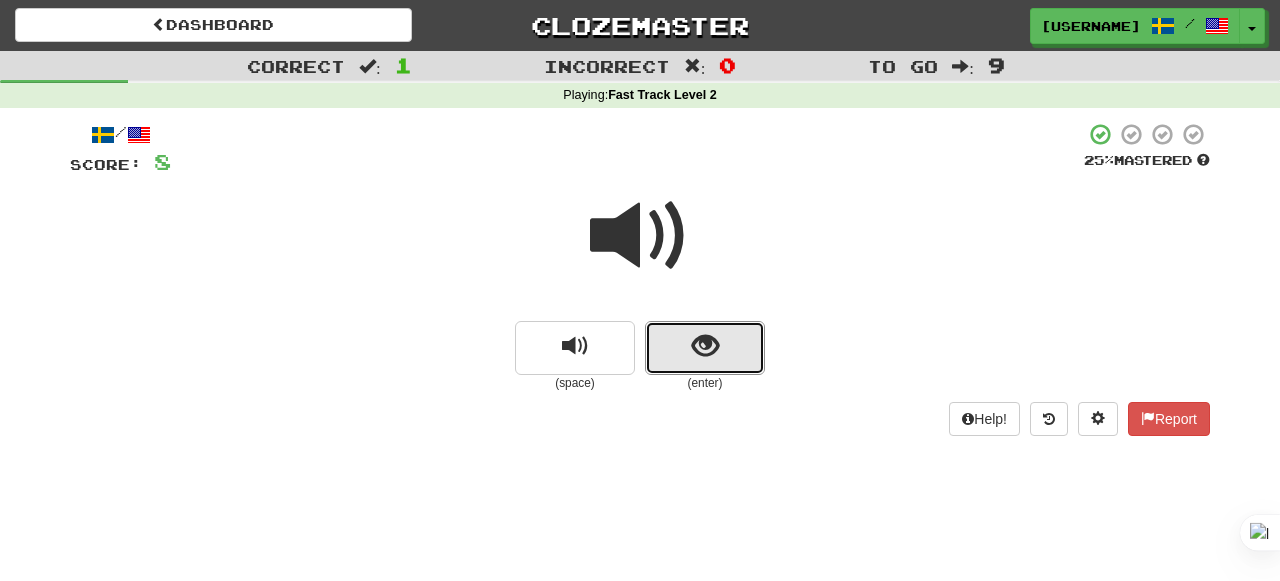 click at bounding box center [705, 346] 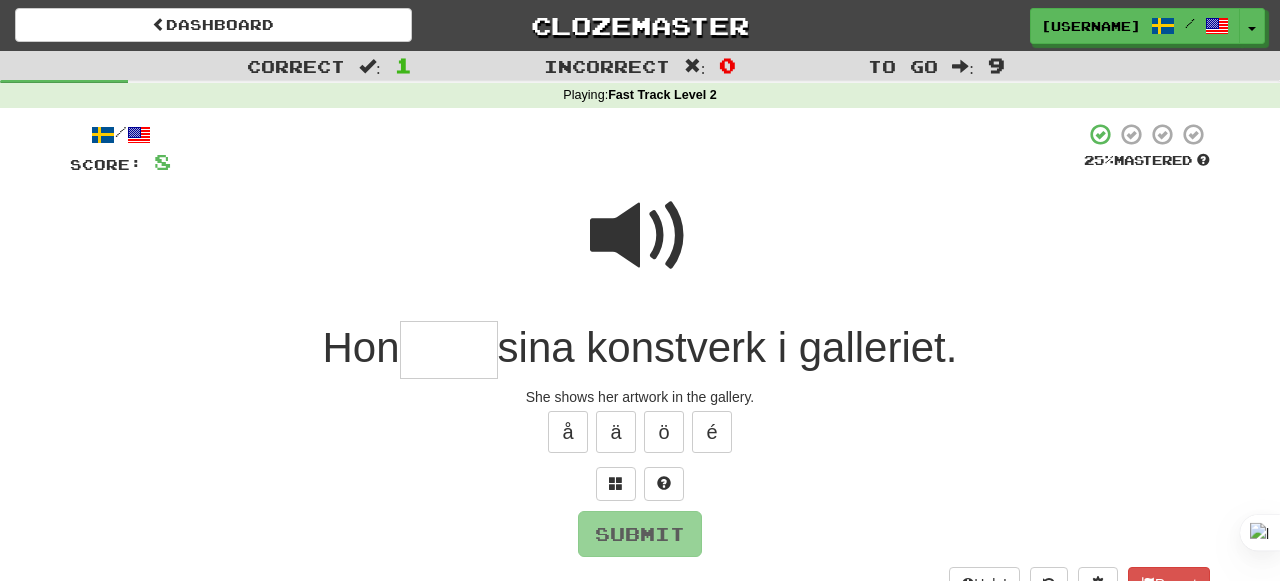 click at bounding box center (640, 236) 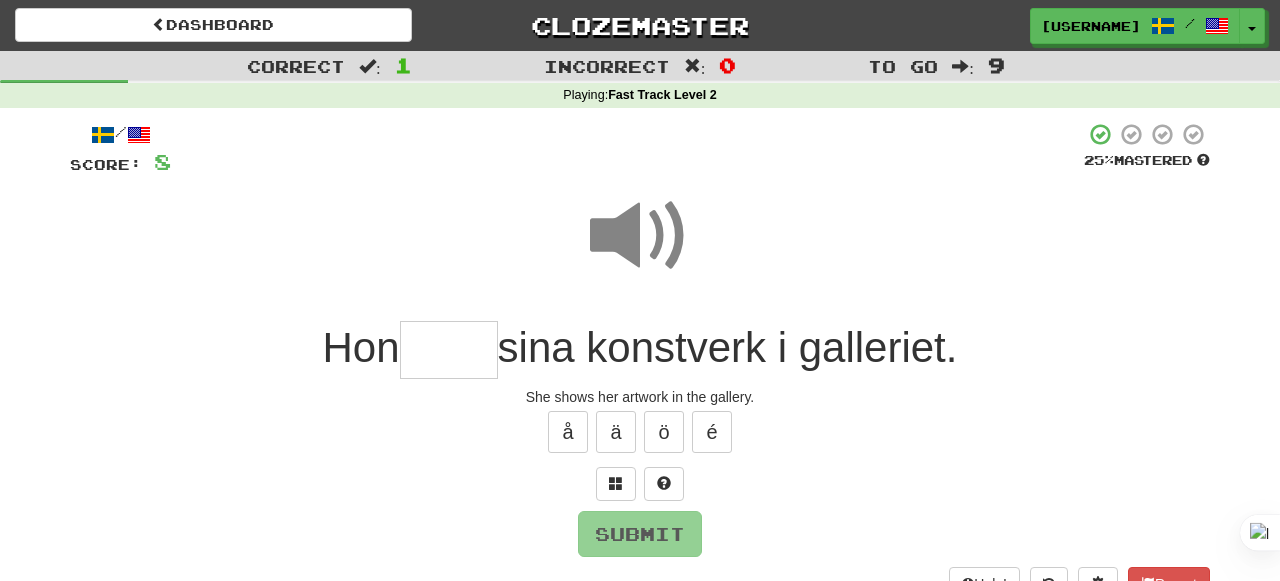 click at bounding box center [449, 350] 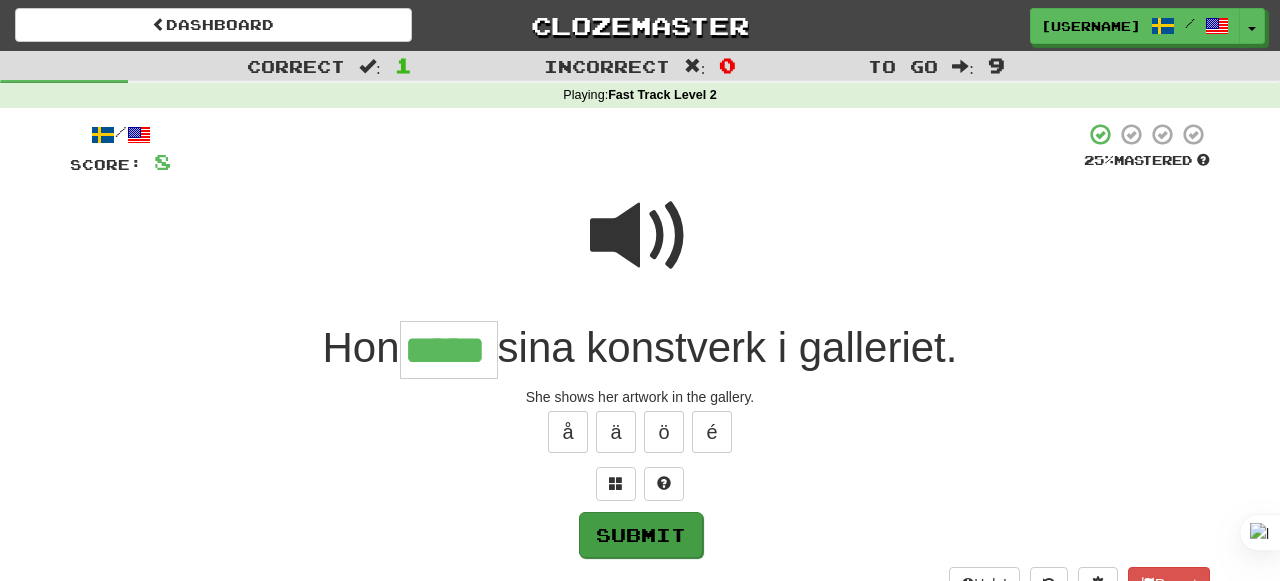 type on "*****" 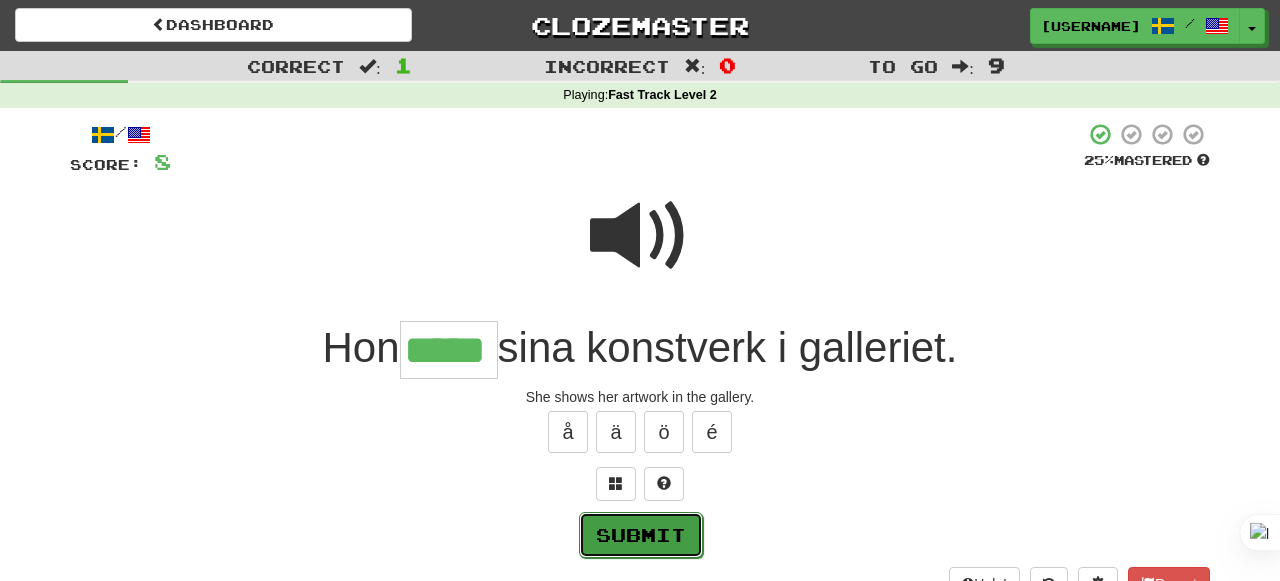 click on "Submit" at bounding box center (641, 535) 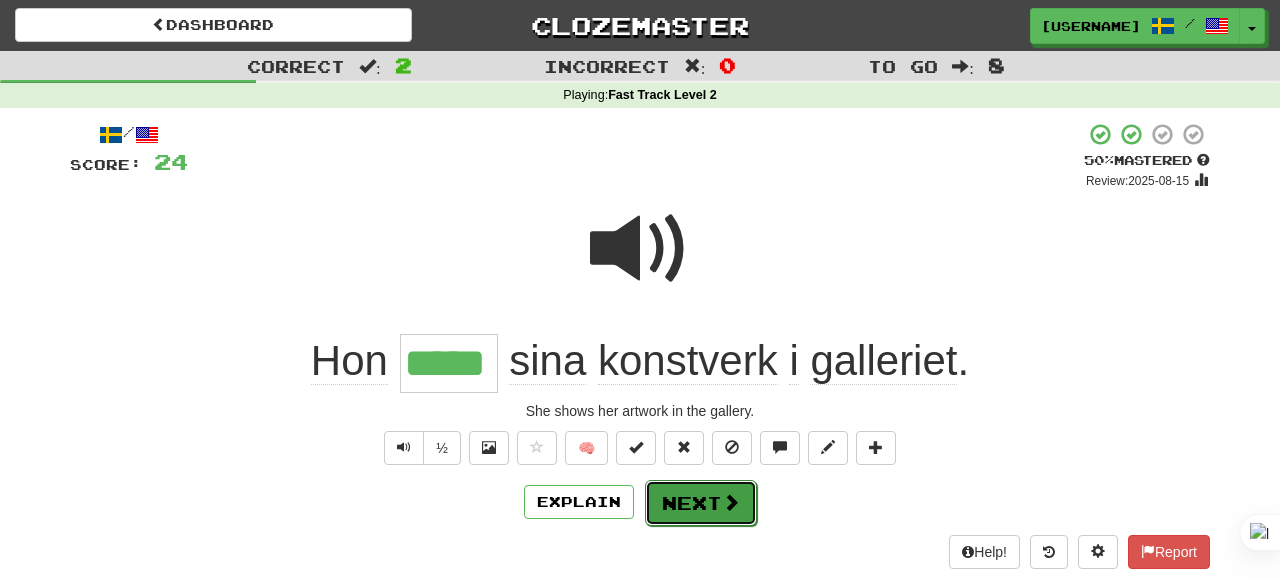 click on "Next" at bounding box center [701, 503] 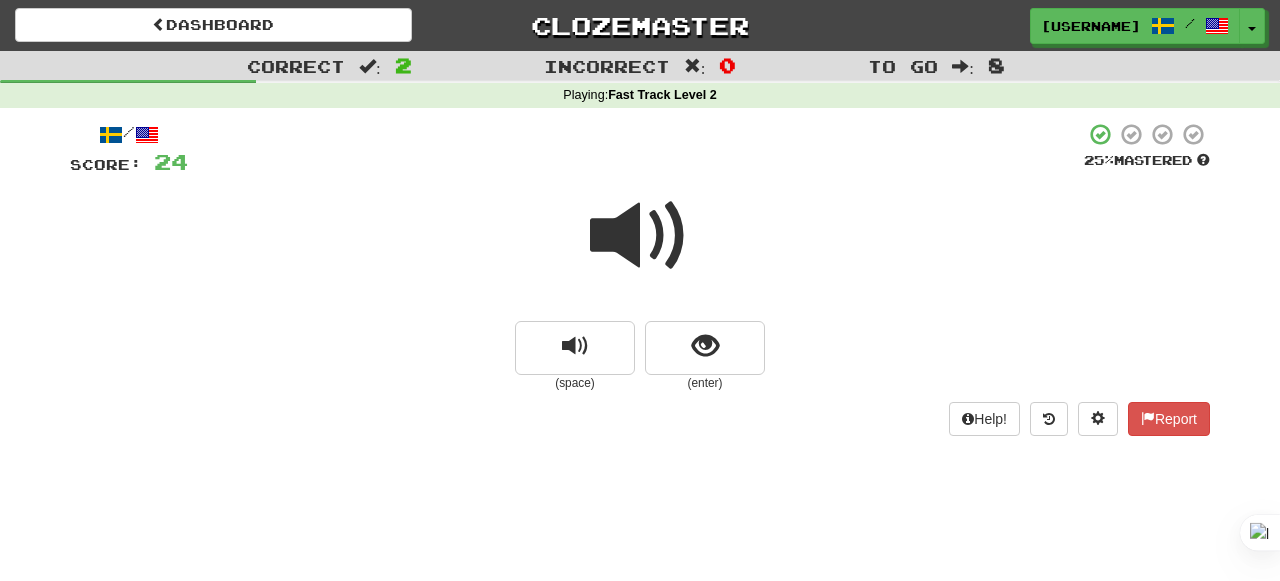 click at bounding box center (640, 249) 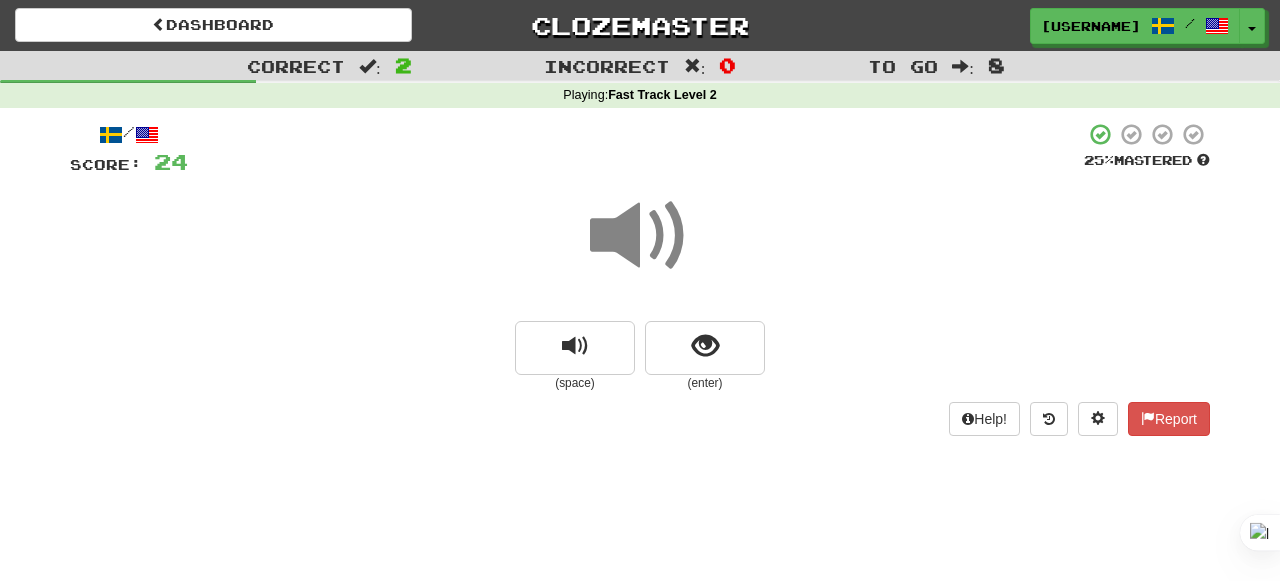 click at bounding box center (640, 236) 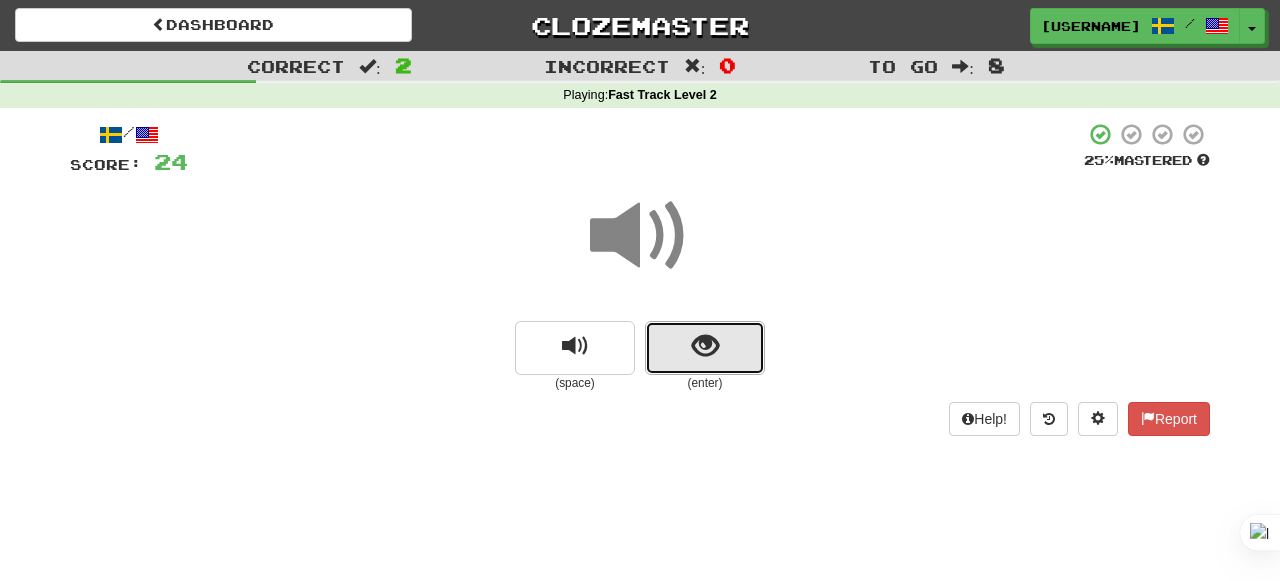 click at bounding box center [705, 348] 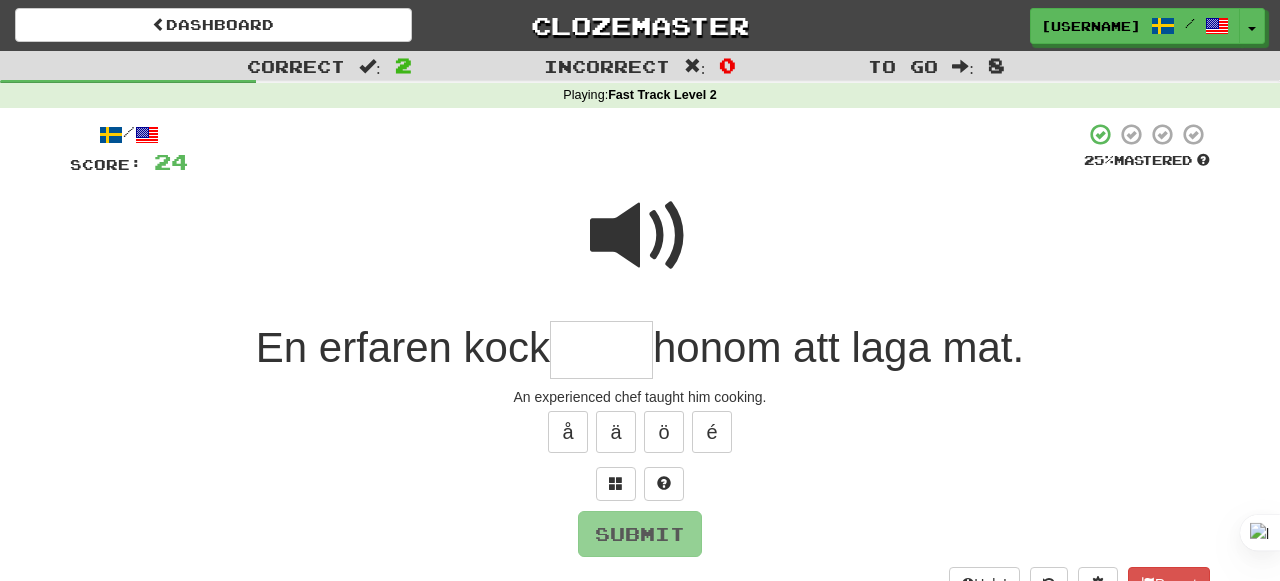 click at bounding box center (640, 236) 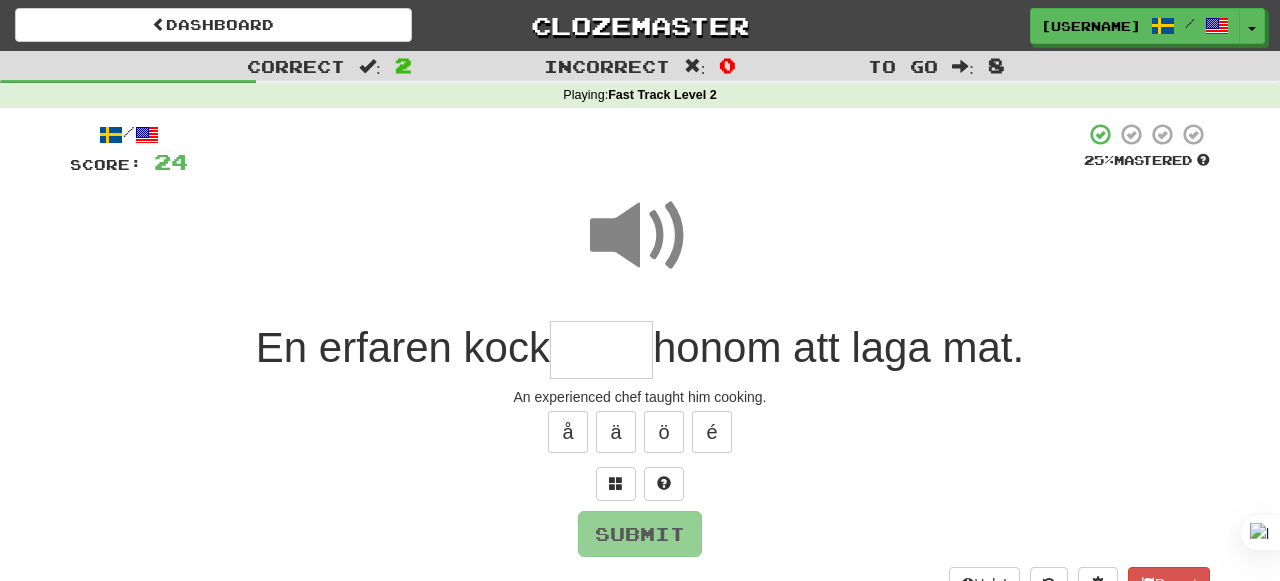 click at bounding box center [601, 350] 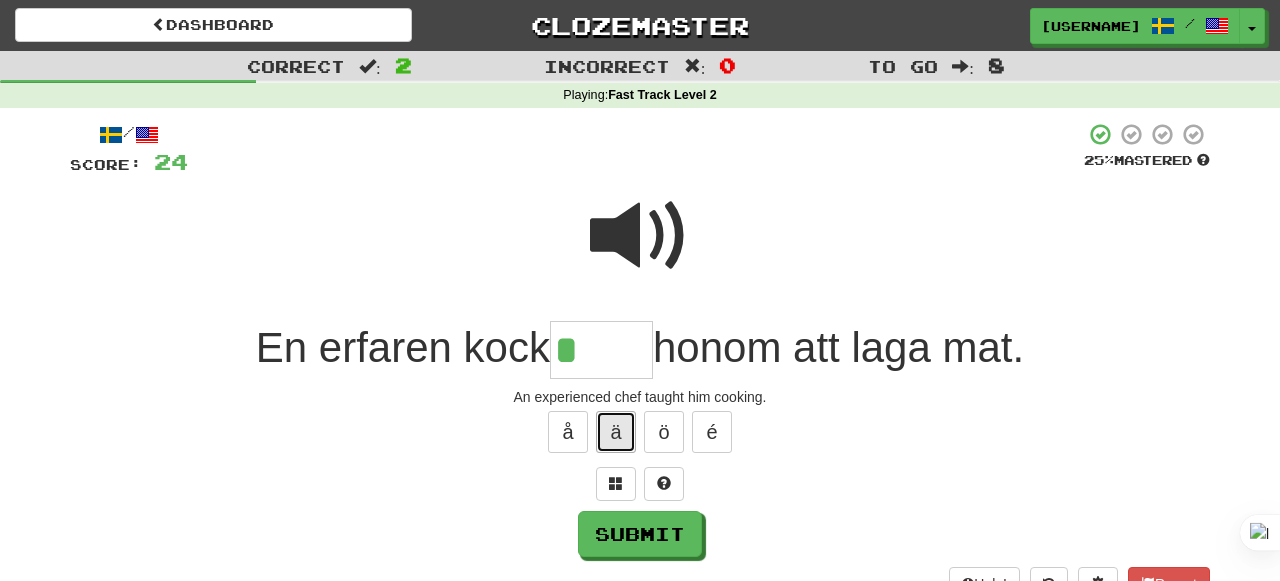 click on "ä" at bounding box center (616, 432) 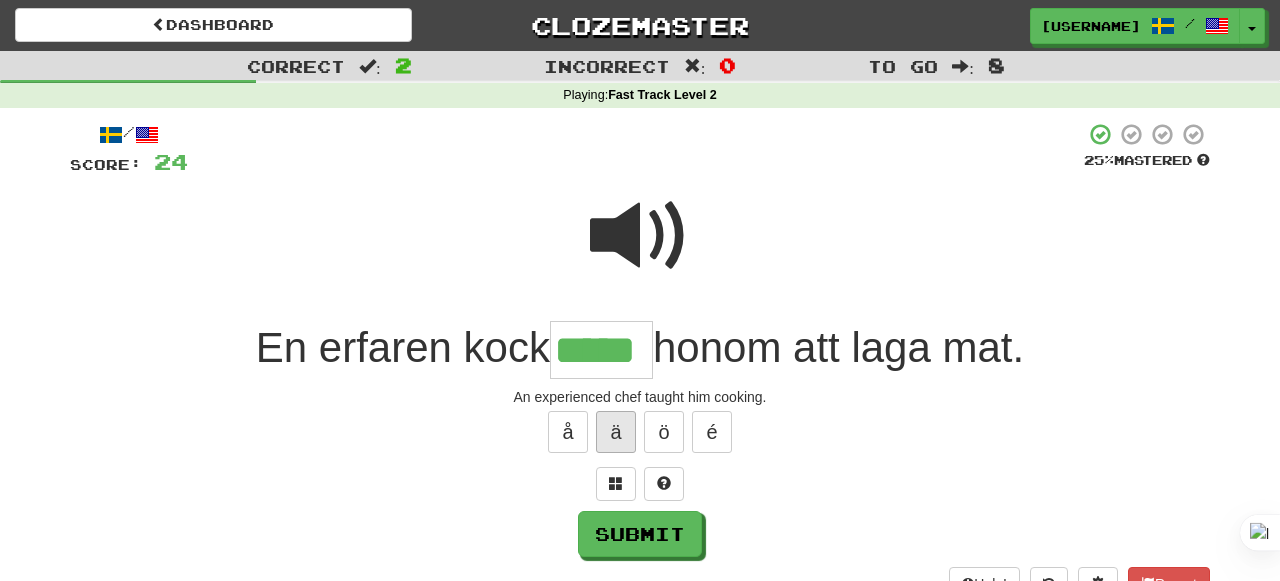 type on "*****" 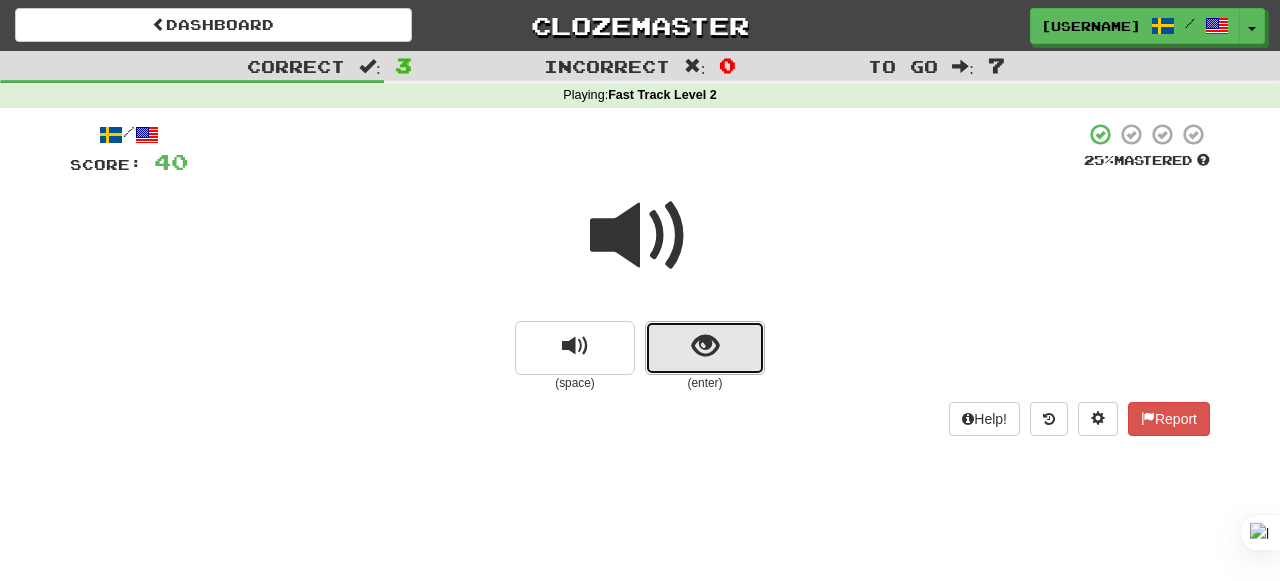 click at bounding box center [705, 346] 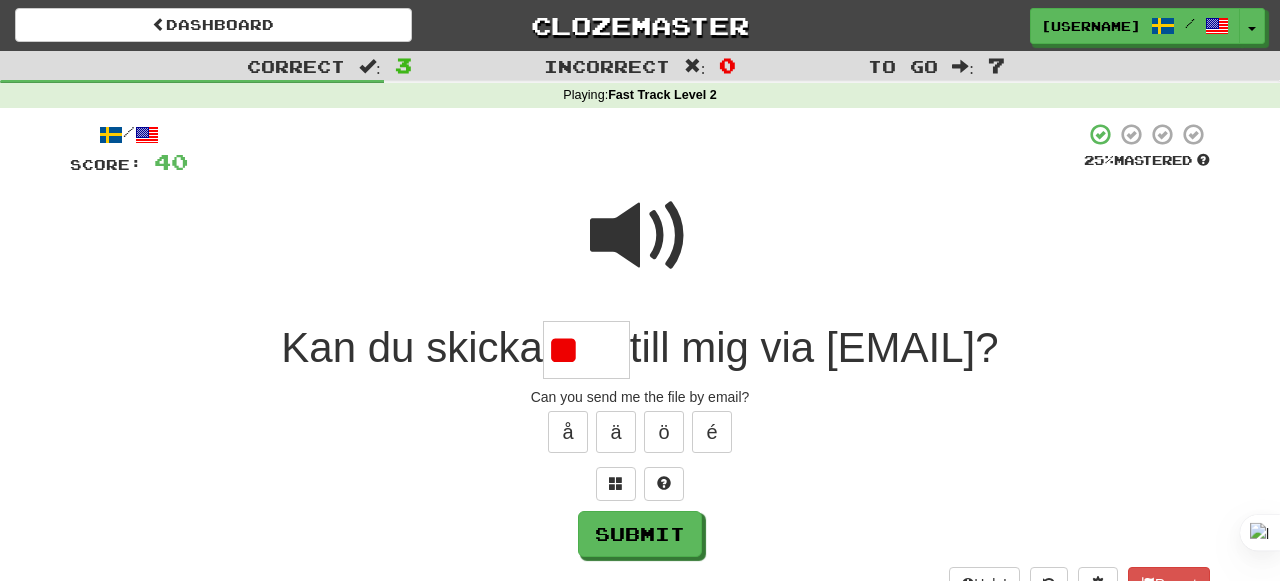 type on "*" 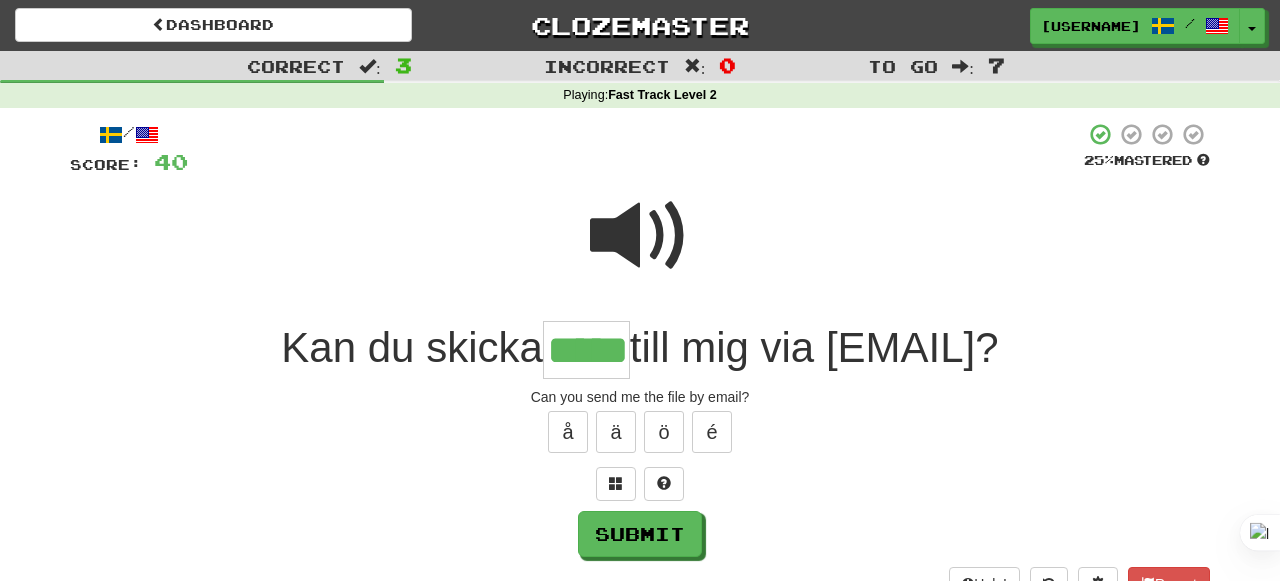 type on "*****" 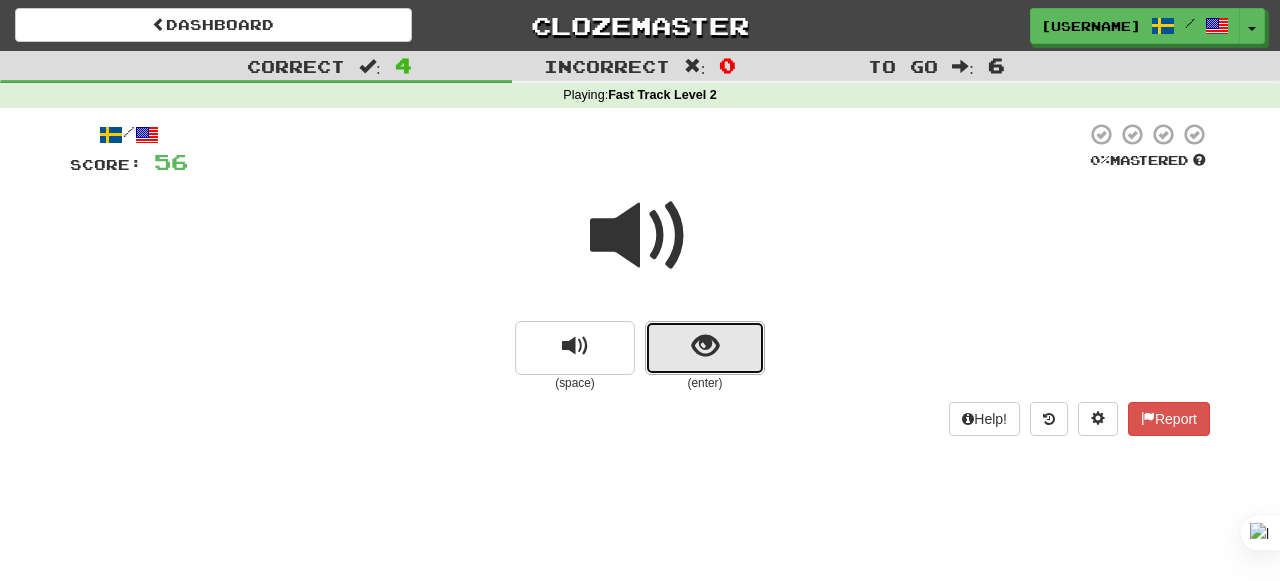 click at bounding box center (705, 348) 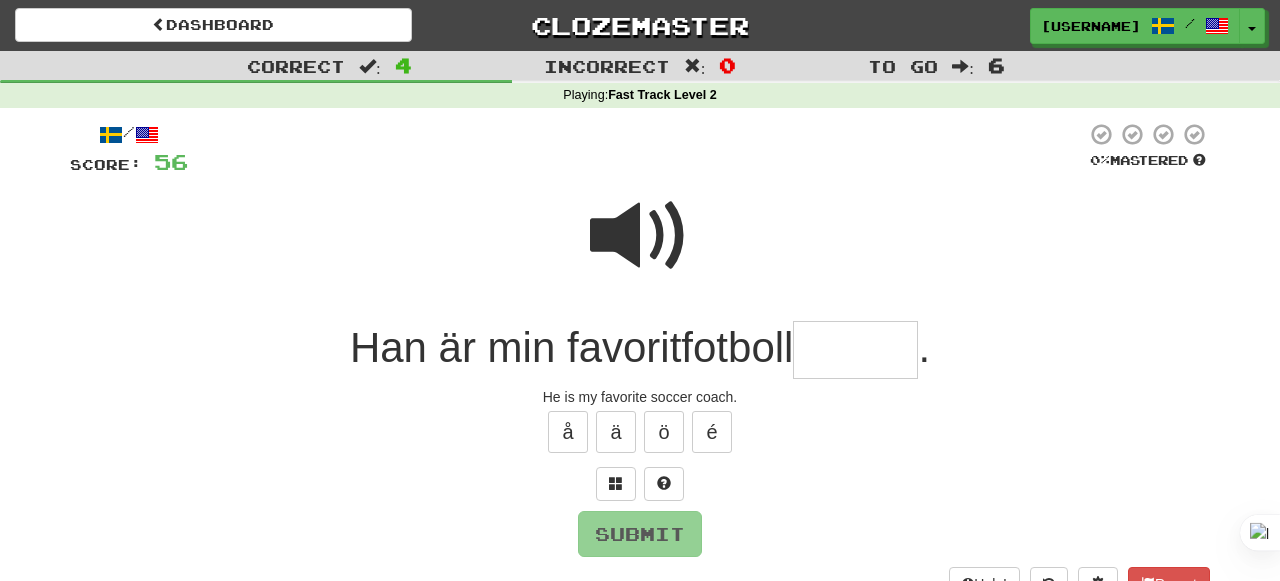 click at bounding box center (640, 236) 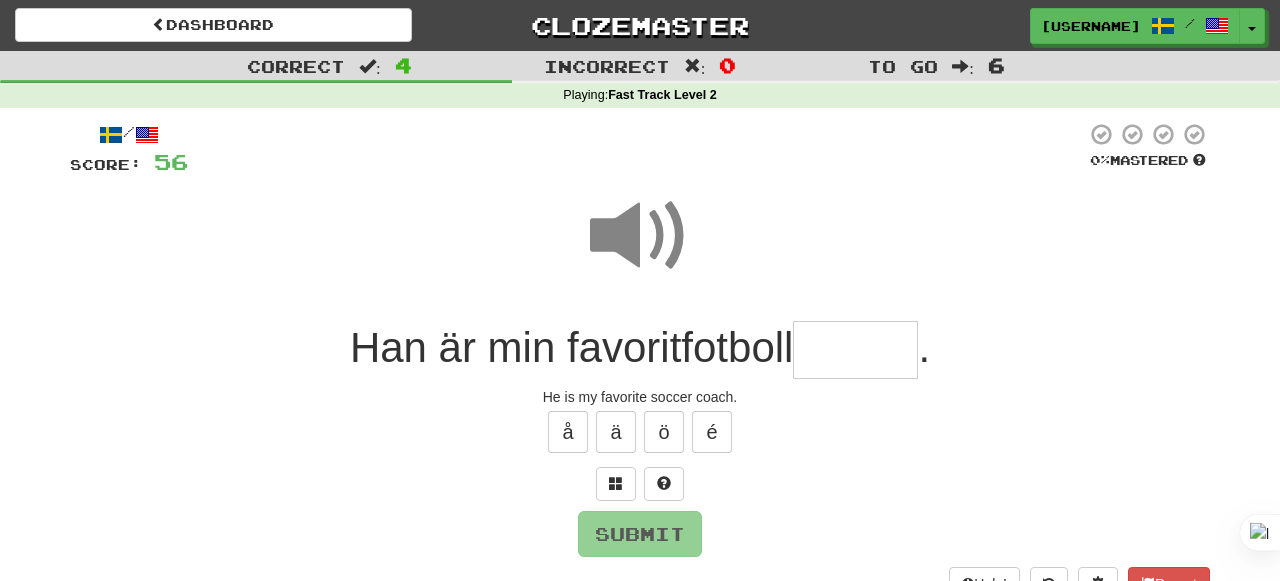 click at bounding box center [855, 350] 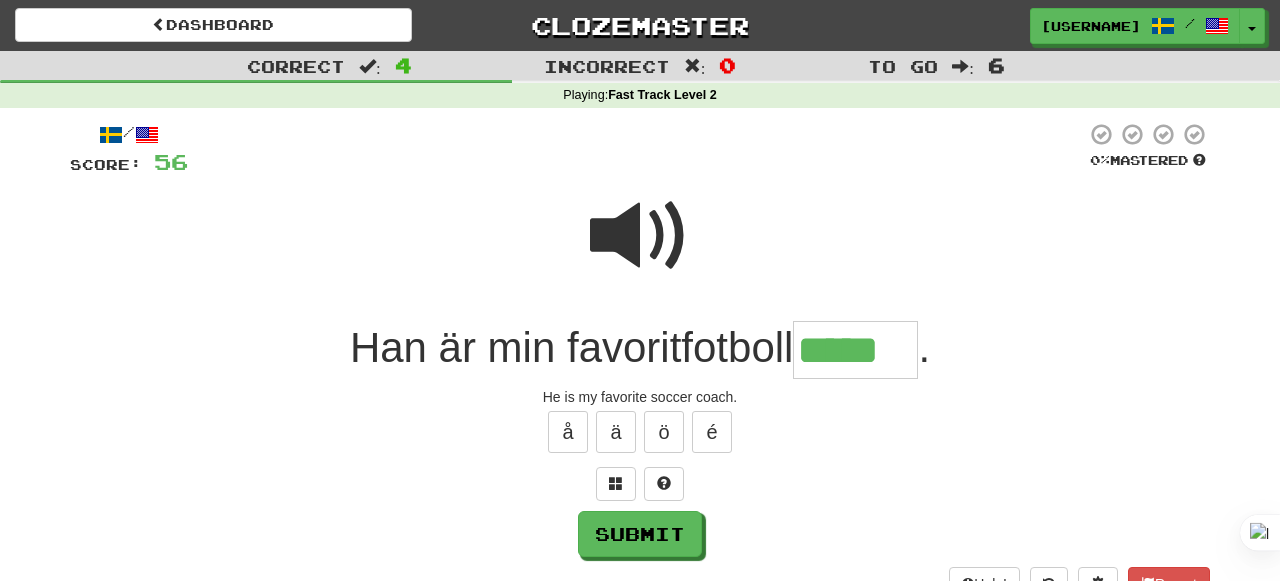 type on "*****" 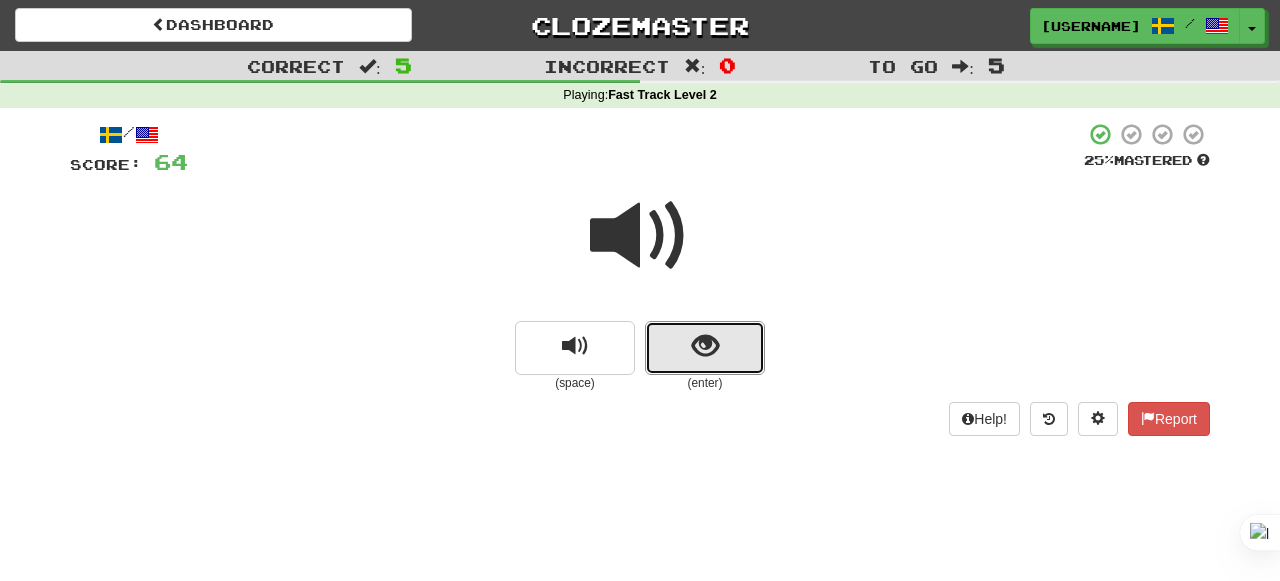 click at bounding box center (705, 346) 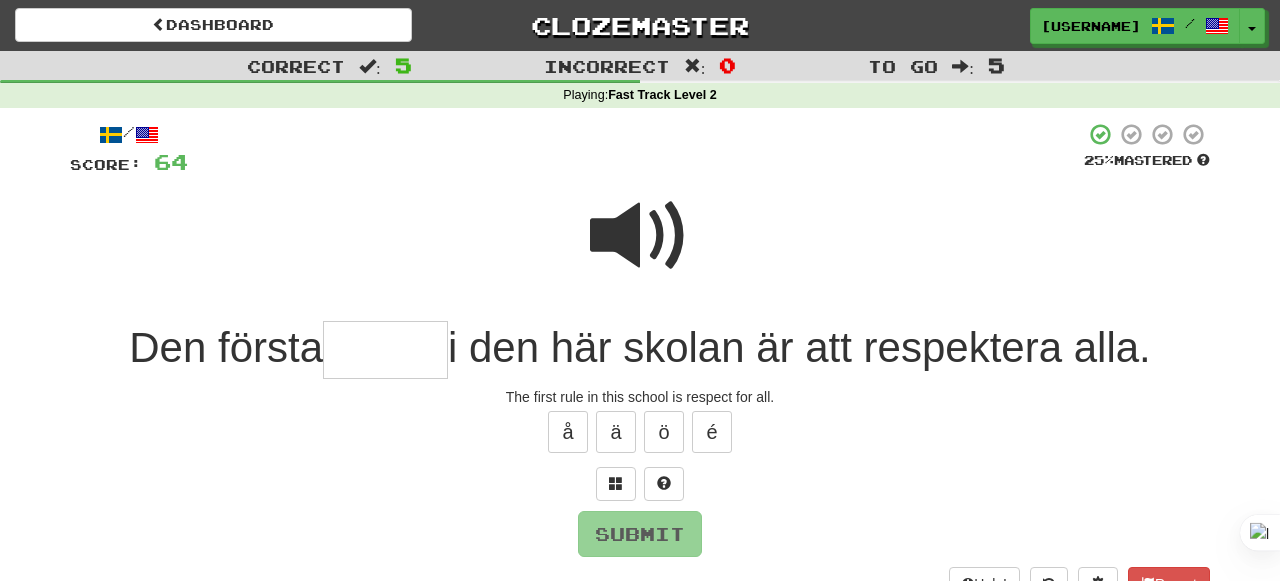 click at bounding box center [640, 236] 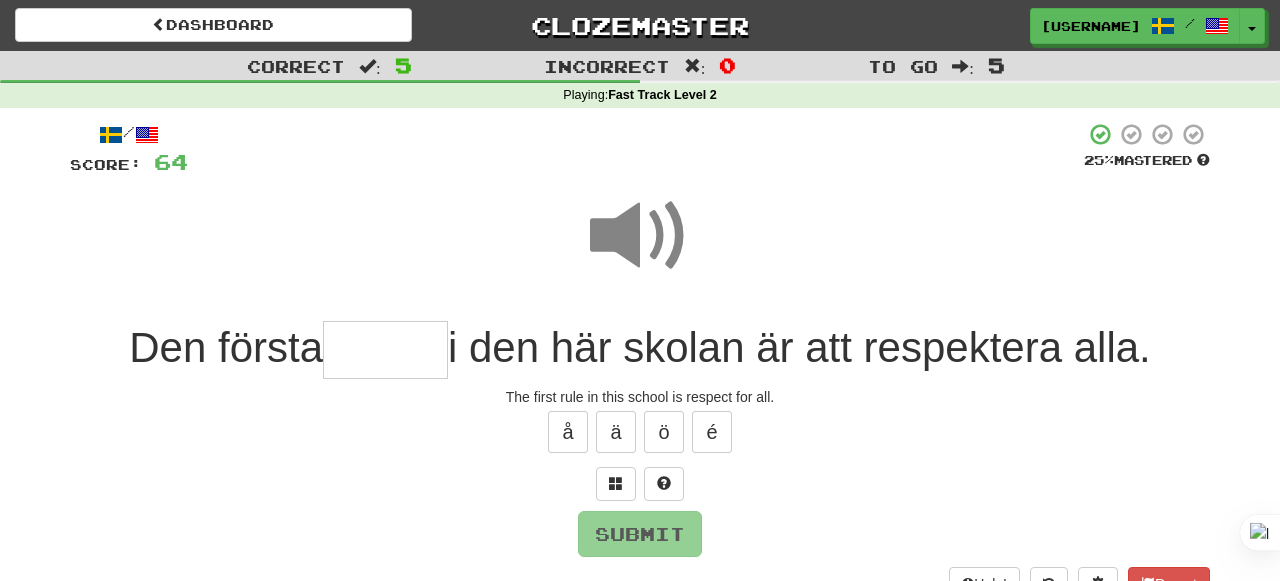 click at bounding box center [385, 350] 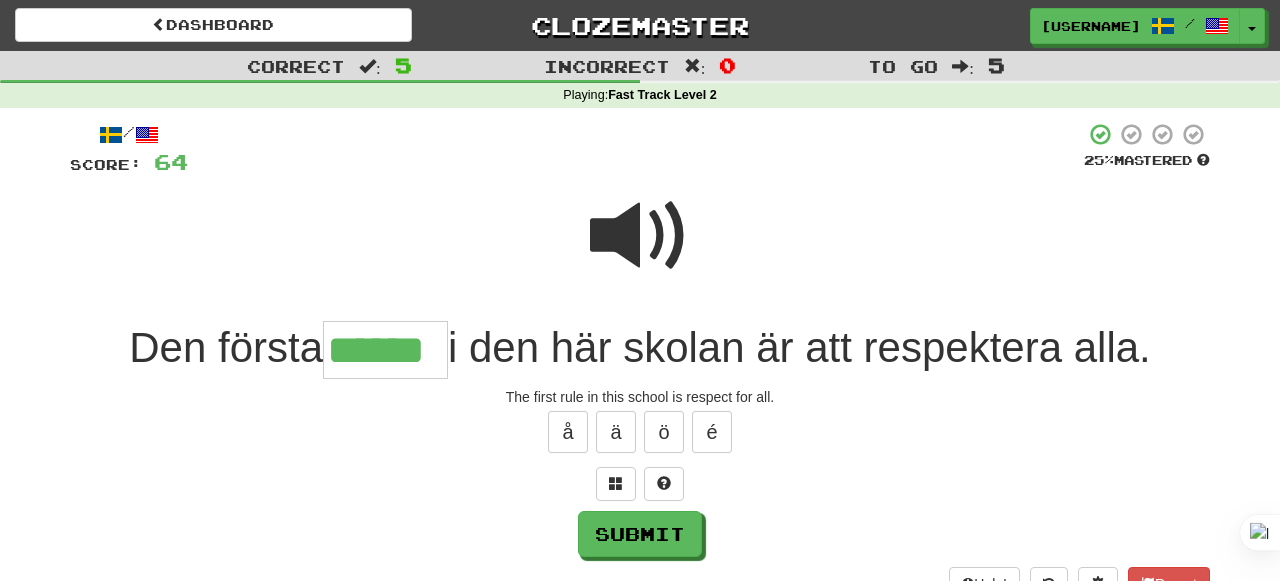type on "******" 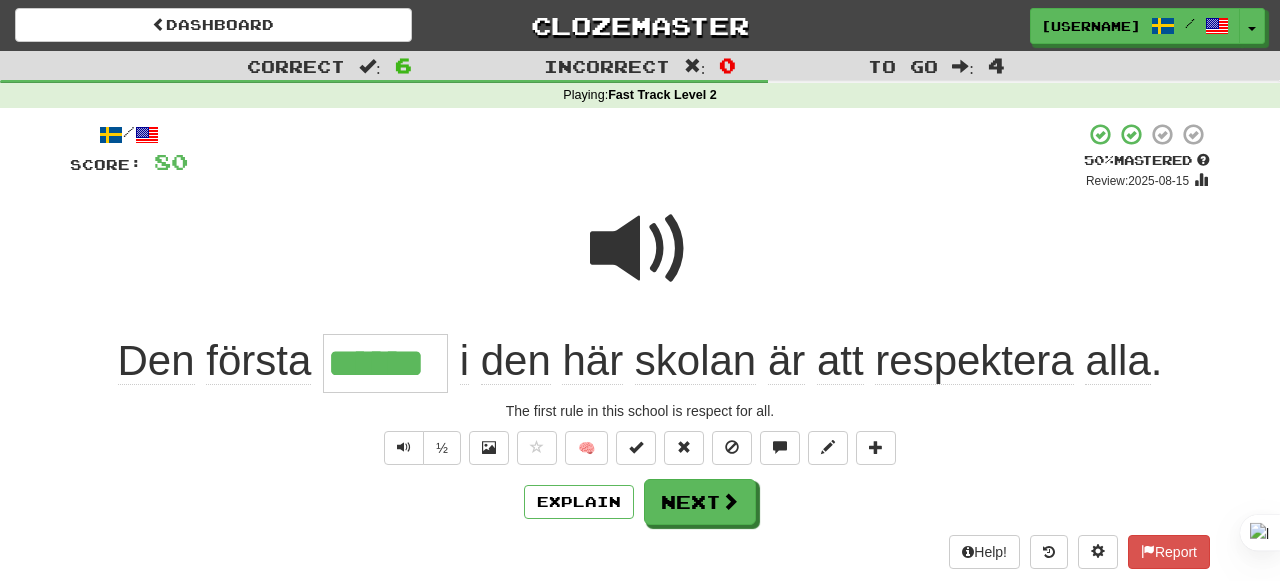 click at bounding box center [640, 249] 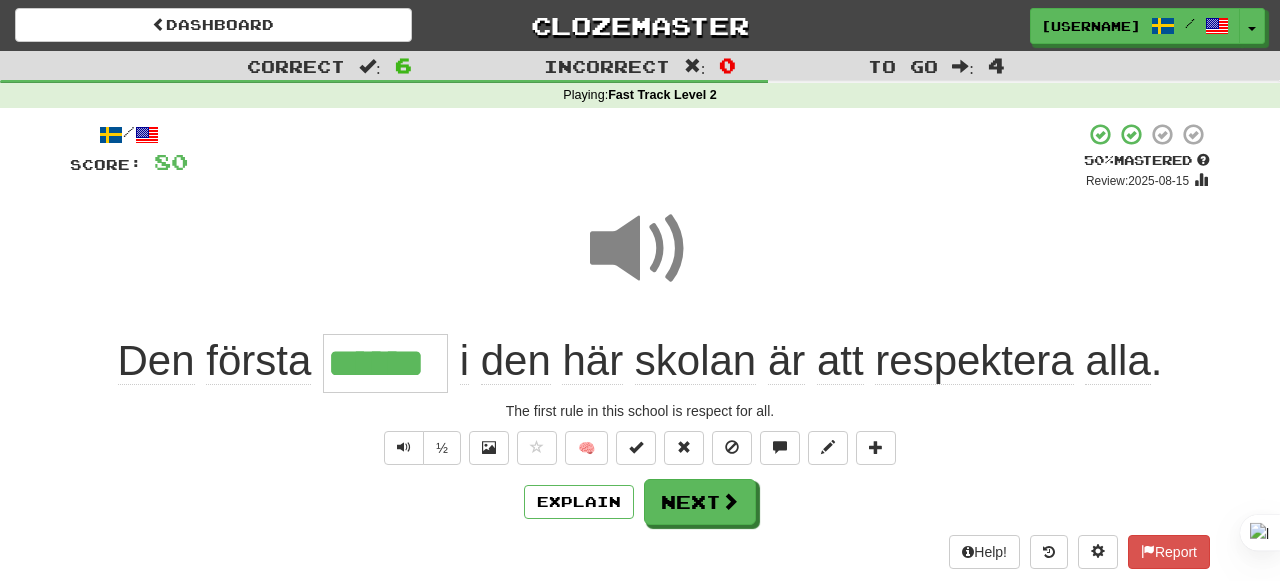click at bounding box center [640, 249] 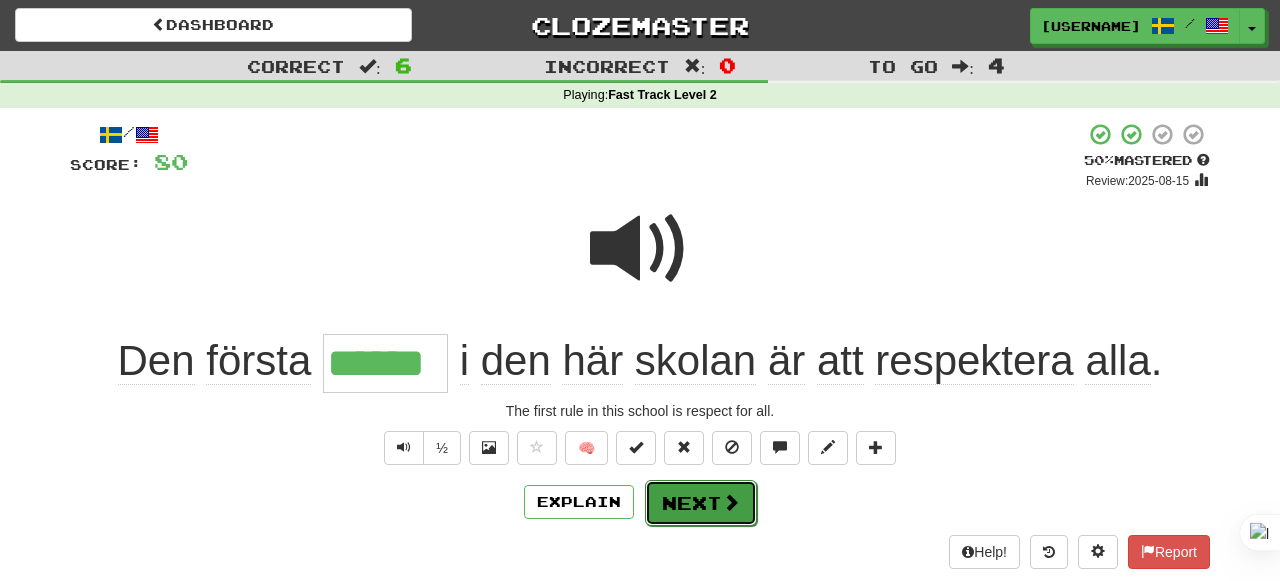 click on "Next" at bounding box center (701, 503) 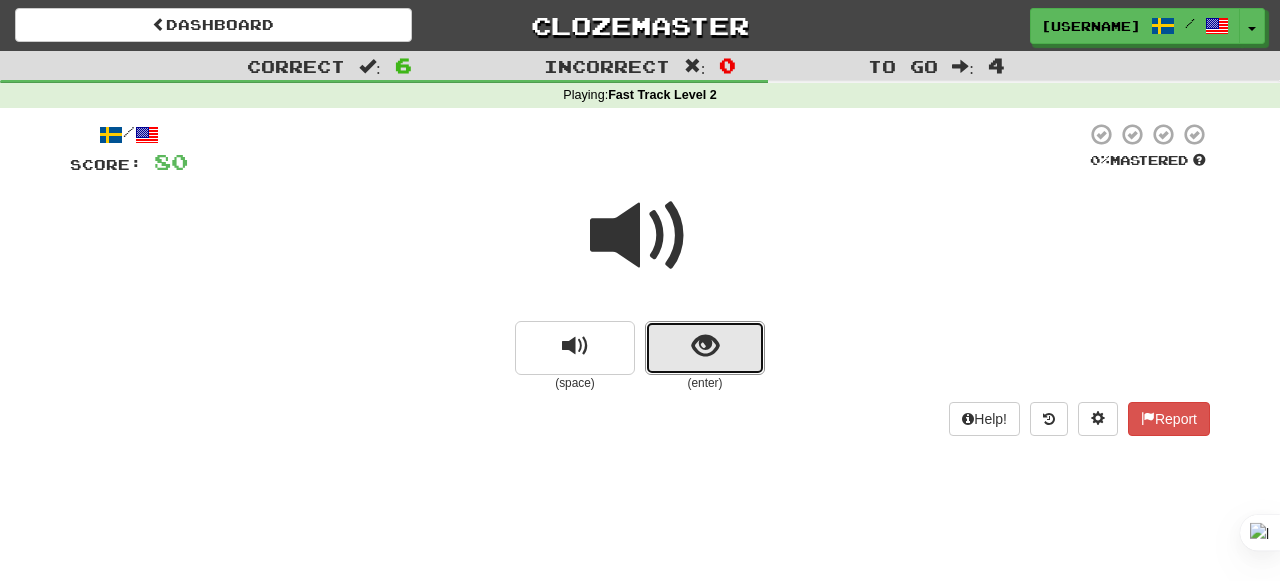 click at bounding box center [705, 348] 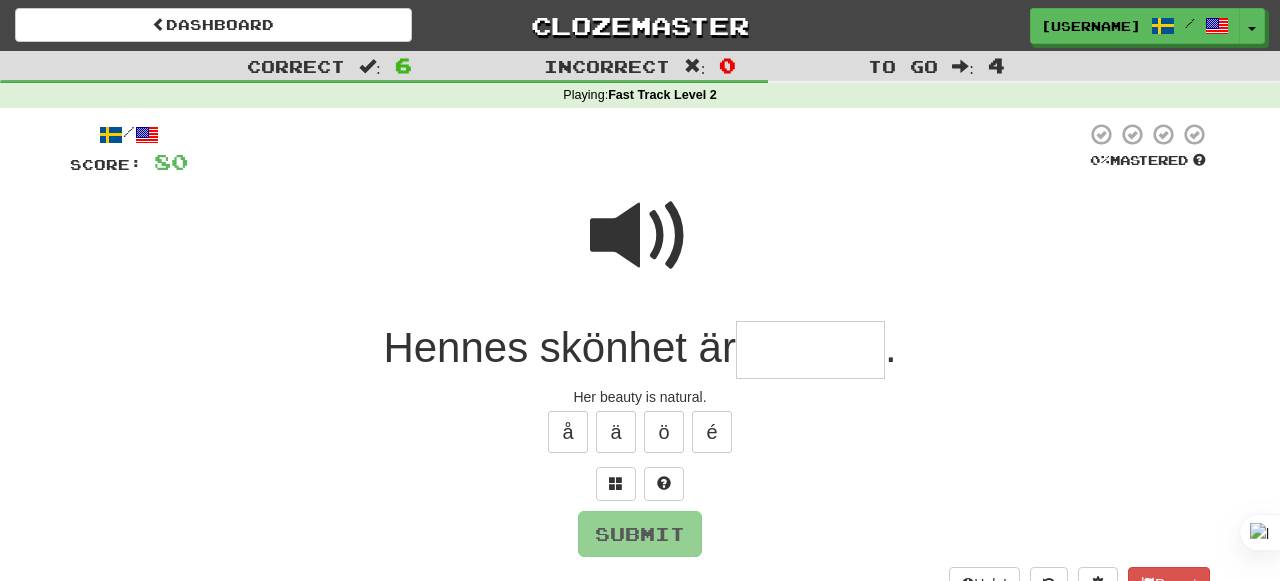 click at bounding box center (640, 236) 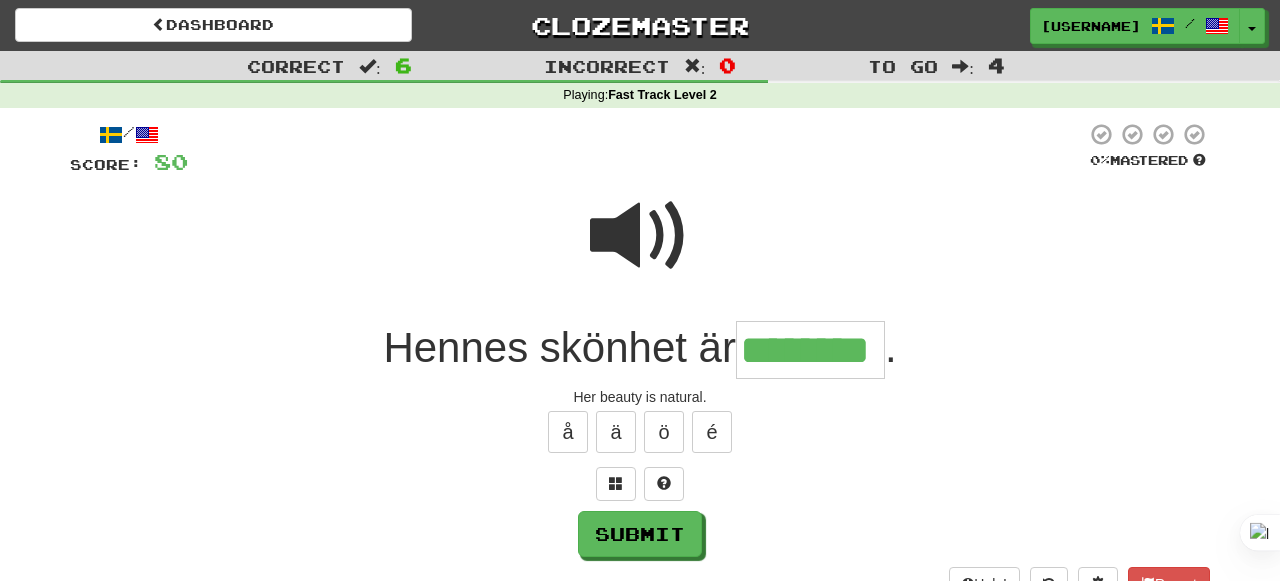 type on "********" 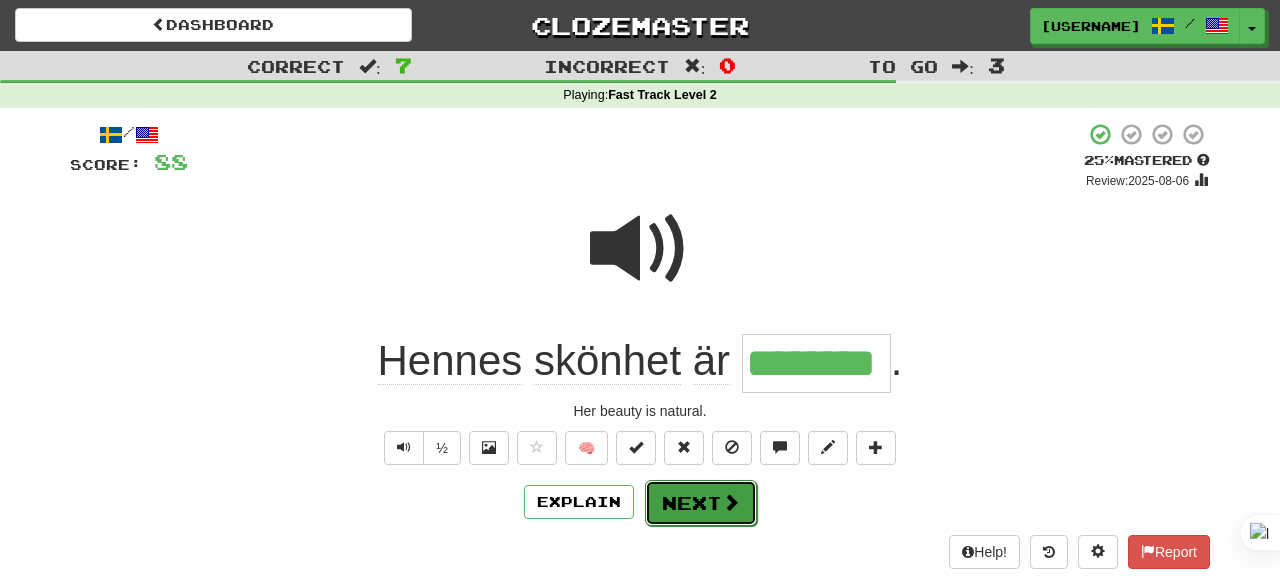 click on "Next" at bounding box center (701, 503) 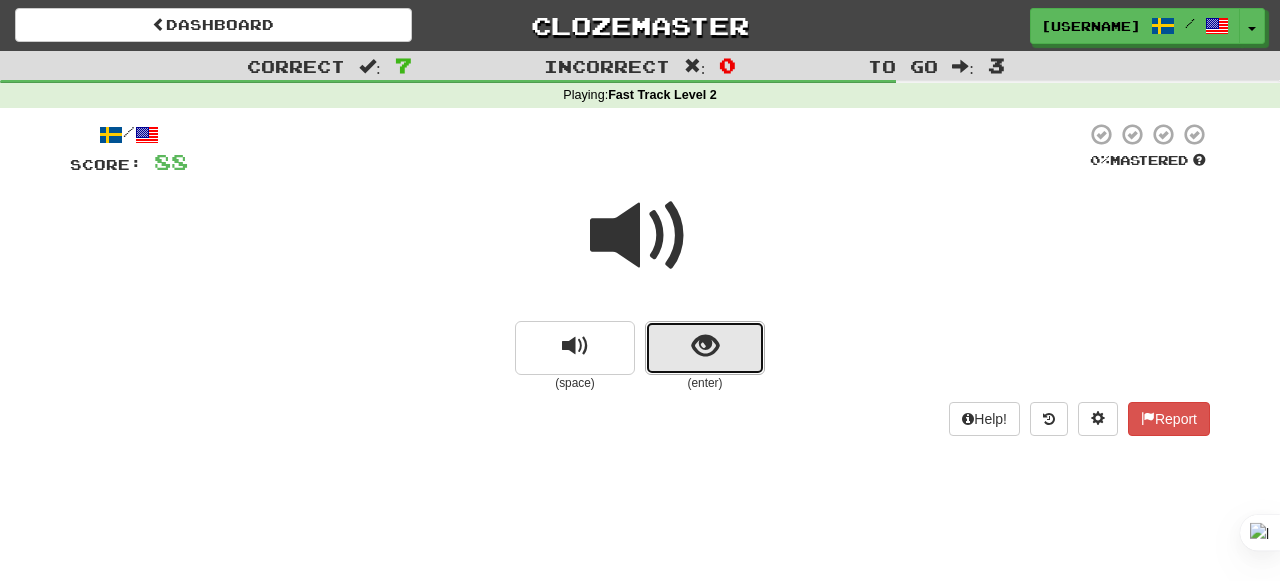 click at bounding box center (705, 348) 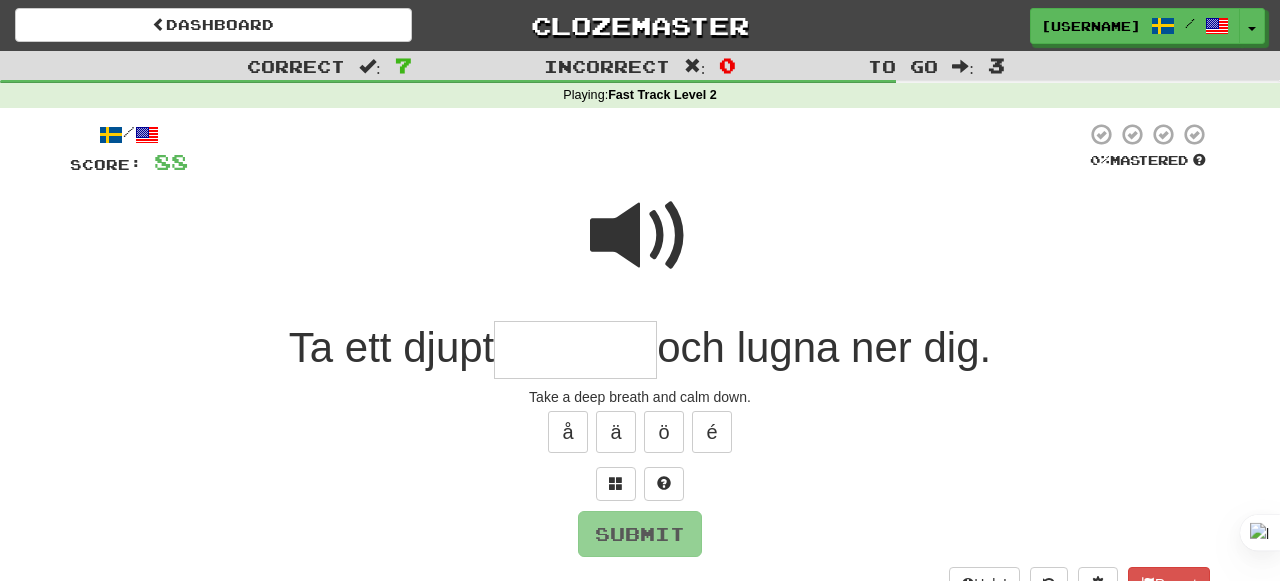 click at bounding box center (575, 350) 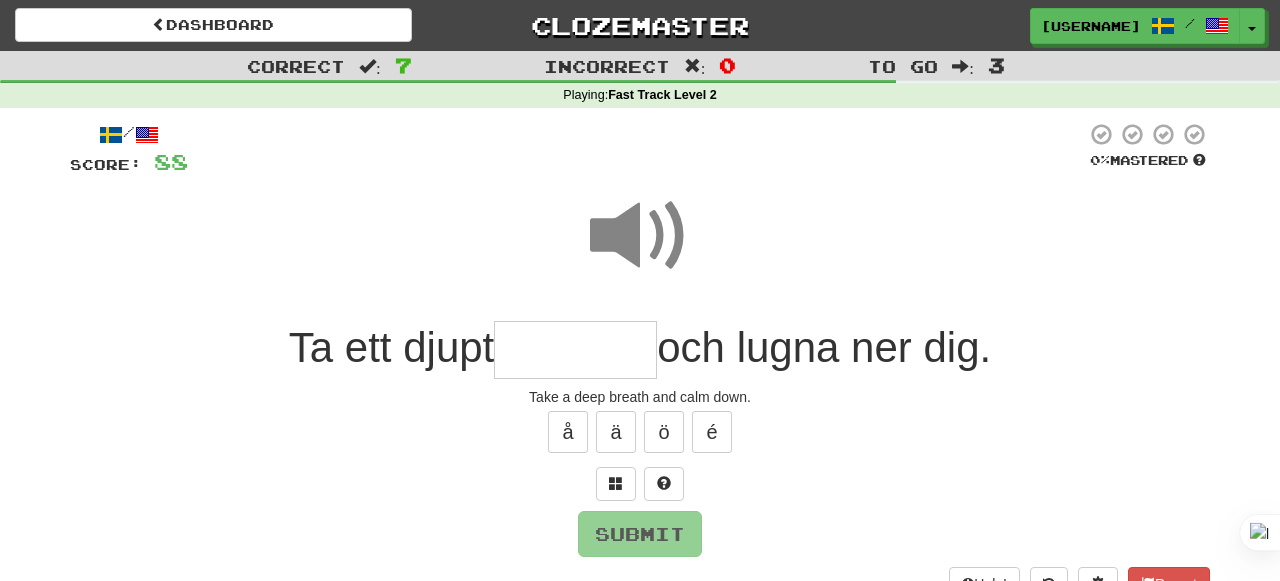 click at bounding box center (575, 350) 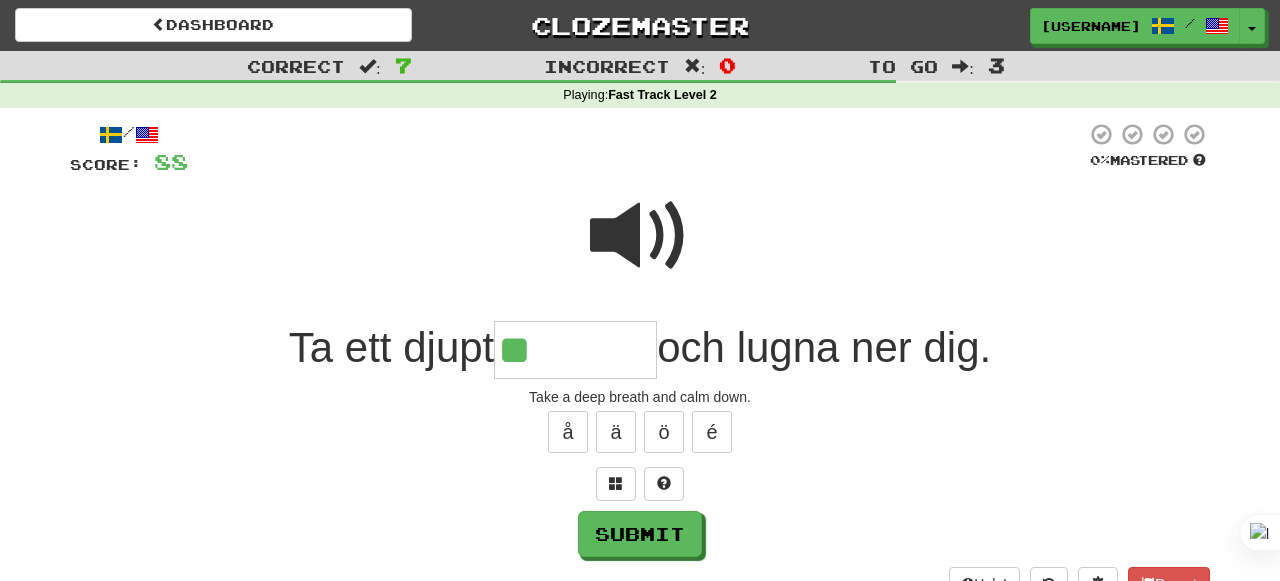 click at bounding box center (640, 236) 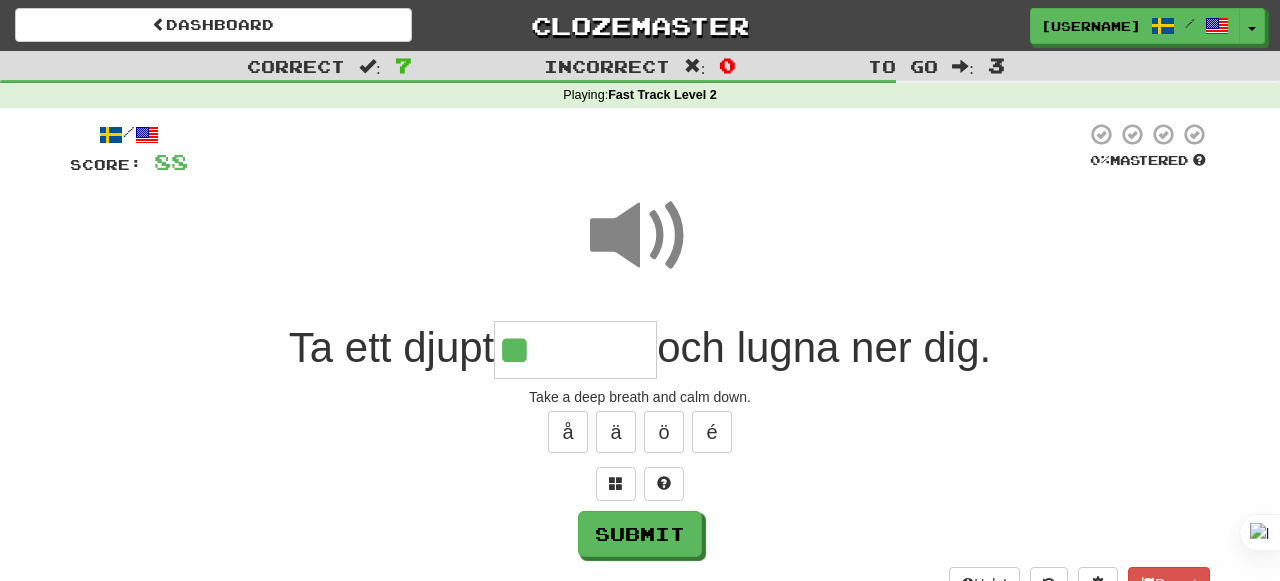 click on "**" at bounding box center [575, 350] 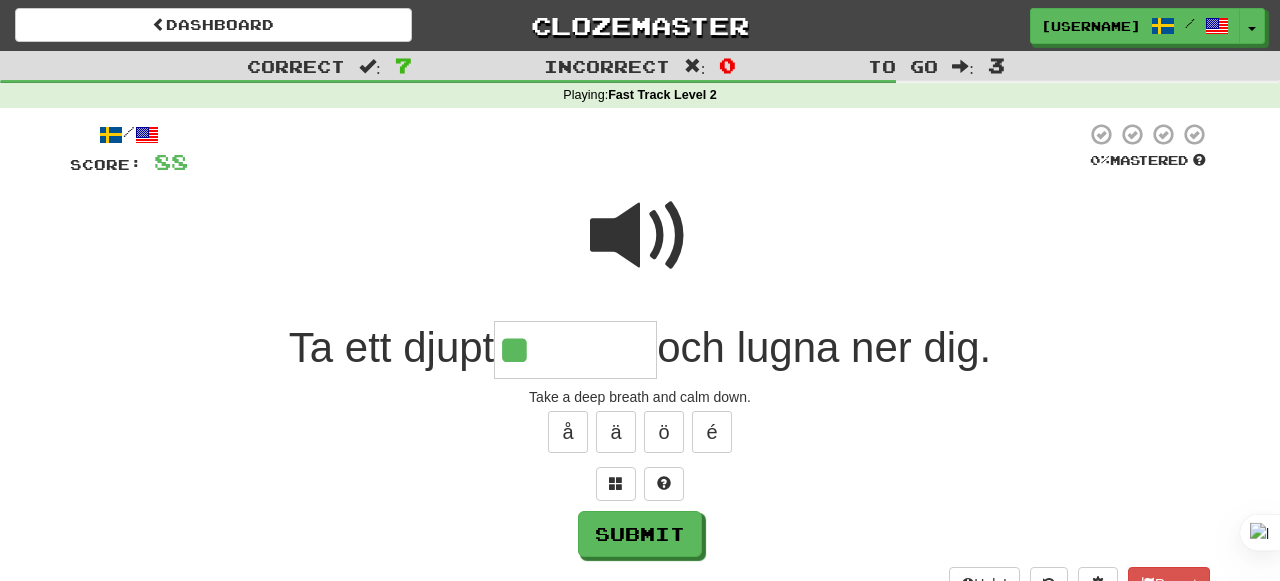 click at bounding box center (640, 236) 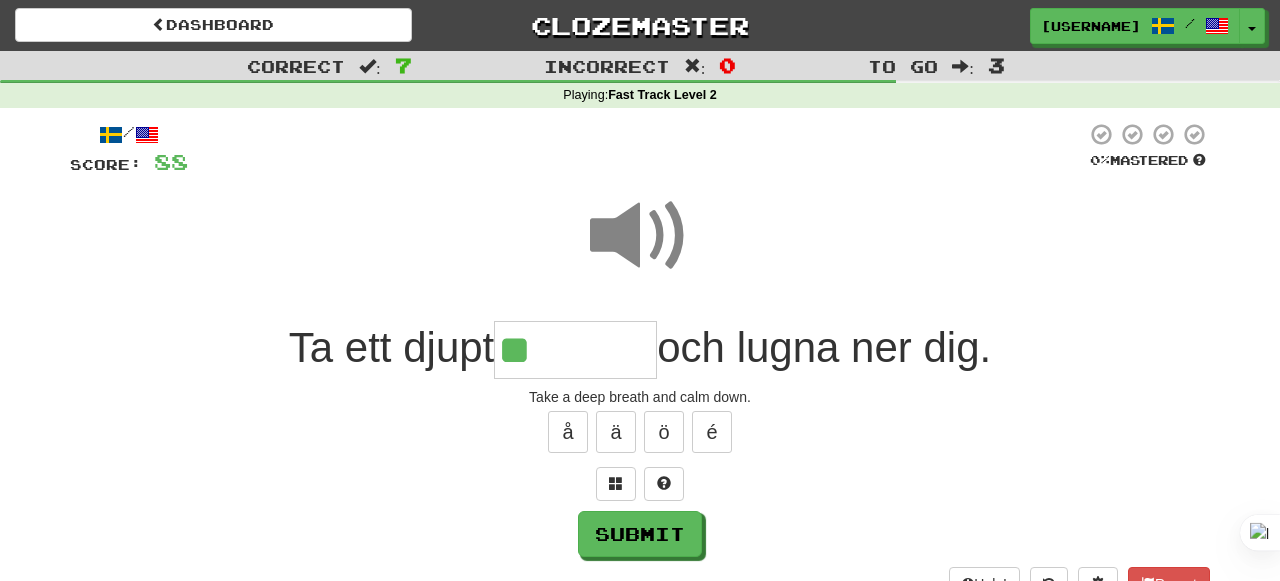 click at bounding box center [640, 236] 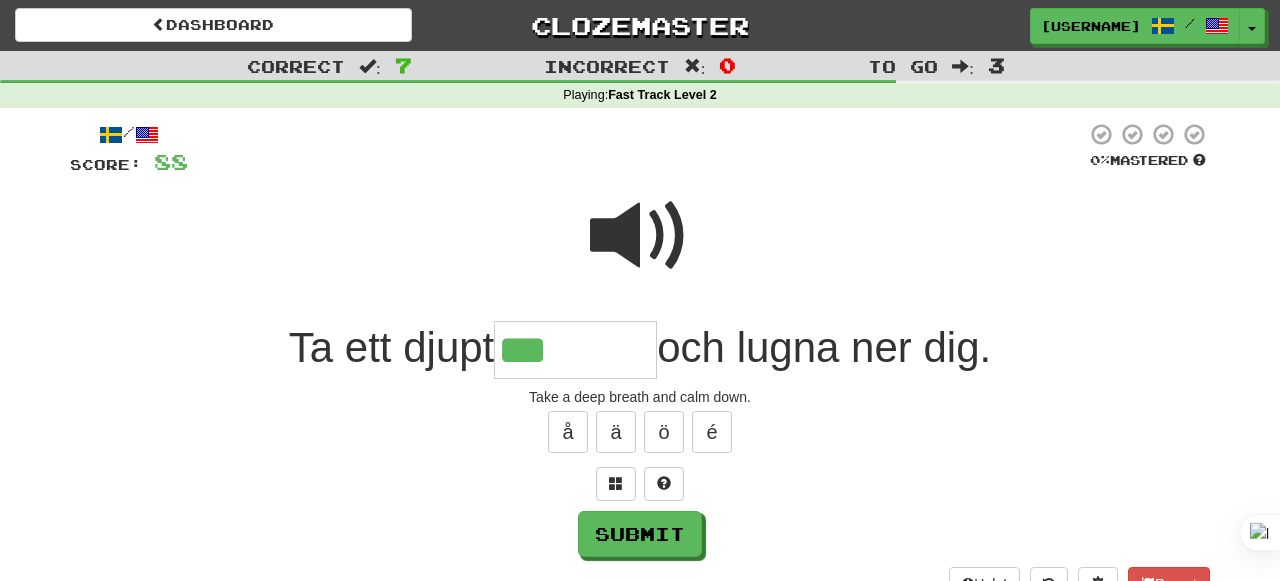 click at bounding box center (640, 236) 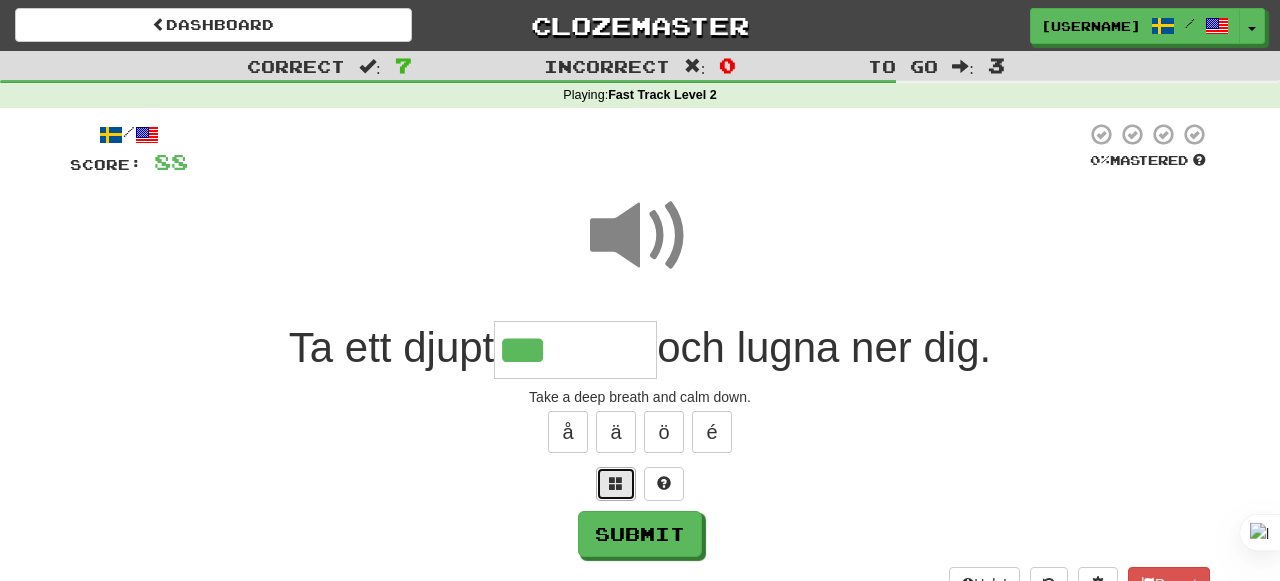 click at bounding box center (616, 484) 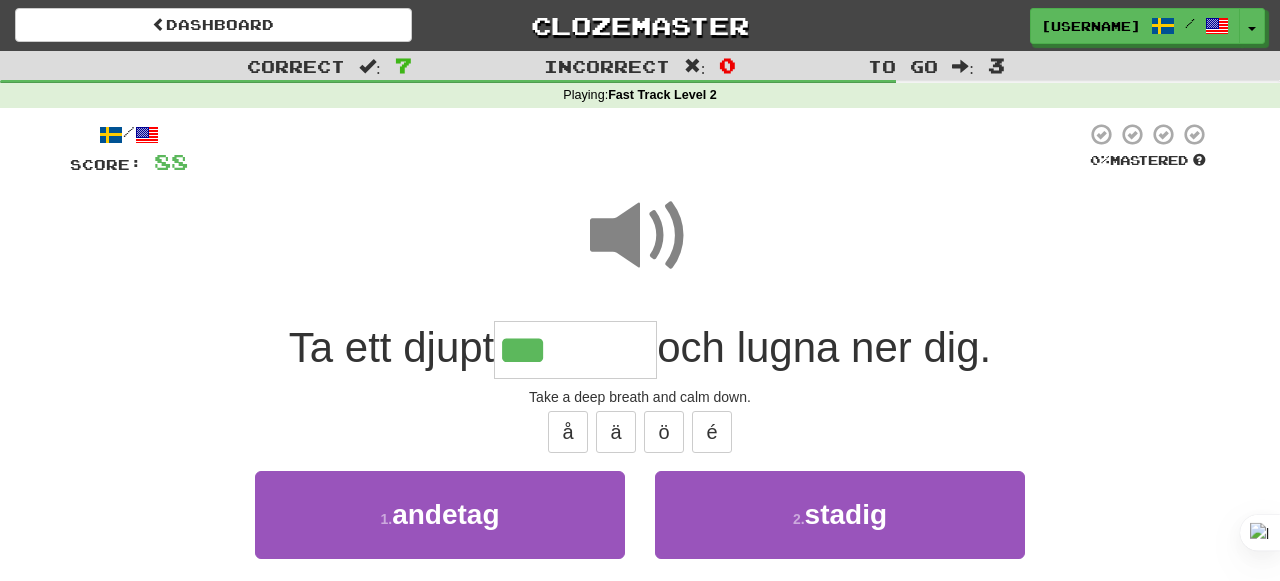 click on "***" at bounding box center [575, 350] 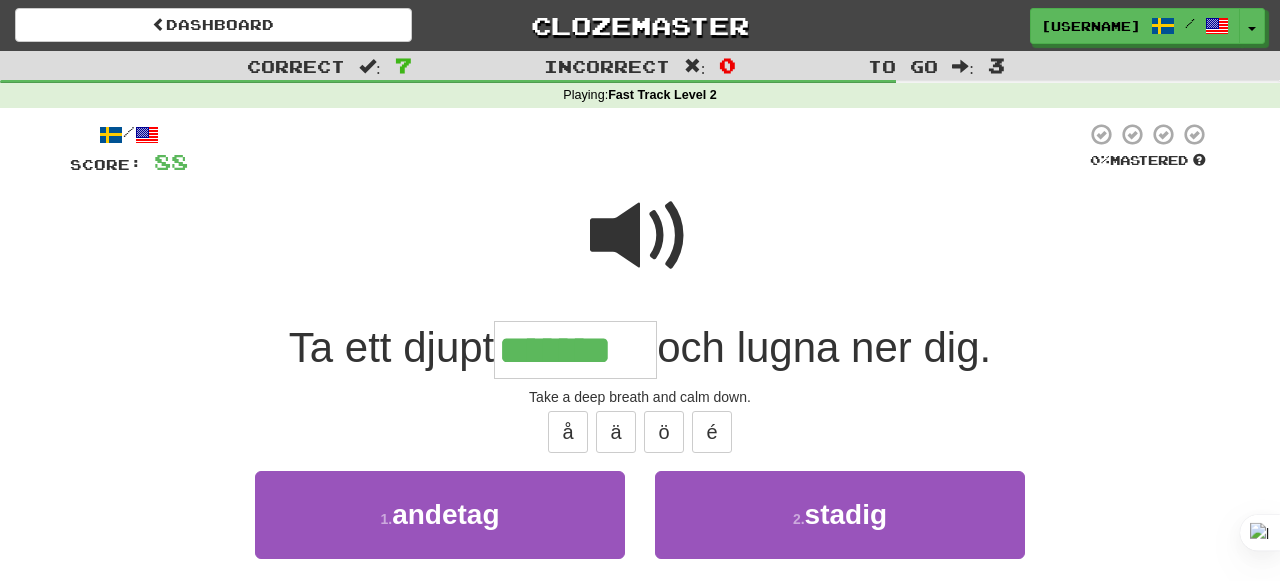 type on "*******" 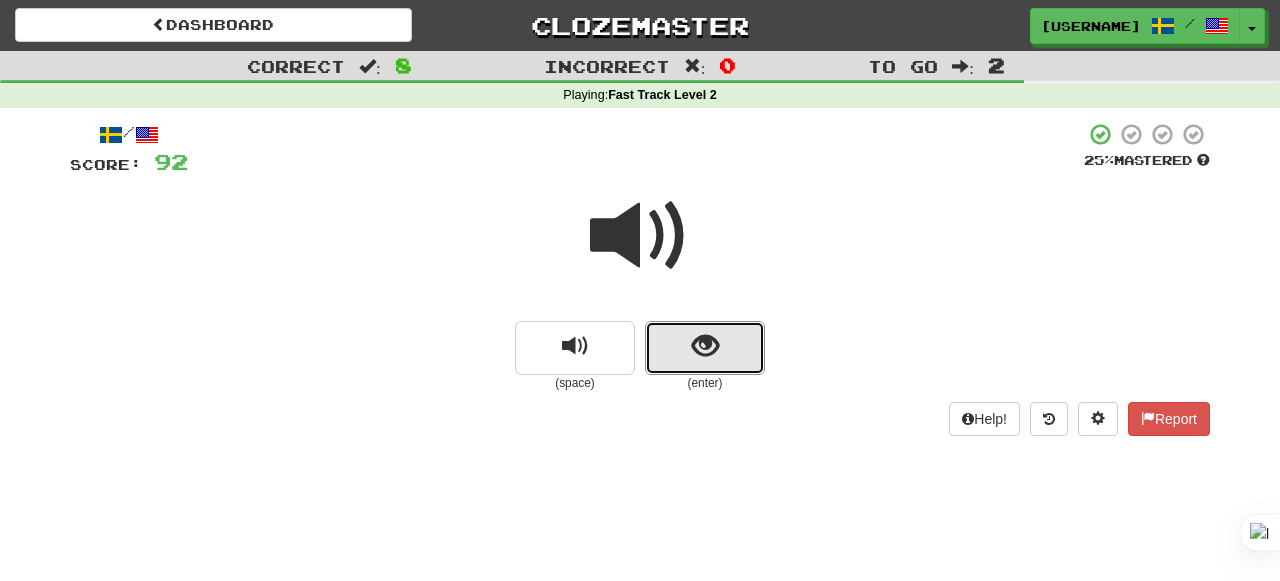 click at bounding box center [705, 348] 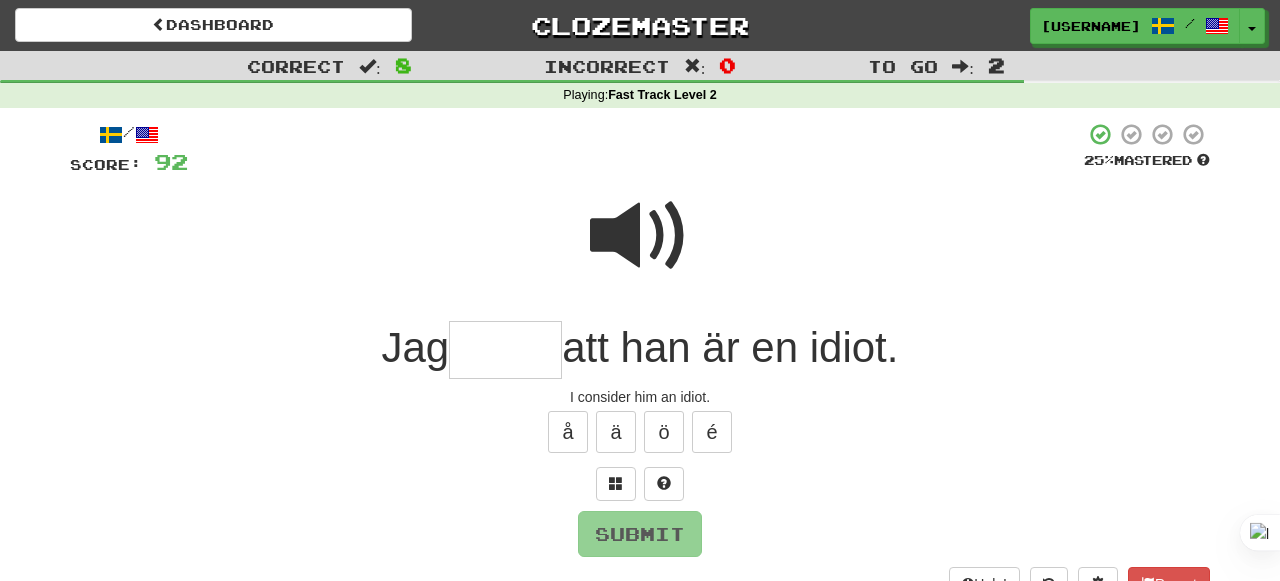 click at bounding box center (640, 236) 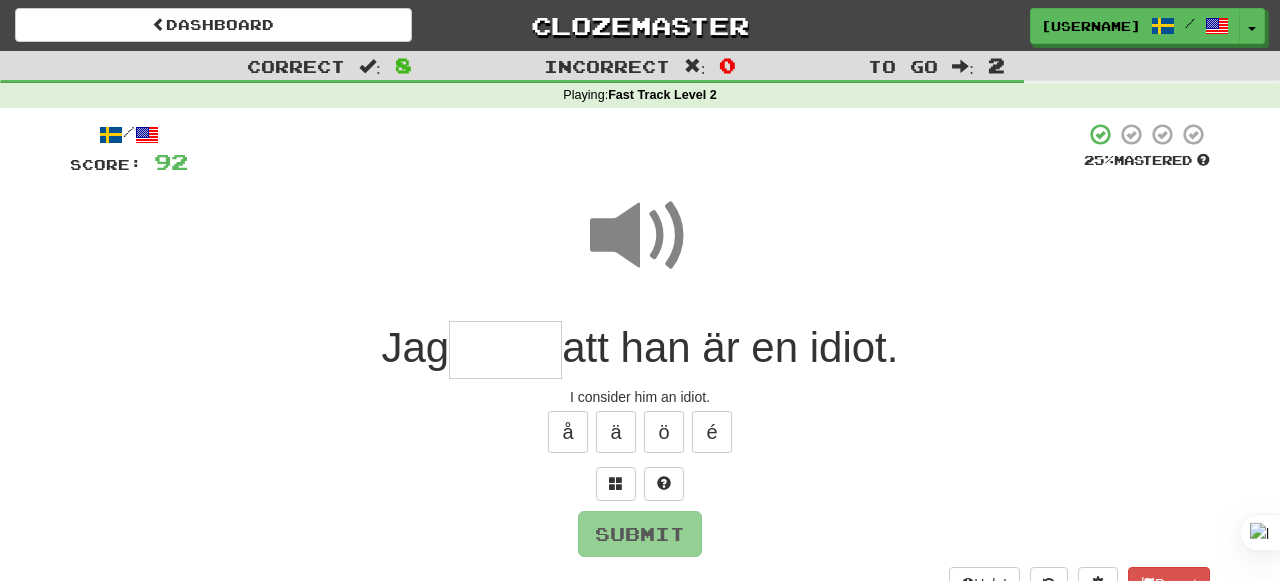 click on "/  Score:   92 25 %  Mastered Jag   att han är en idiot. I consider him an idiot. å ä ö é Submit  Help!  Report" at bounding box center [640, 361] 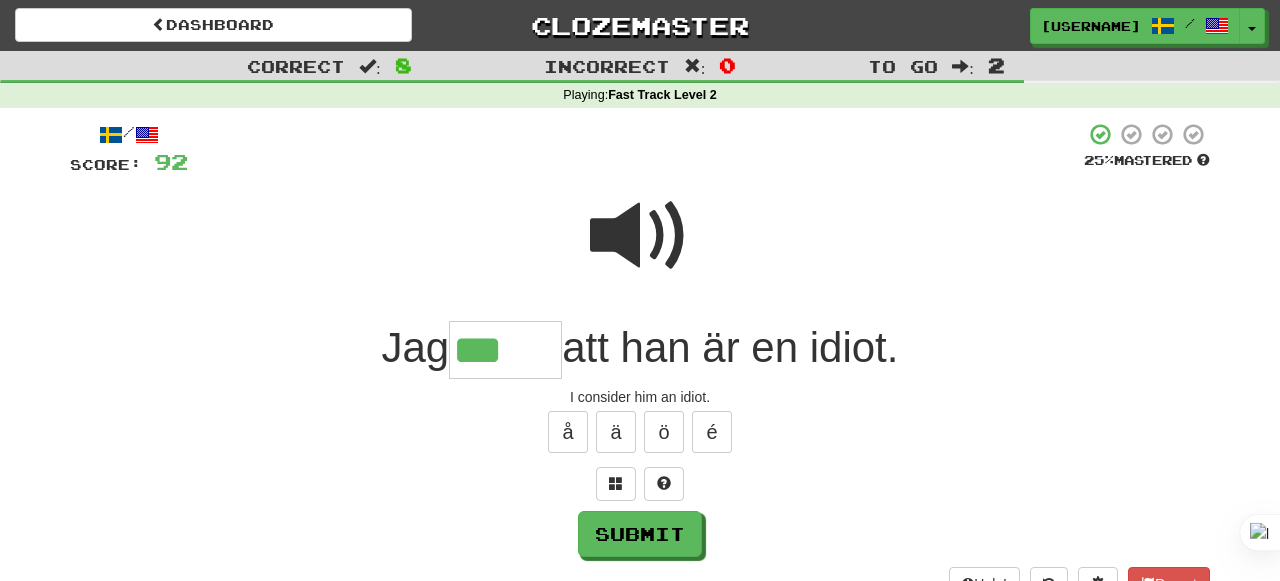 click at bounding box center [640, 236] 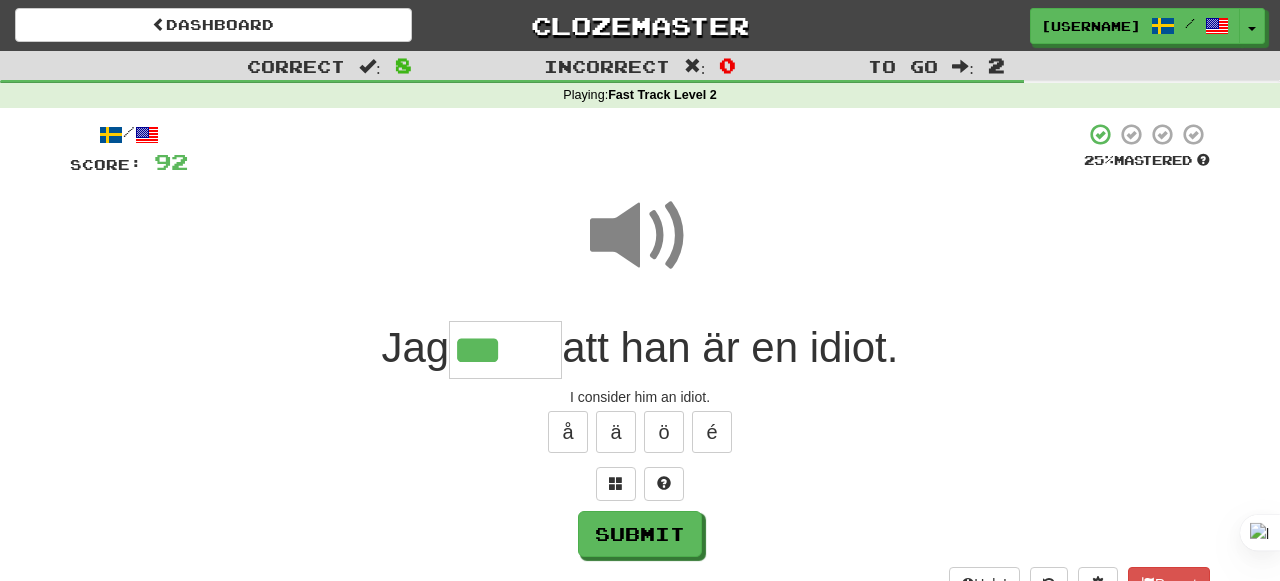 click on "***" at bounding box center [505, 350] 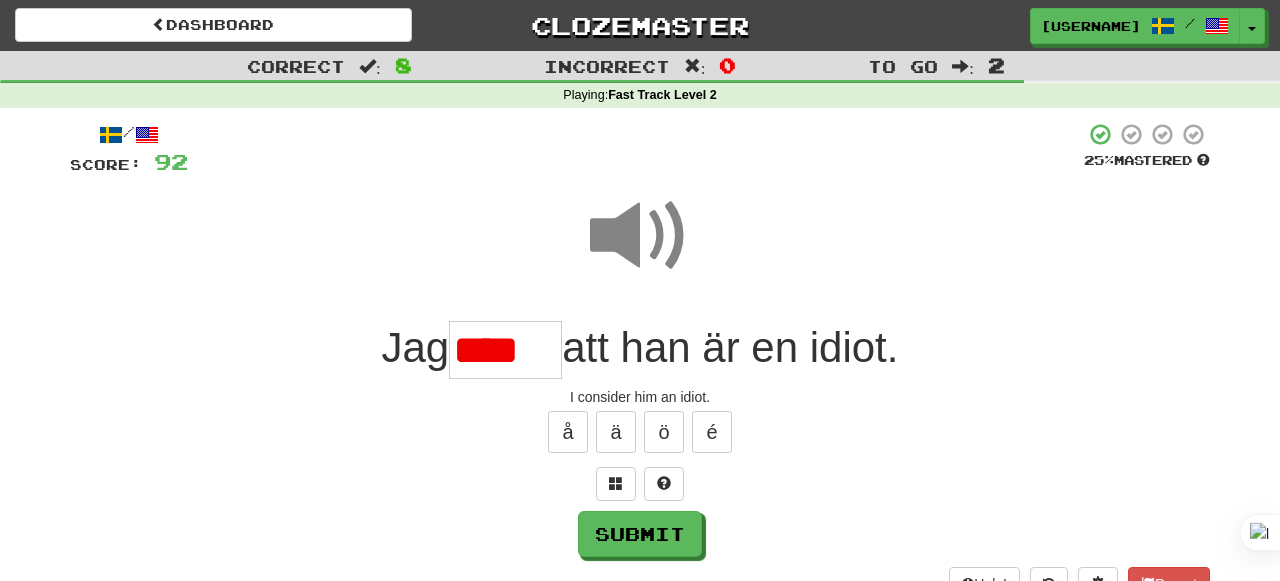 scroll, scrollTop: 0, scrollLeft: 0, axis: both 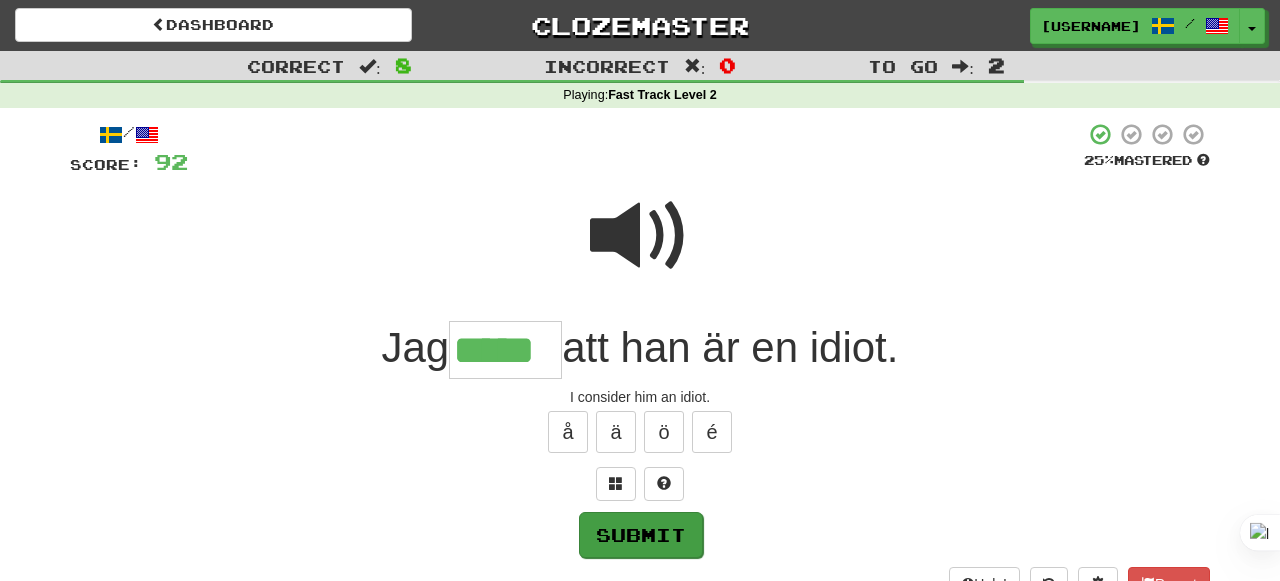 type on "*****" 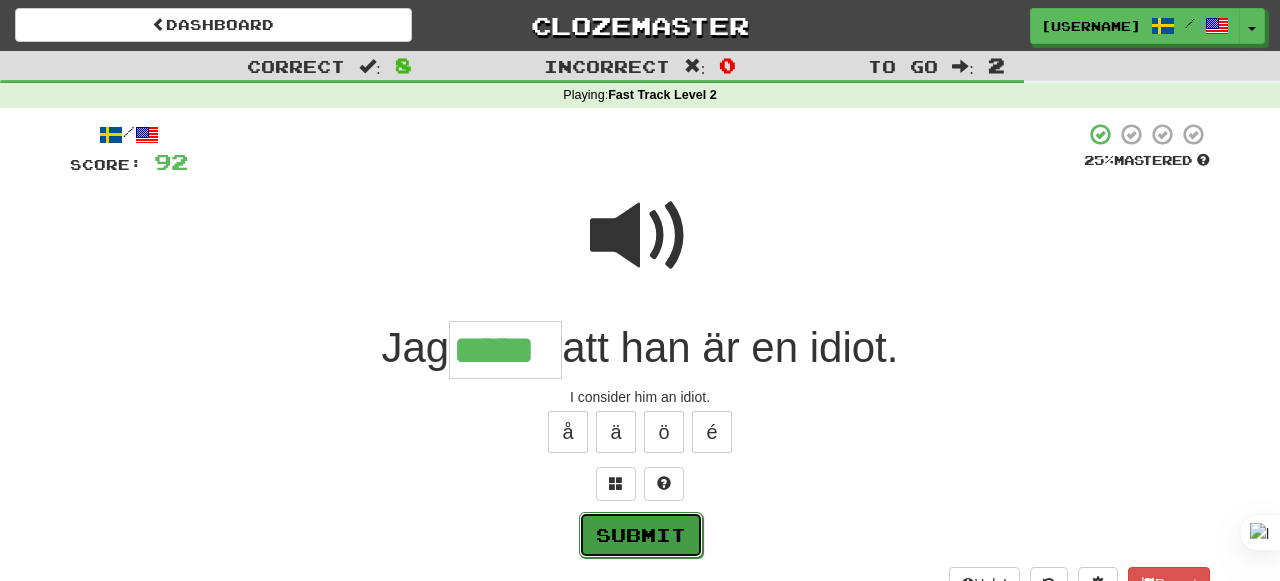 click on "Submit" at bounding box center (641, 535) 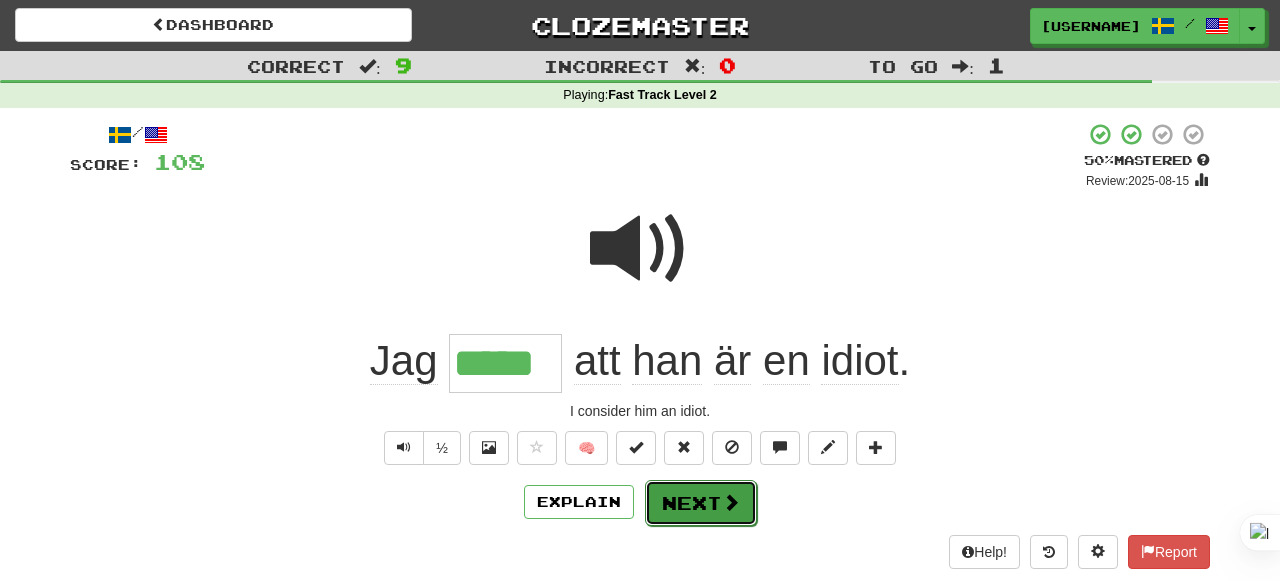 click on "Next" at bounding box center [701, 503] 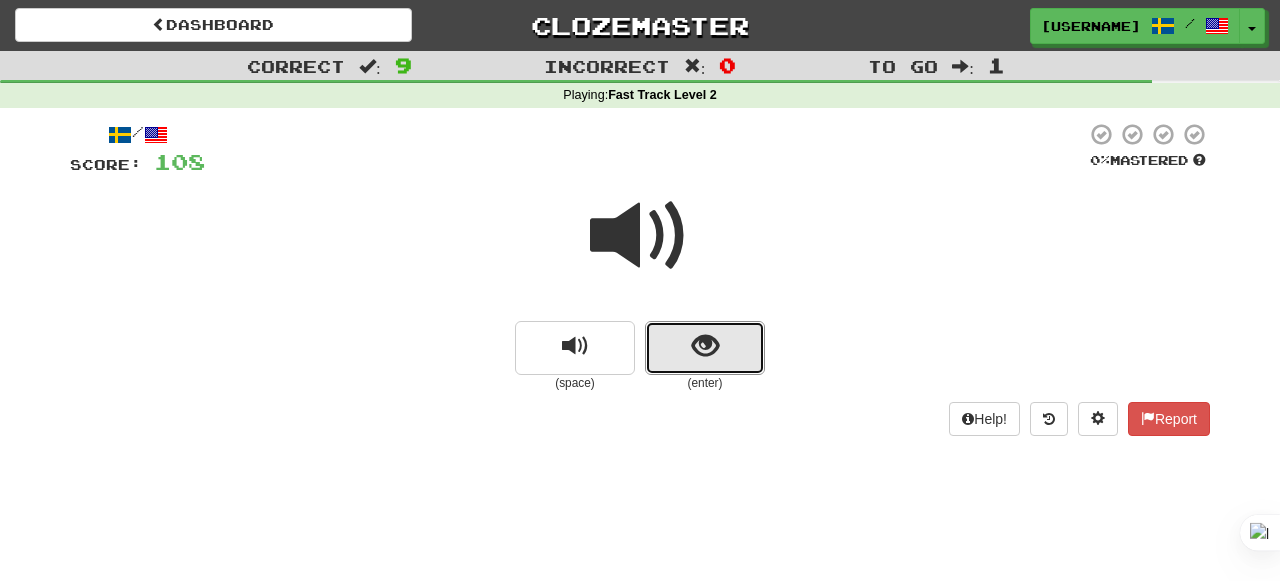 click at bounding box center [705, 348] 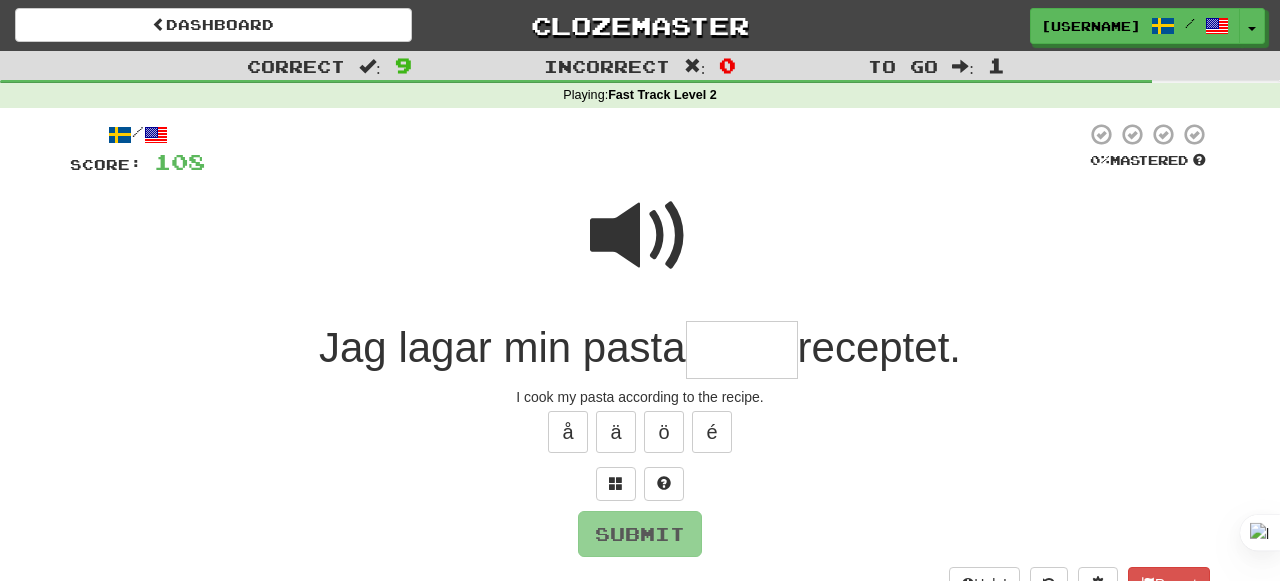 click at bounding box center (640, 236) 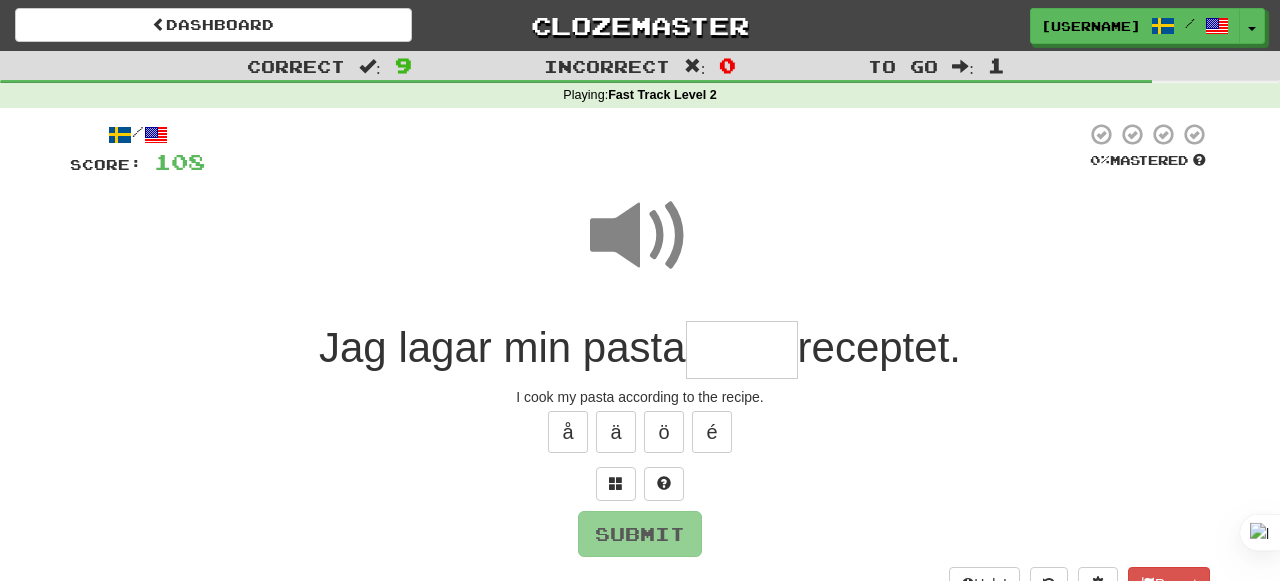click at bounding box center (742, 350) 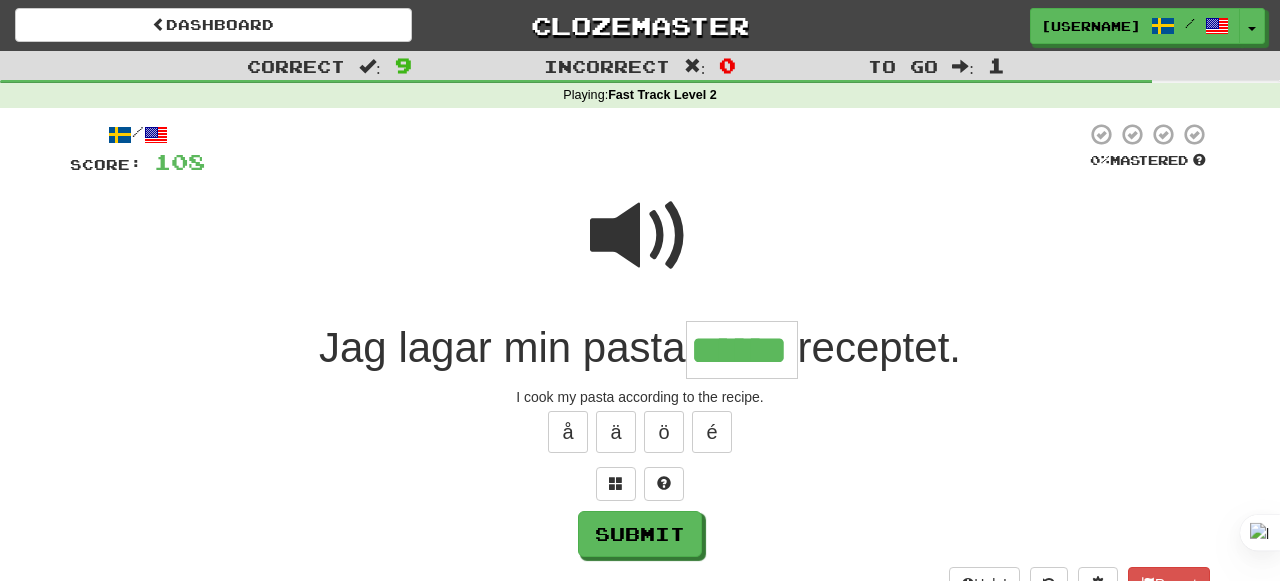 type on "******" 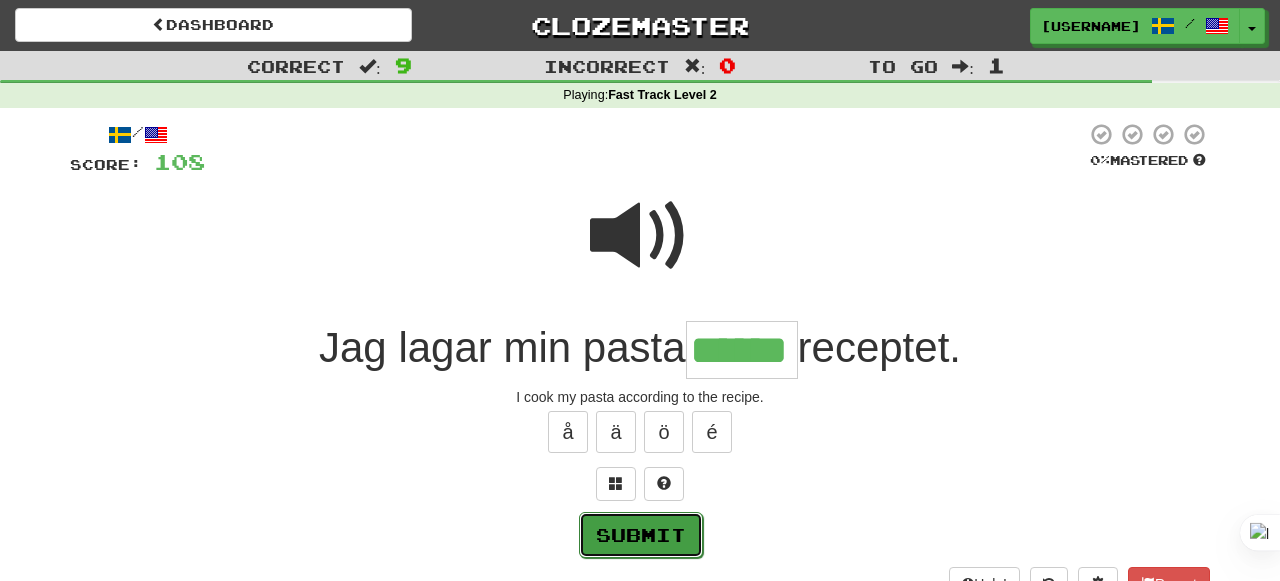 click on "Submit" at bounding box center [641, 535] 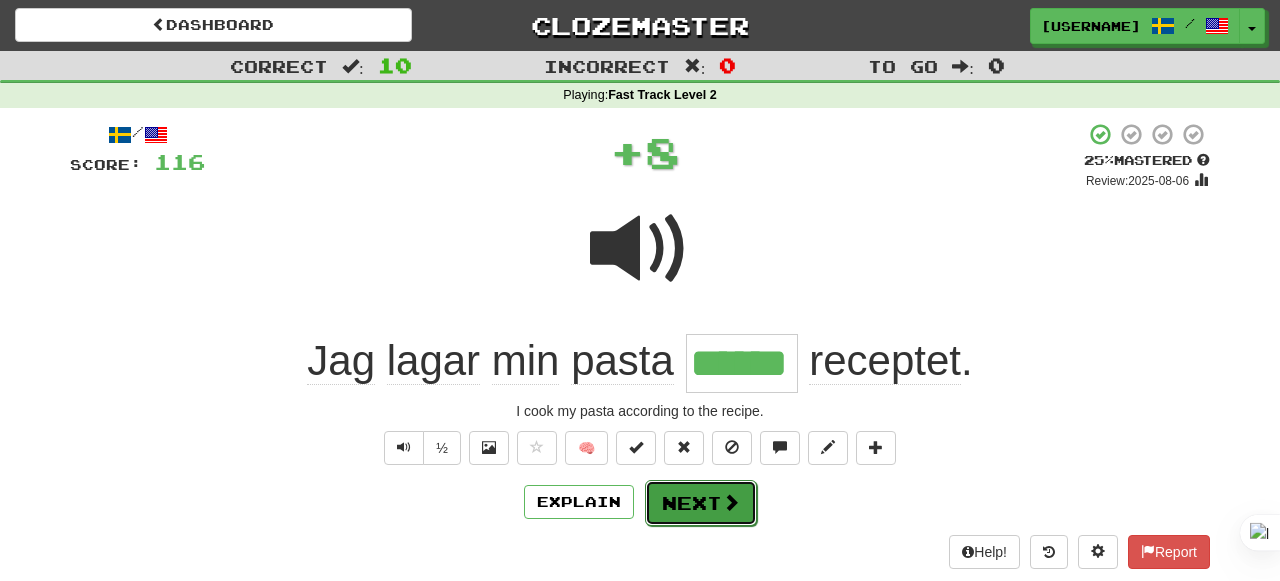 click on "Next" at bounding box center [701, 503] 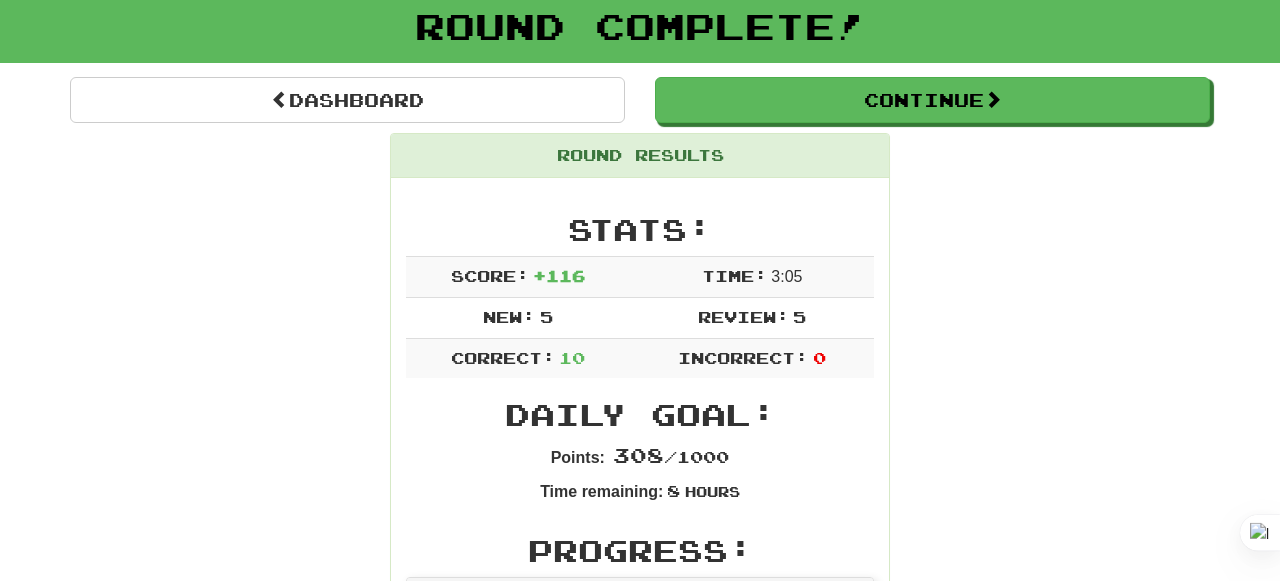 scroll, scrollTop: 0, scrollLeft: 0, axis: both 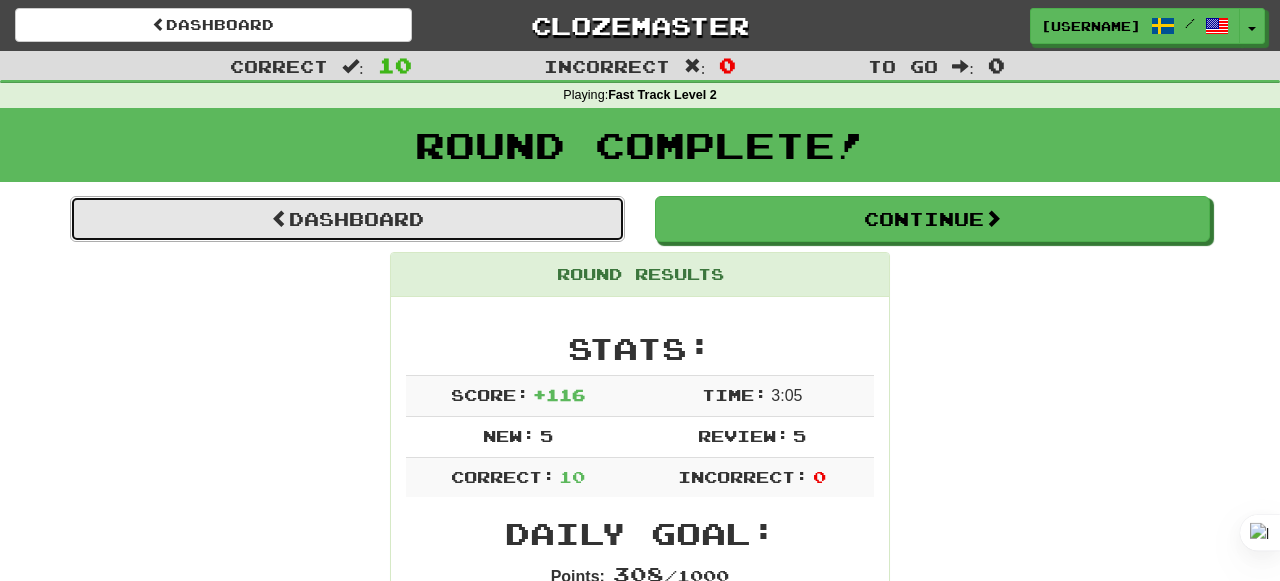 click on "Dashboard" at bounding box center [347, 219] 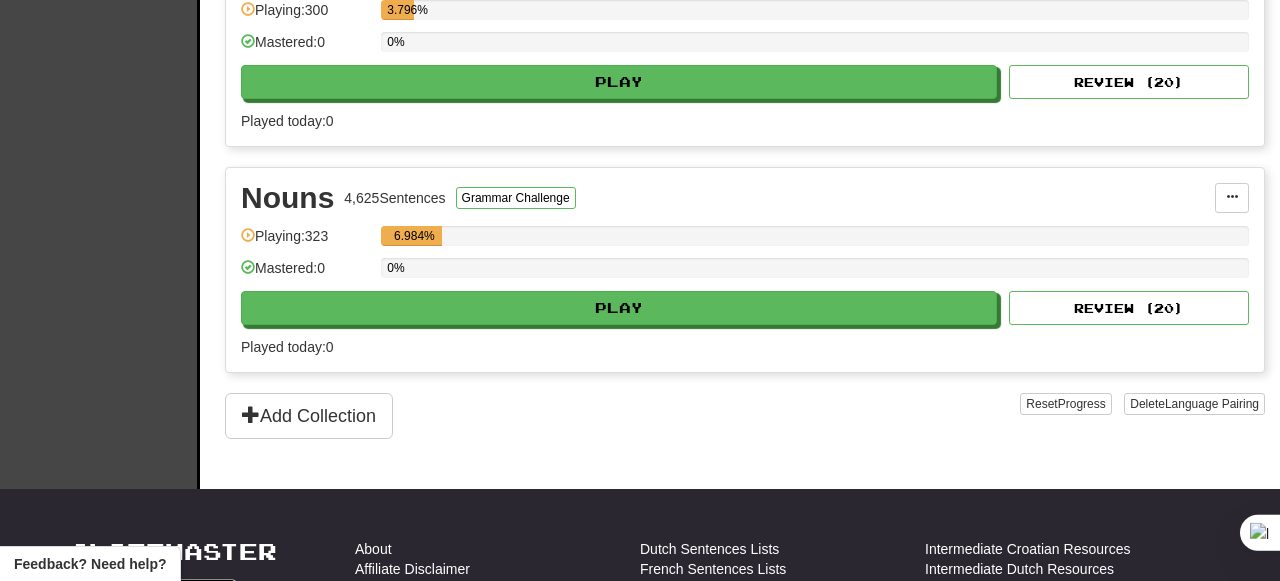 scroll, scrollTop: 2344, scrollLeft: 0, axis: vertical 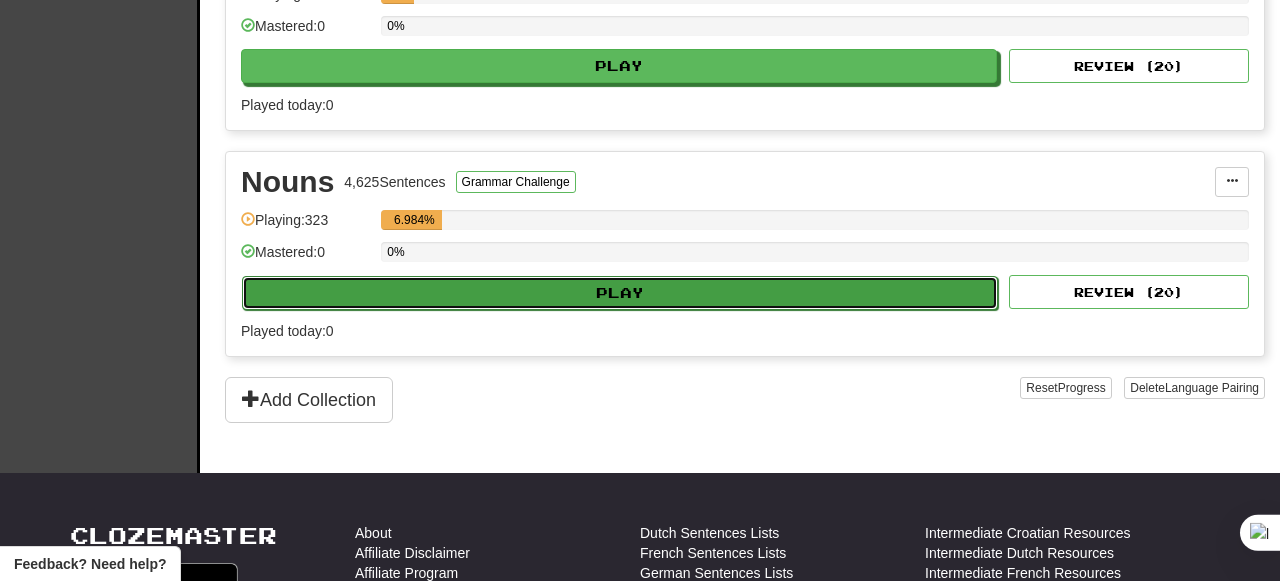click on "Play" at bounding box center [620, 293] 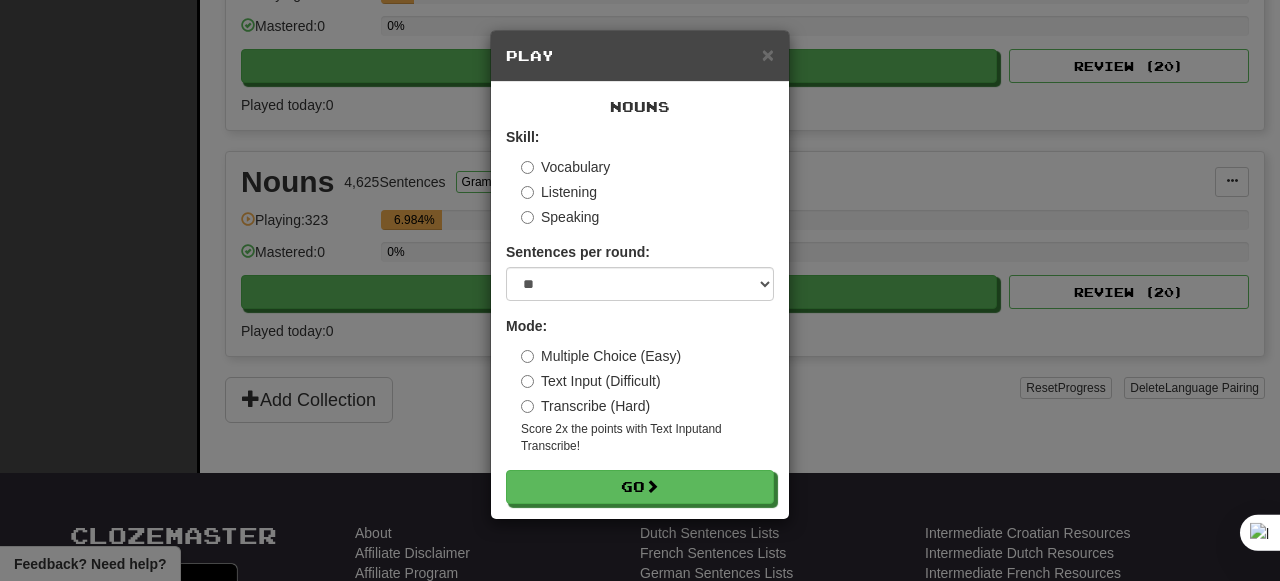 click on "Speaking" at bounding box center [560, 217] 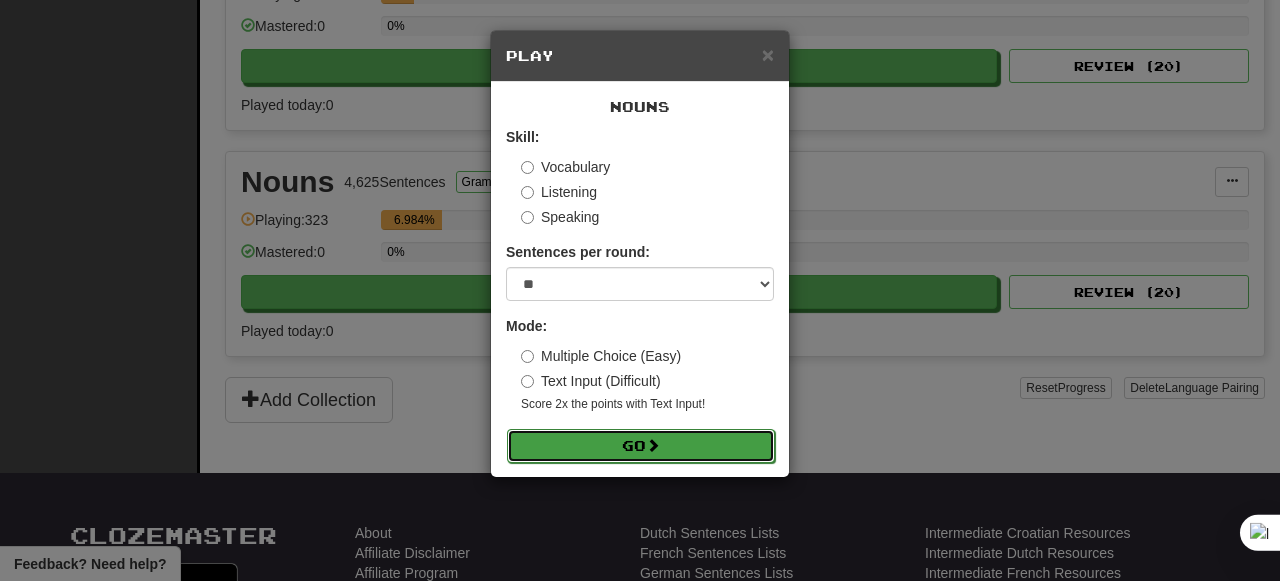 click on "Go" at bounding box center (641, 446) 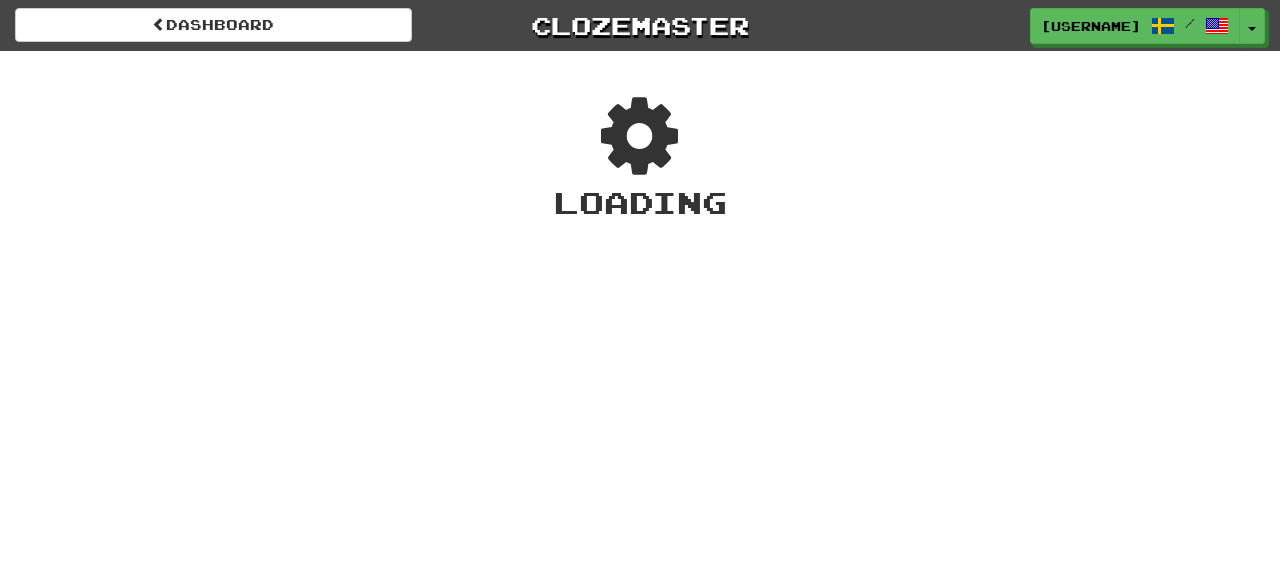 scroll, scrollTop: 0, scrollLeft: 0, axis: both 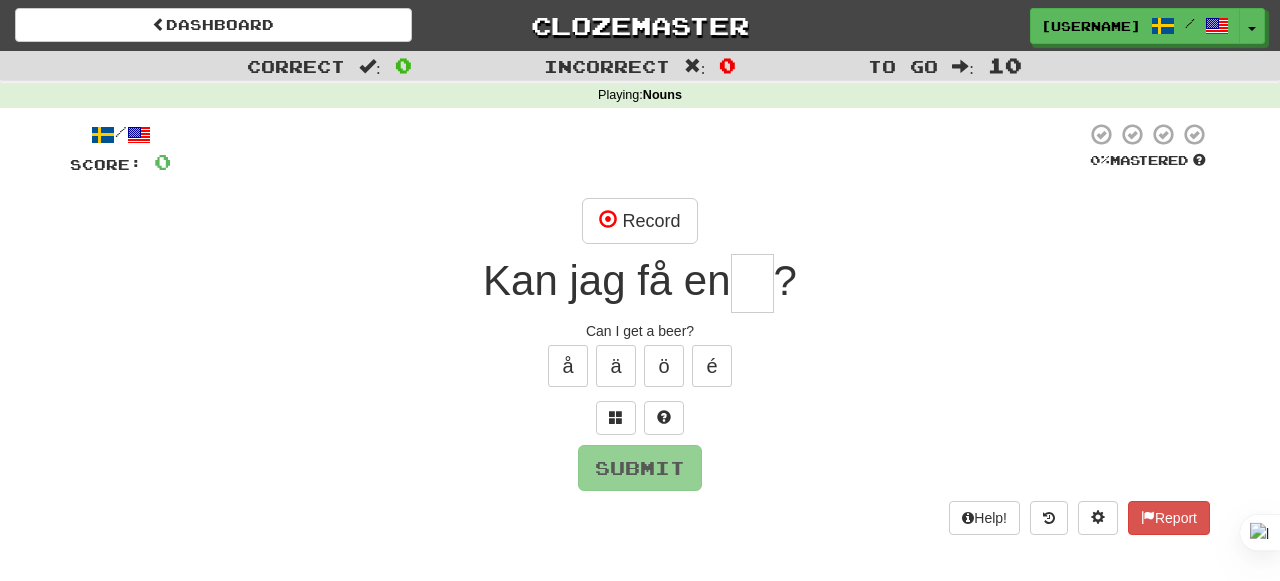 click at bounding box center [752, 283] 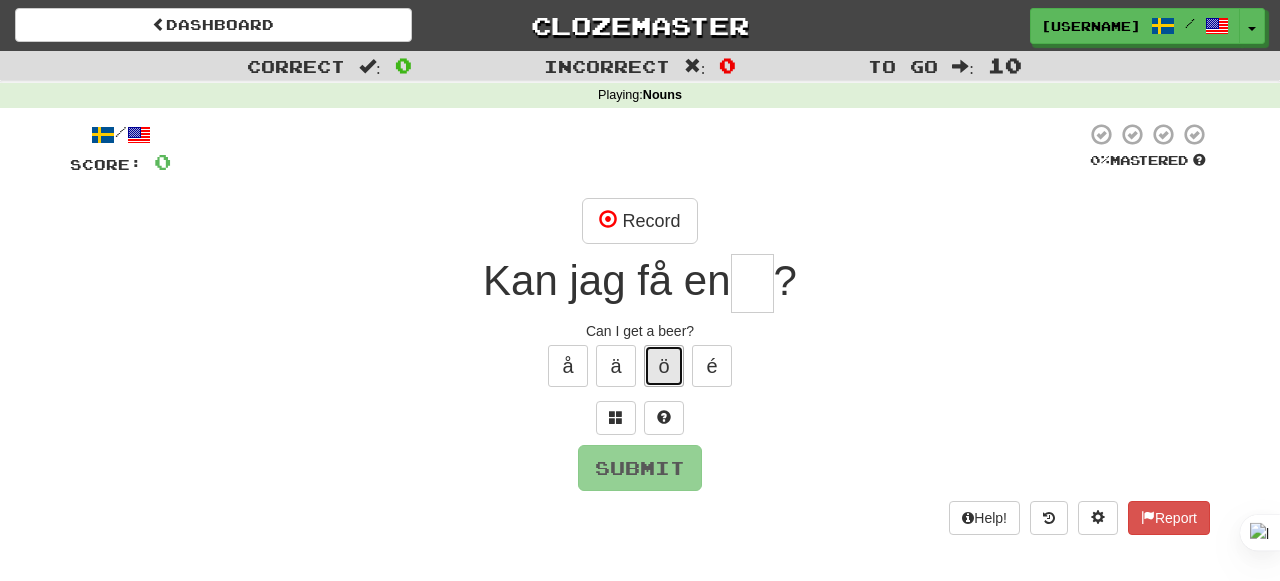 click on "ö" at bounding box center (664, 366) 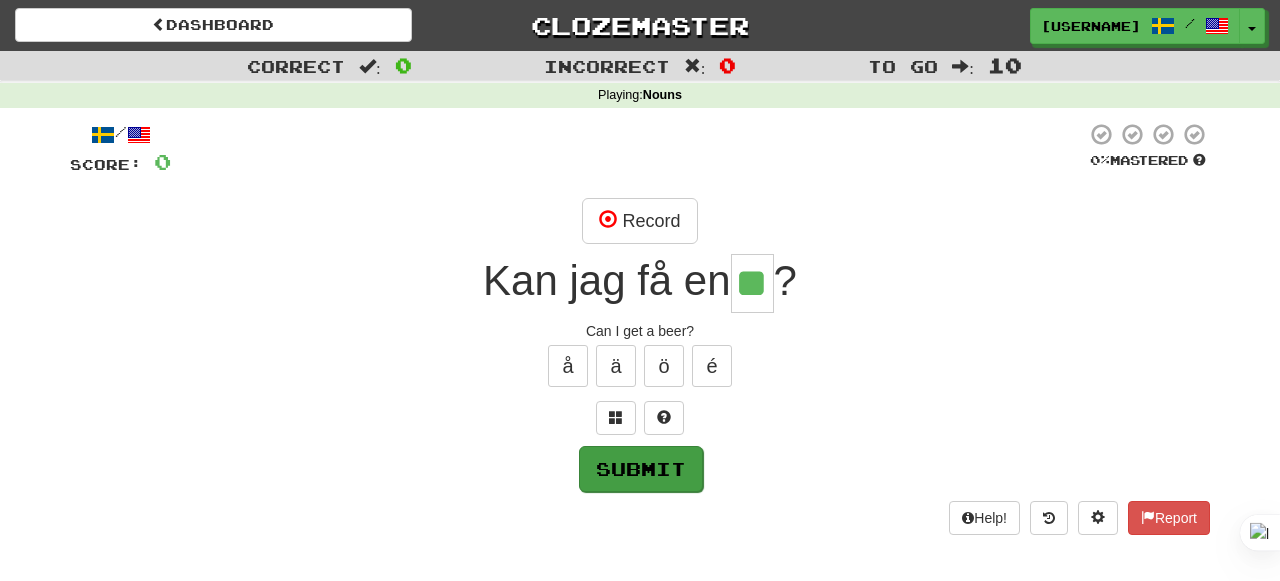 type on "**" 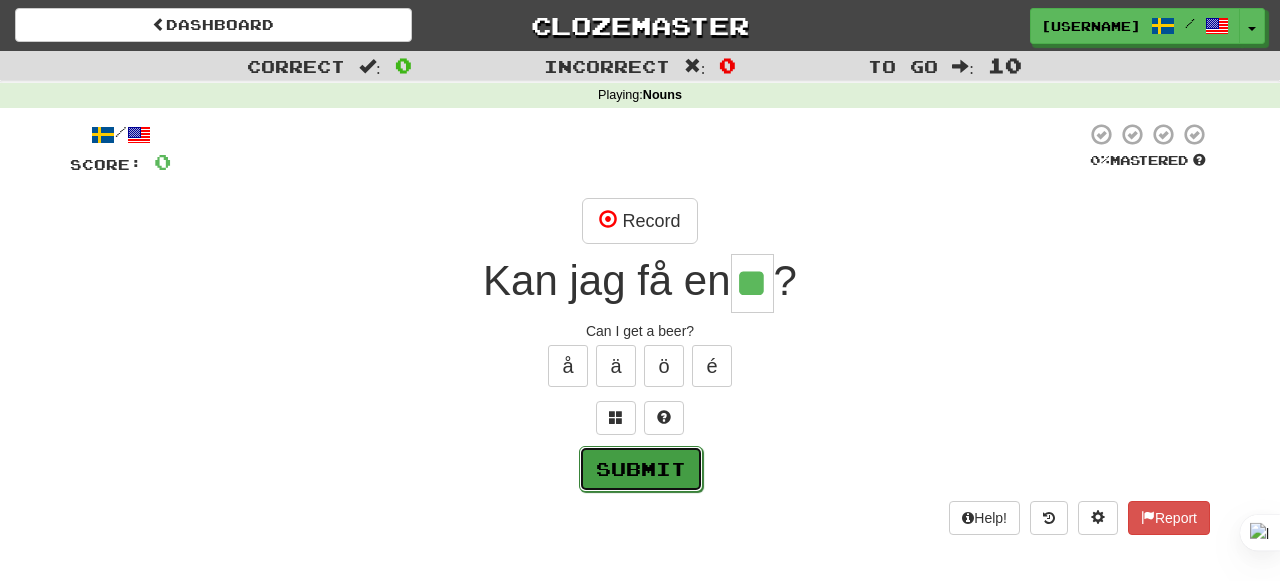 click on "Submit" at bounding box center (641, 469) 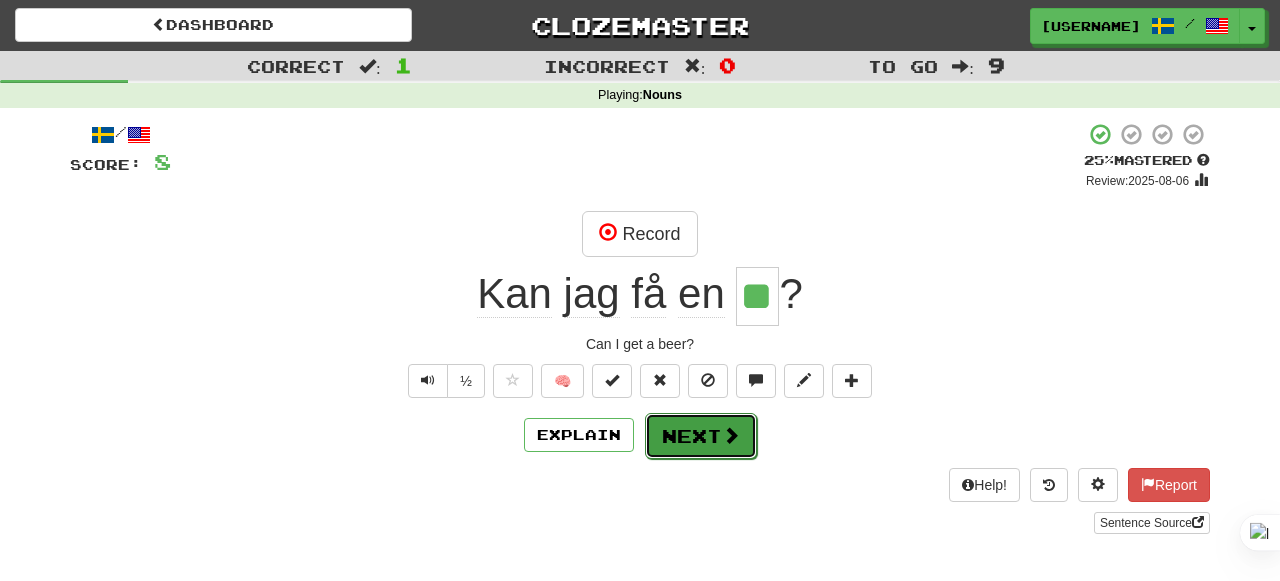 click on "Next" at bounding box center (701, 436) 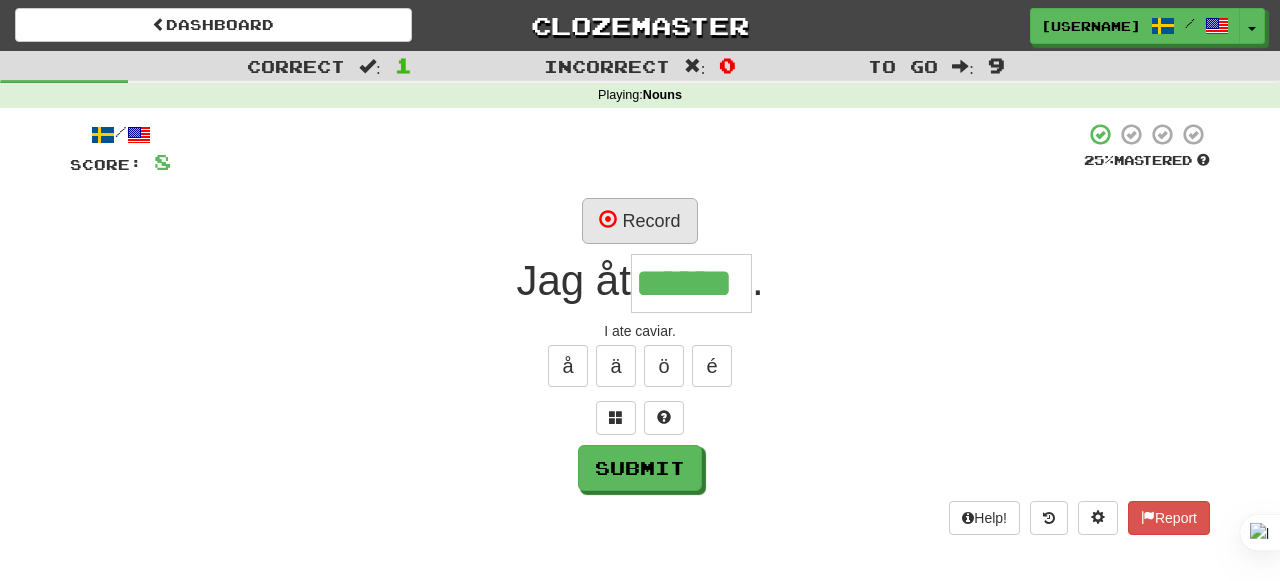 type on "******" 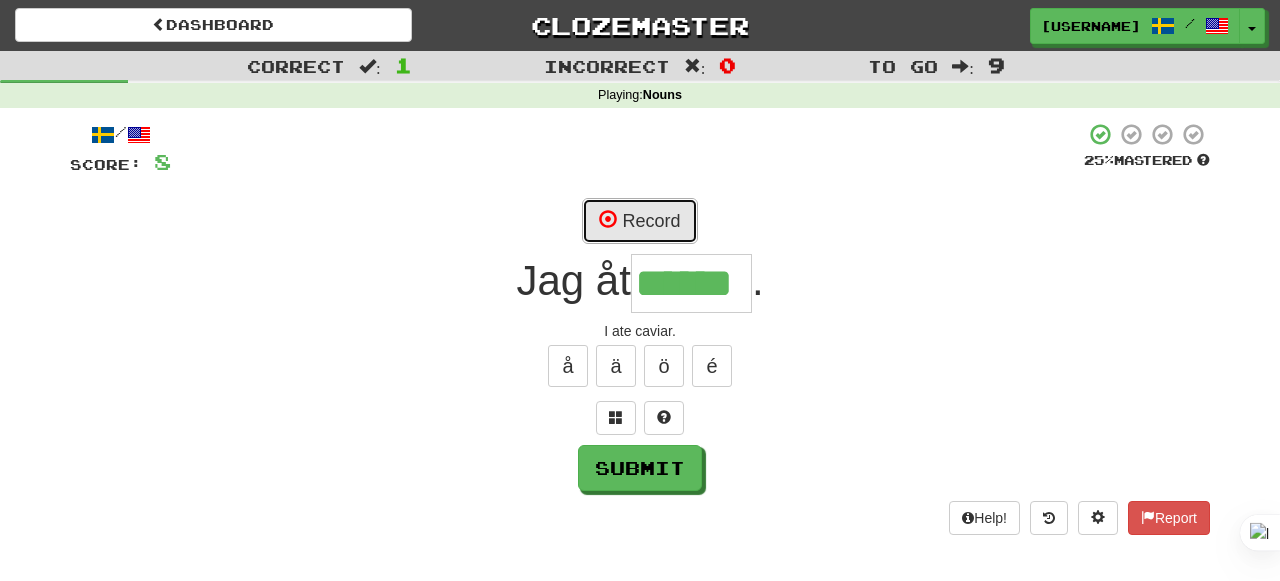 click on "Record" at bounding box center (639, 221) 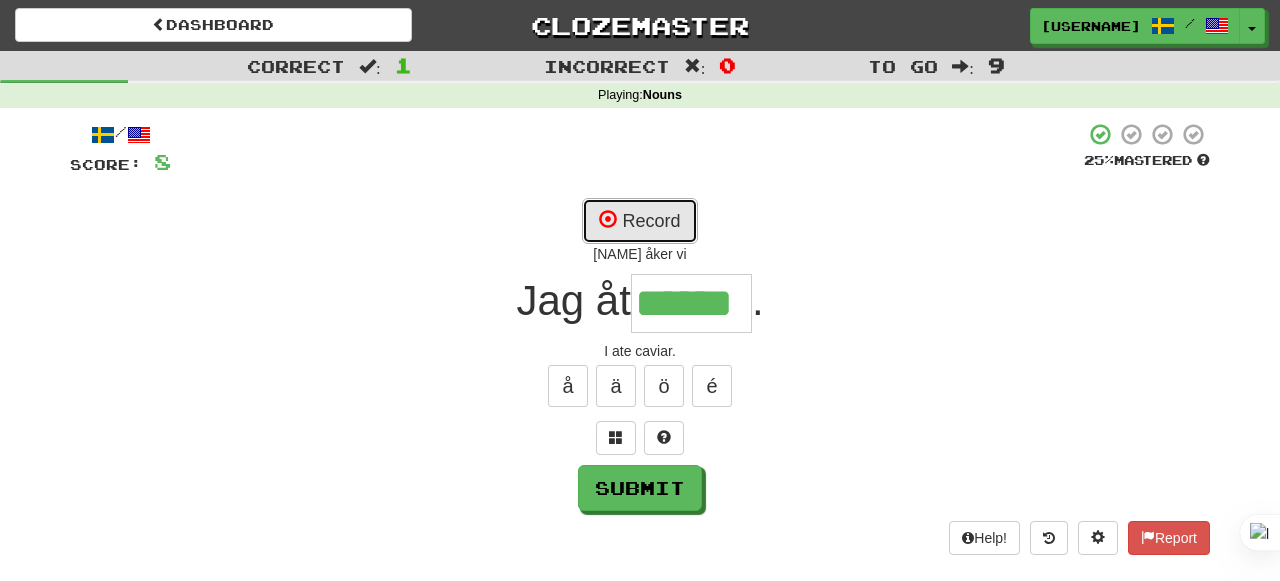 click on "Record" at bounding box center [639, 221] 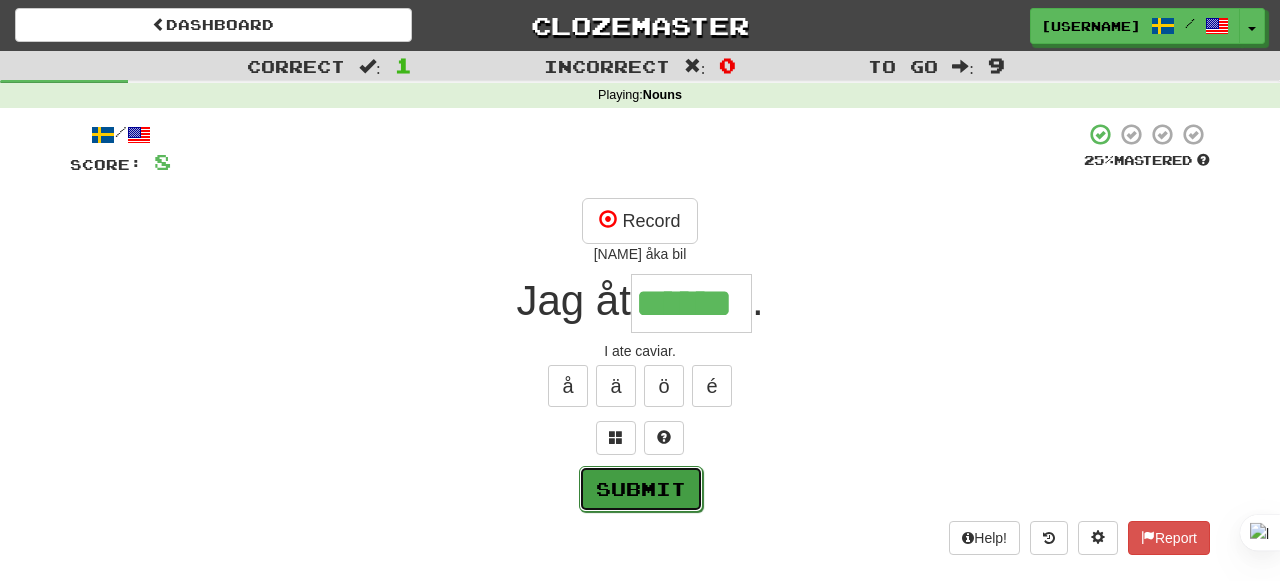 click on "Submit" at bounding box center [641, 489] 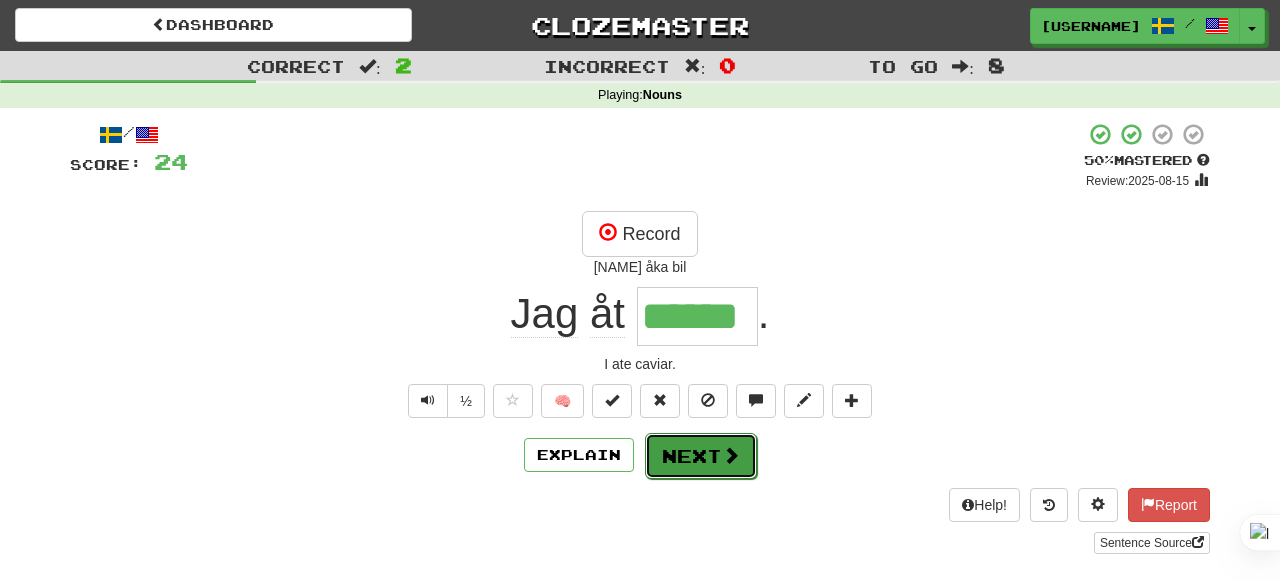 click on "Next" at bounding box center [701, 456] 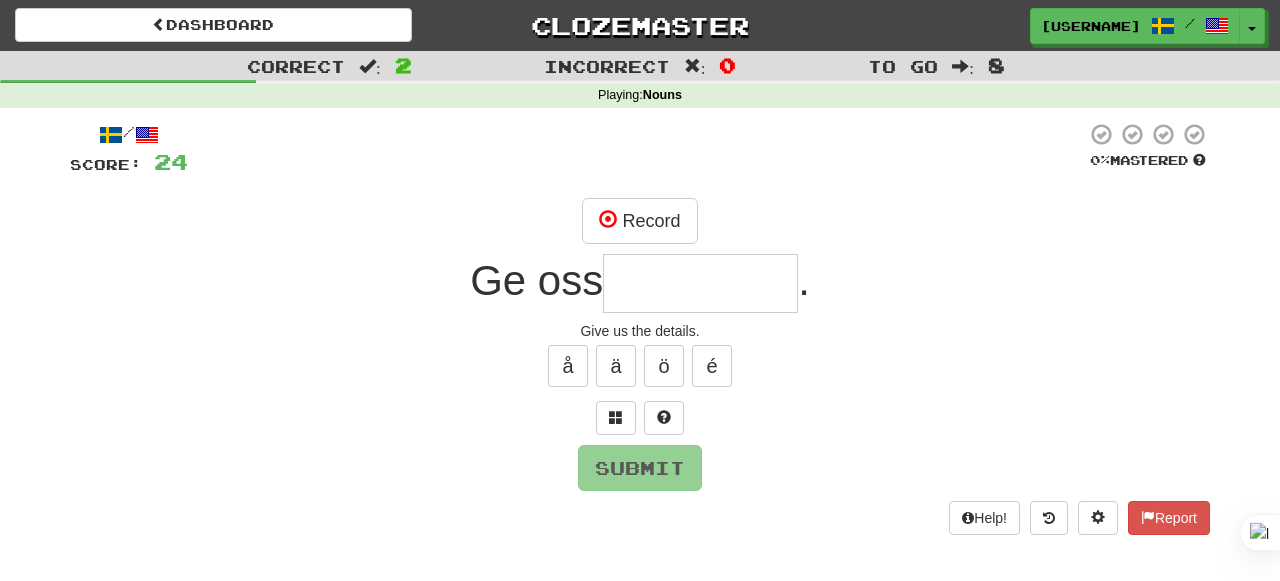 click at bounding box center [700, 283] 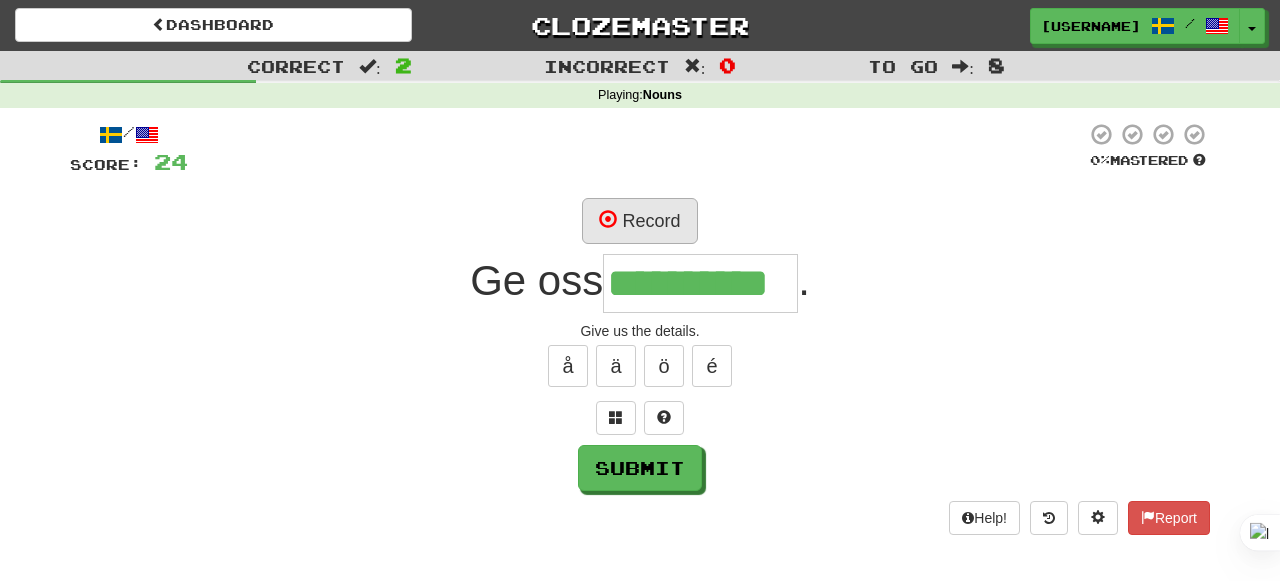 type on "**********" 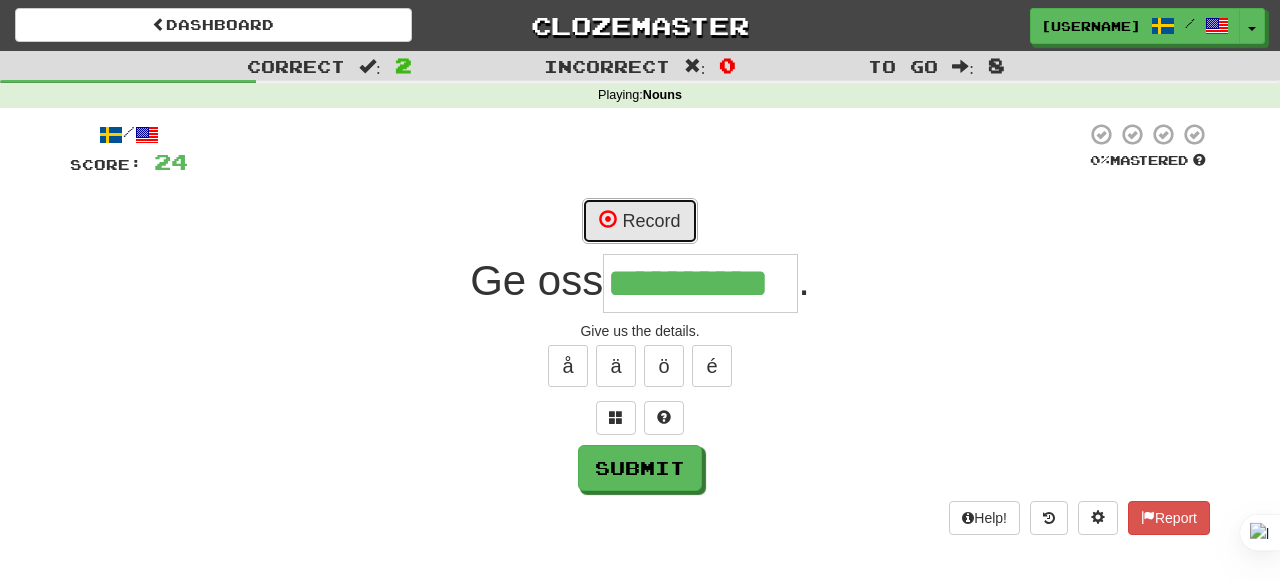 click on "Record" at bounding box center (639, 221) 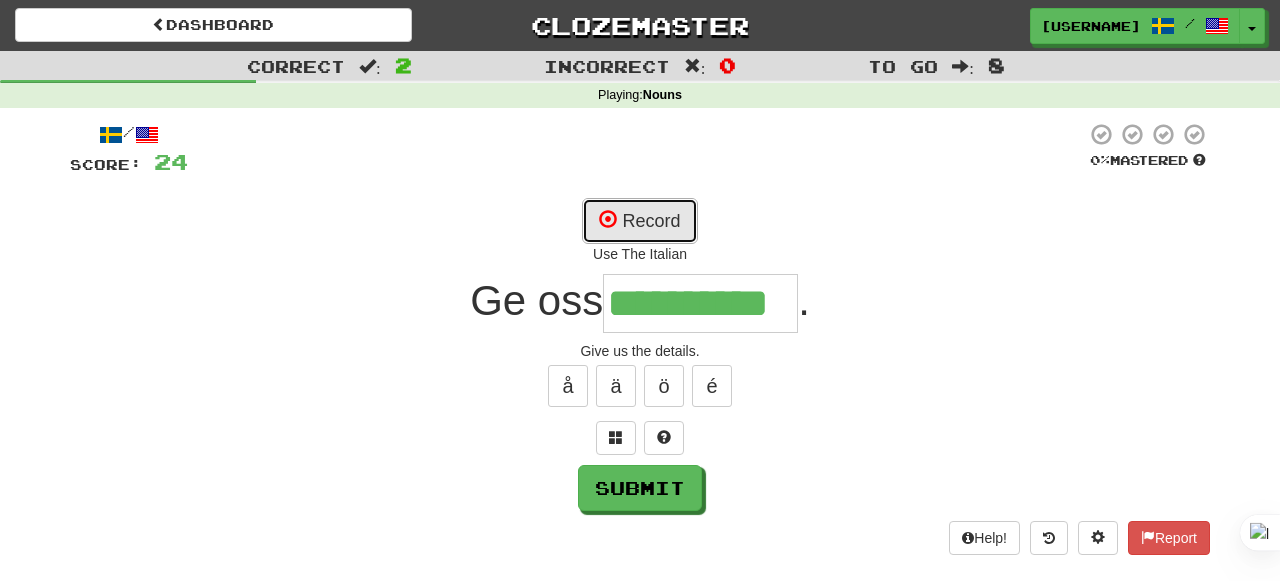 click on "Record" at bounding box center [639, 221] 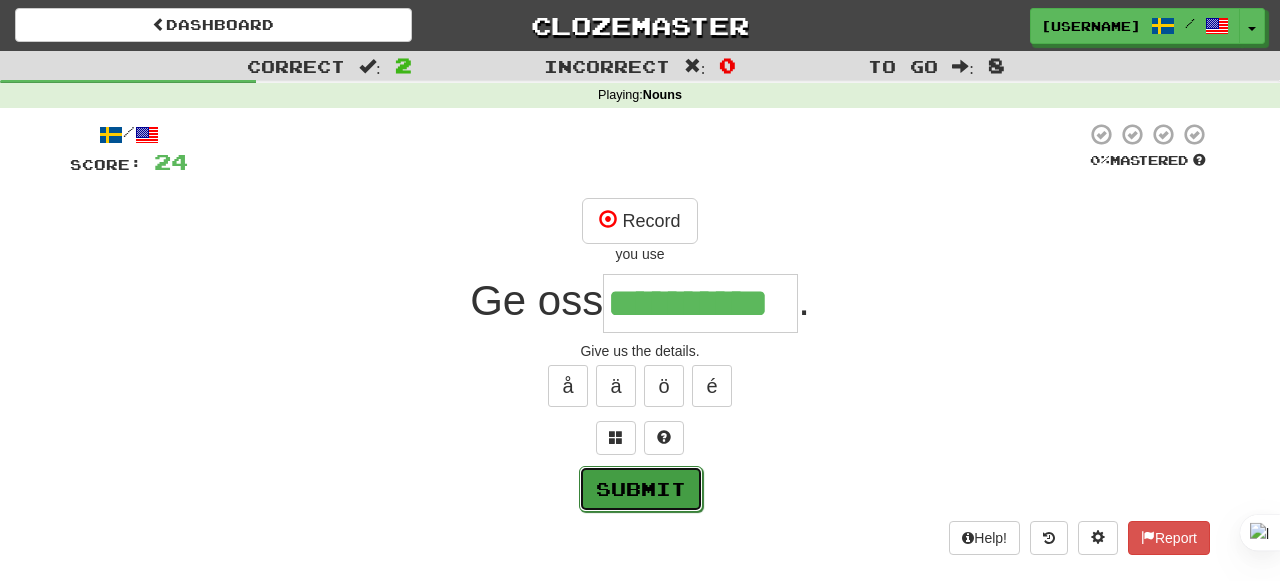 click on "Submit" at bounding box center (641, 489) 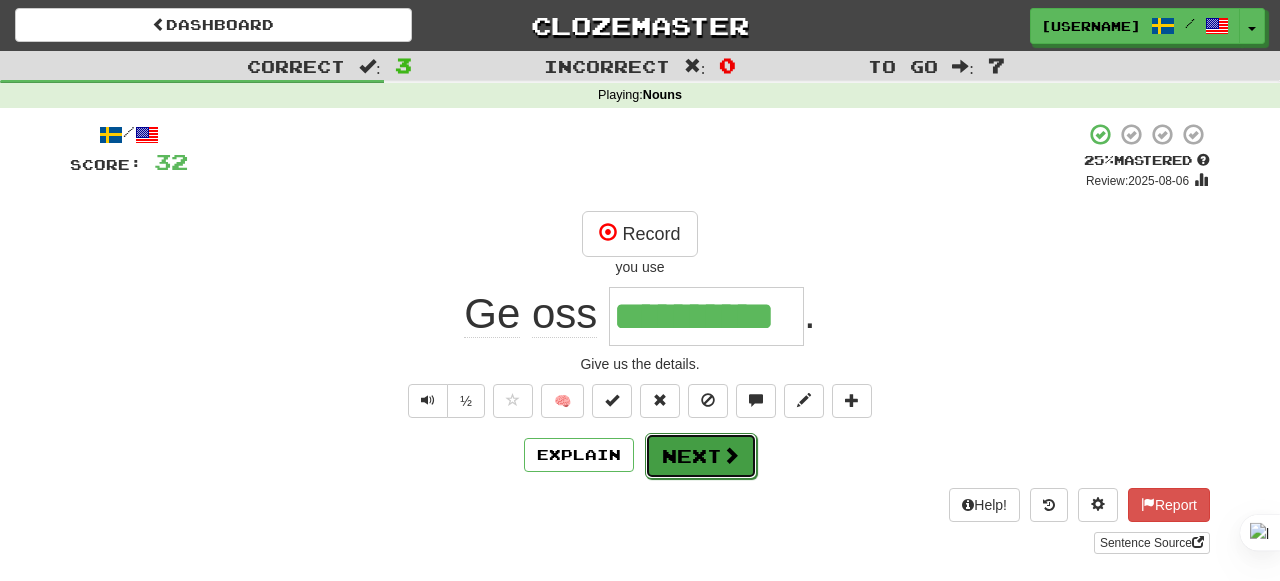 click on "Next" at bounding box center (701, 456) 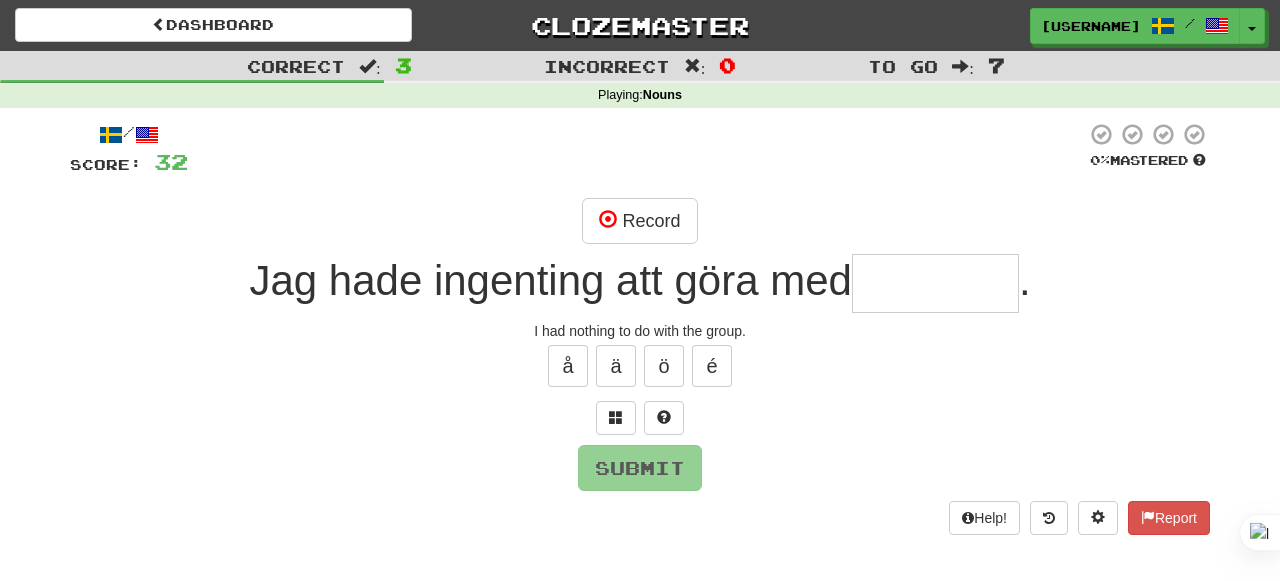 click at bounding box center [935, 283] 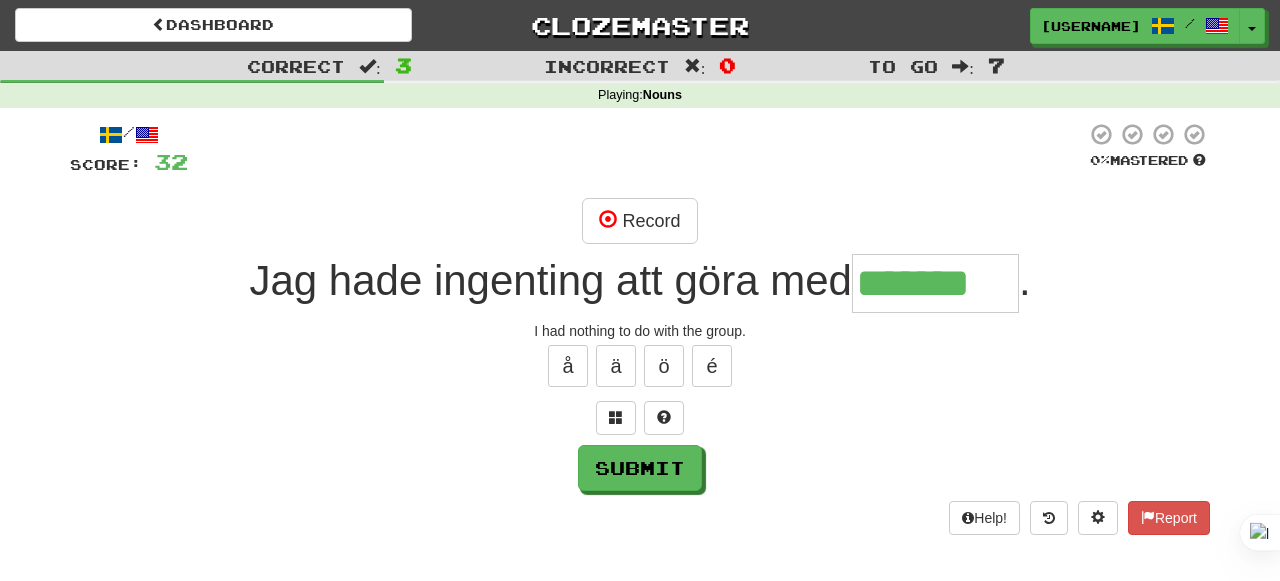 type on "*******" 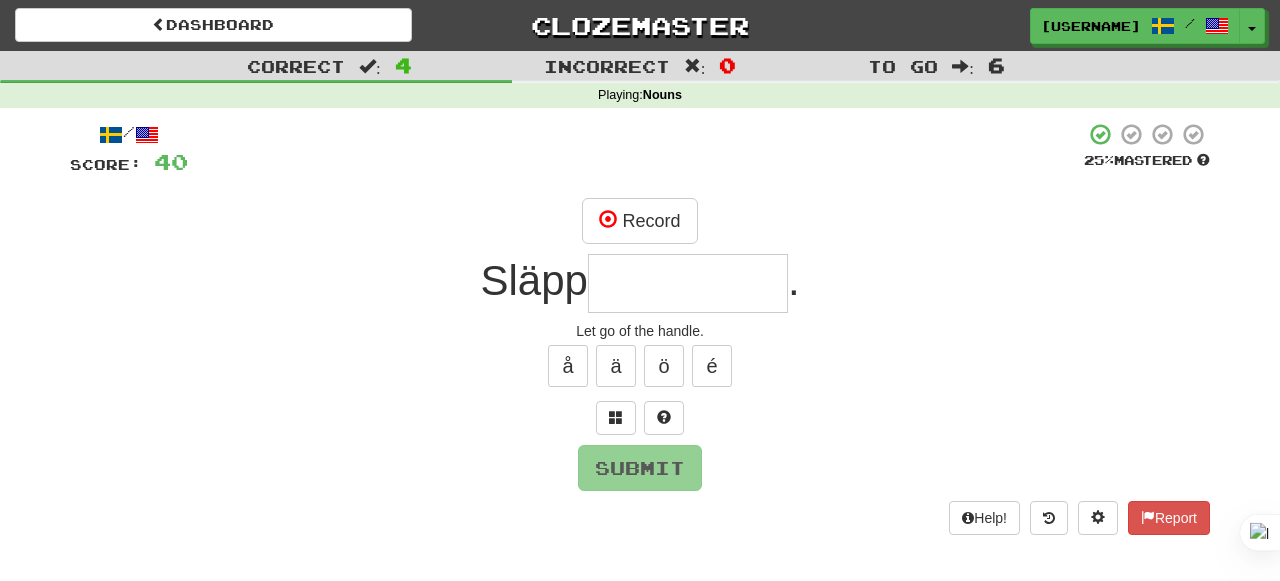 click at bounding box center [688, 283] 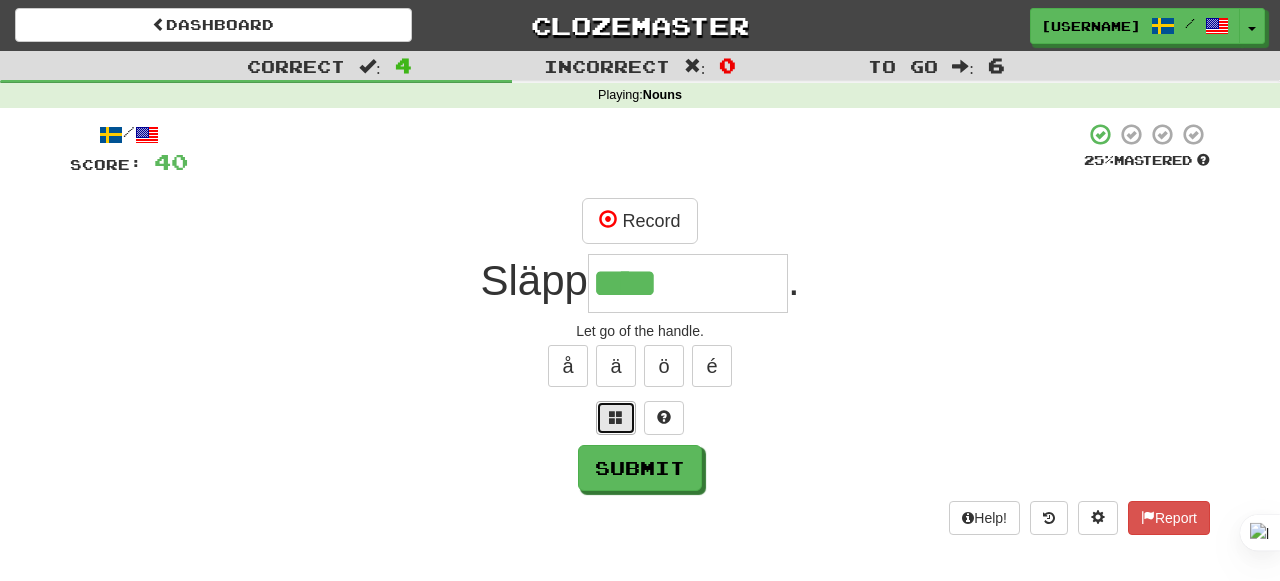 click at bounding box center [616, 418] 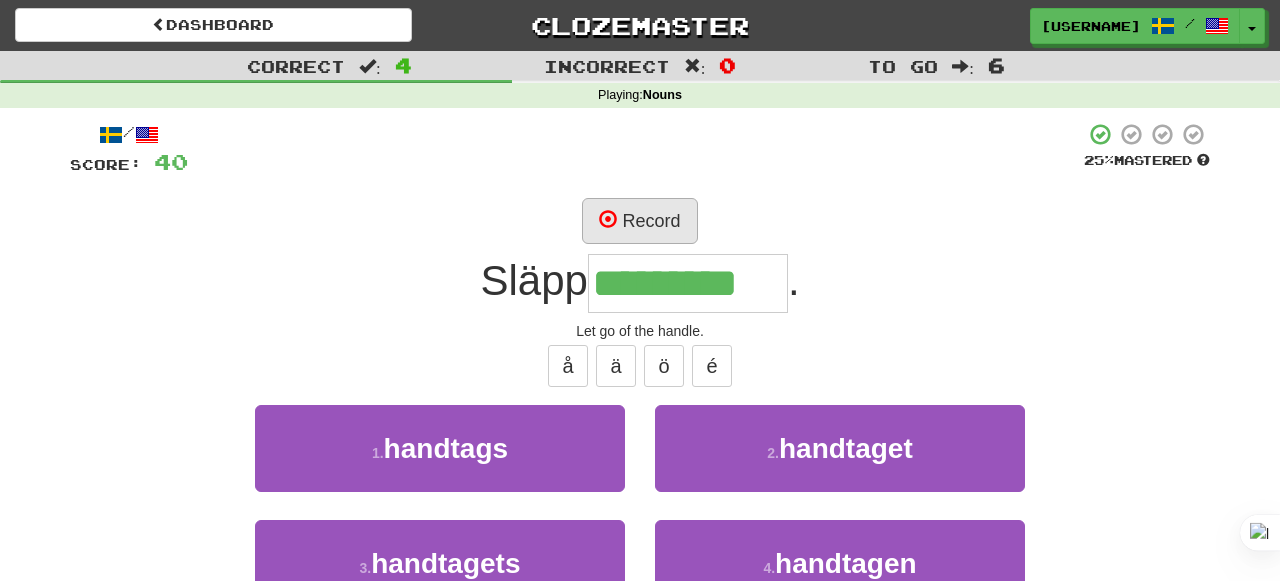 type on "*********" 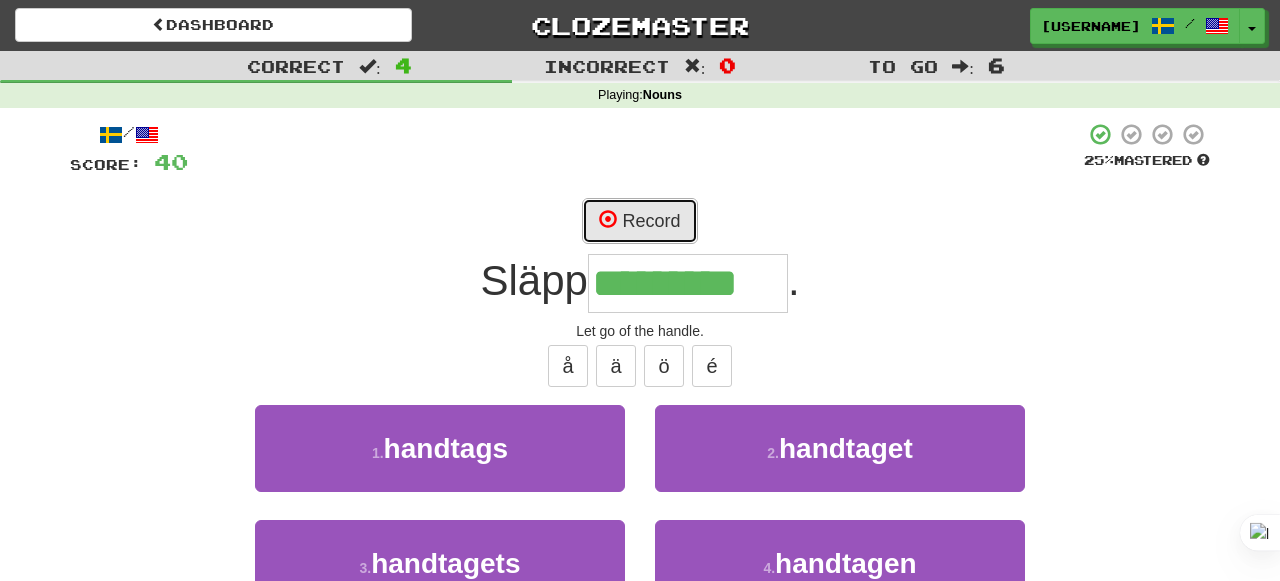 click on "Record" at bounding box center (639, 221) 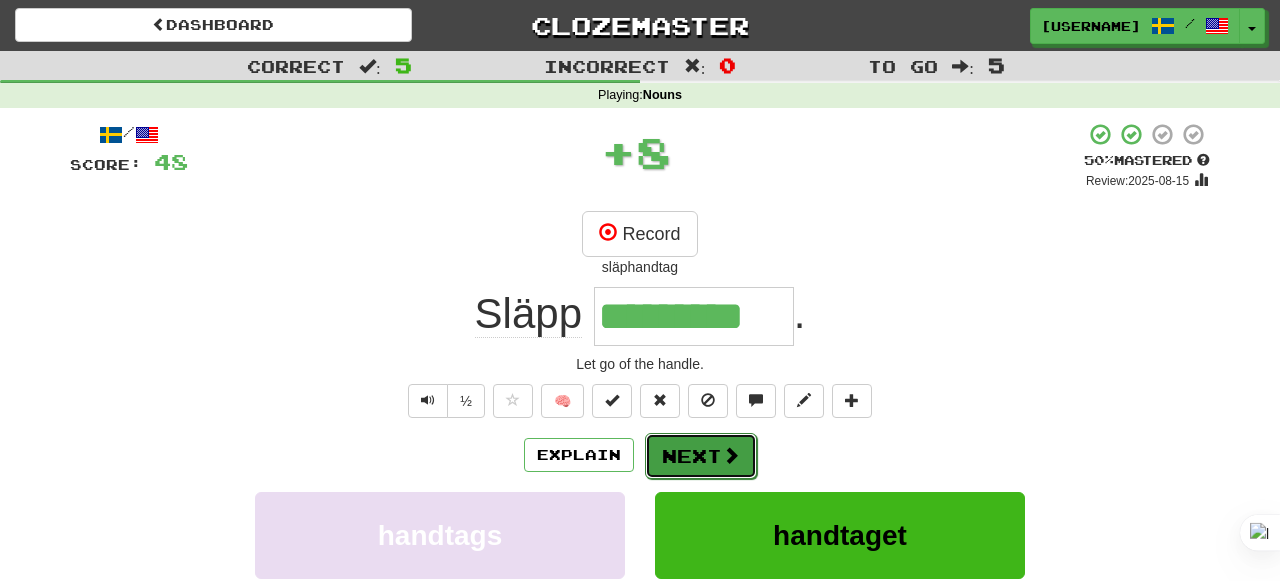 click at bounding box center [731, 455] 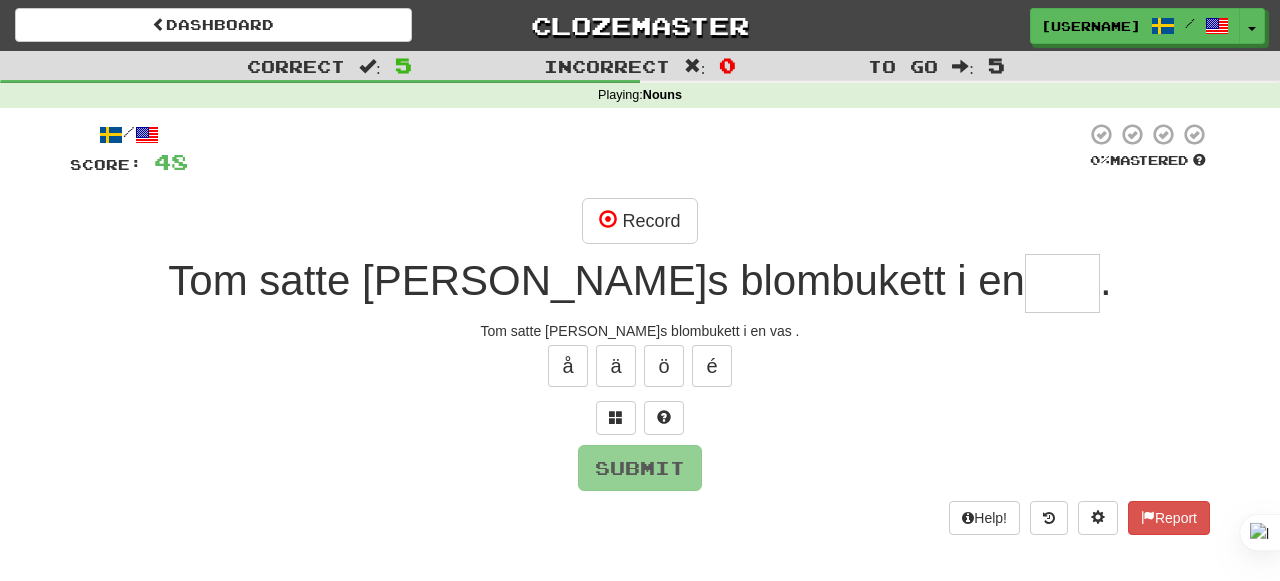 click at bounding box center [1062, 283] 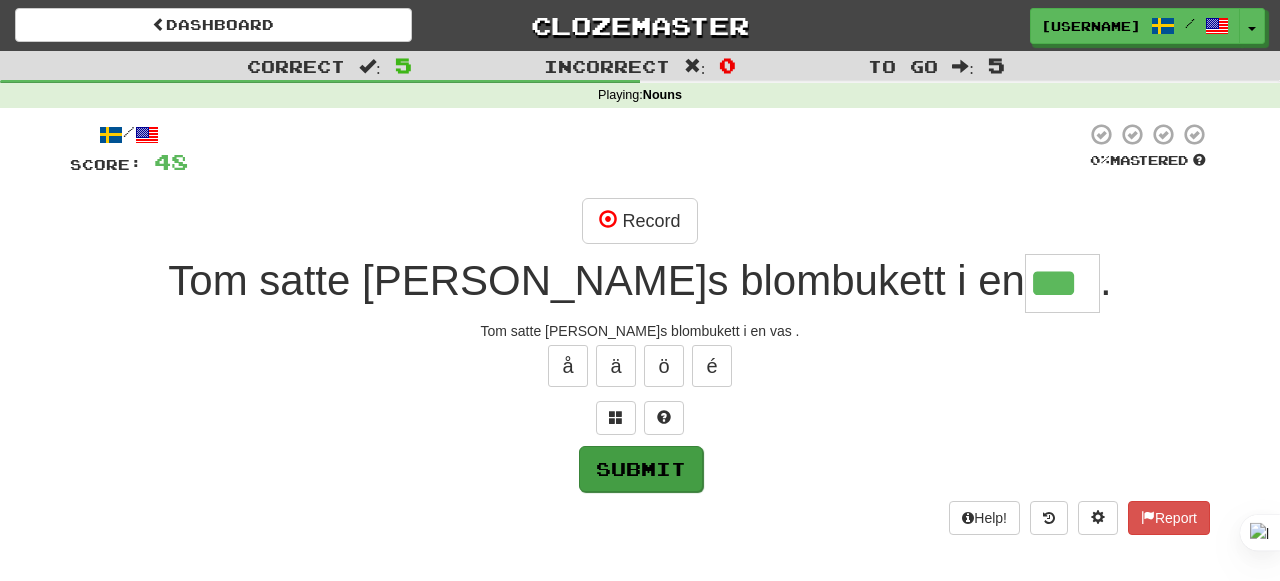 type on "***" 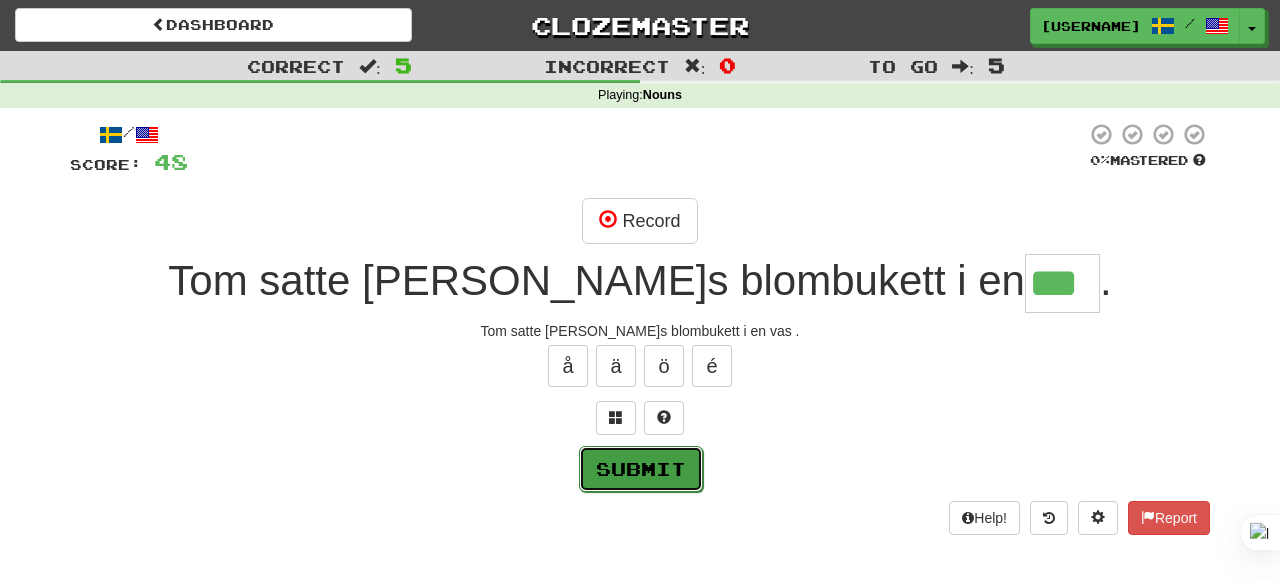 click on "Submit" at bounding box center (641, 469) 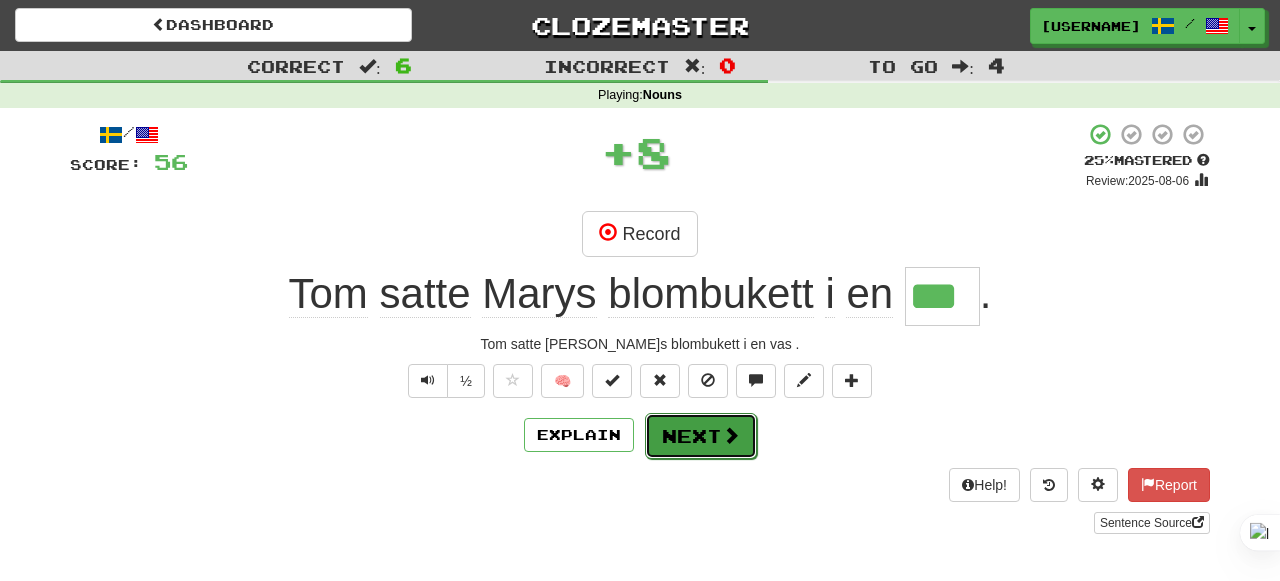 click at bounding box center (731, 435) 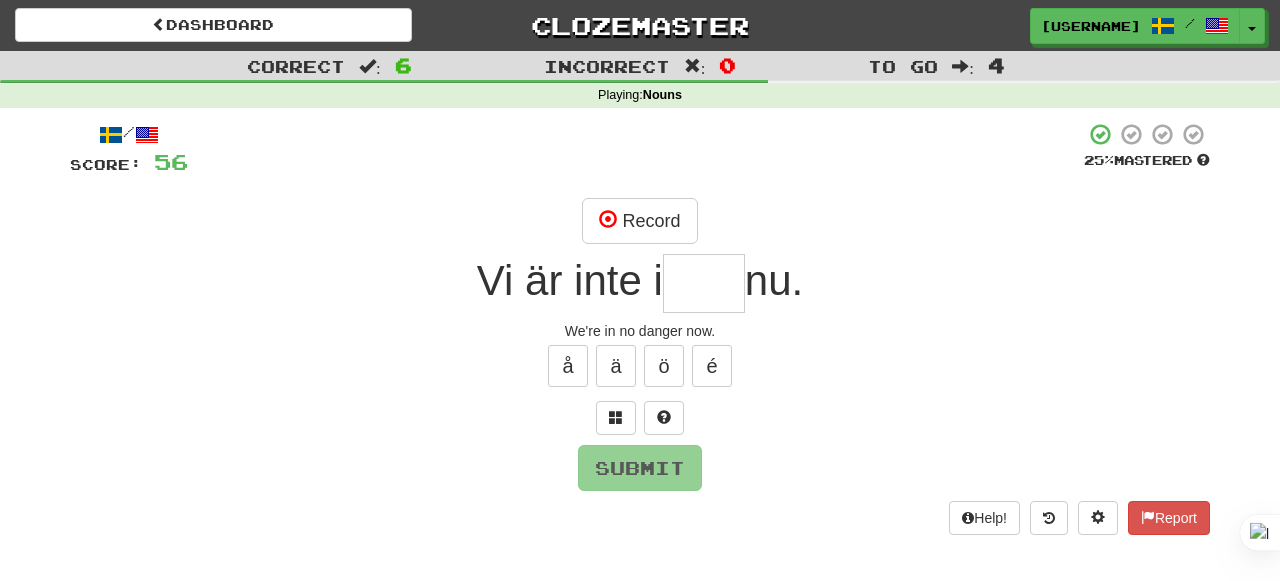 click at bounding box center (704, 283) 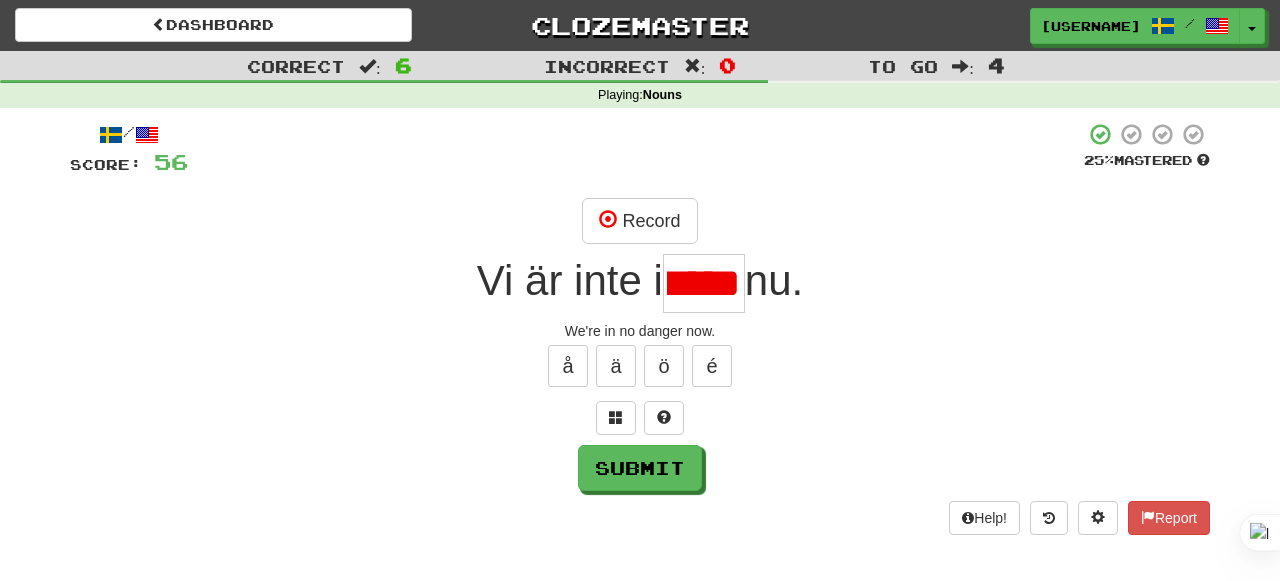 scroll, scrollTop: 0, scrollLeft: 0, axis: both 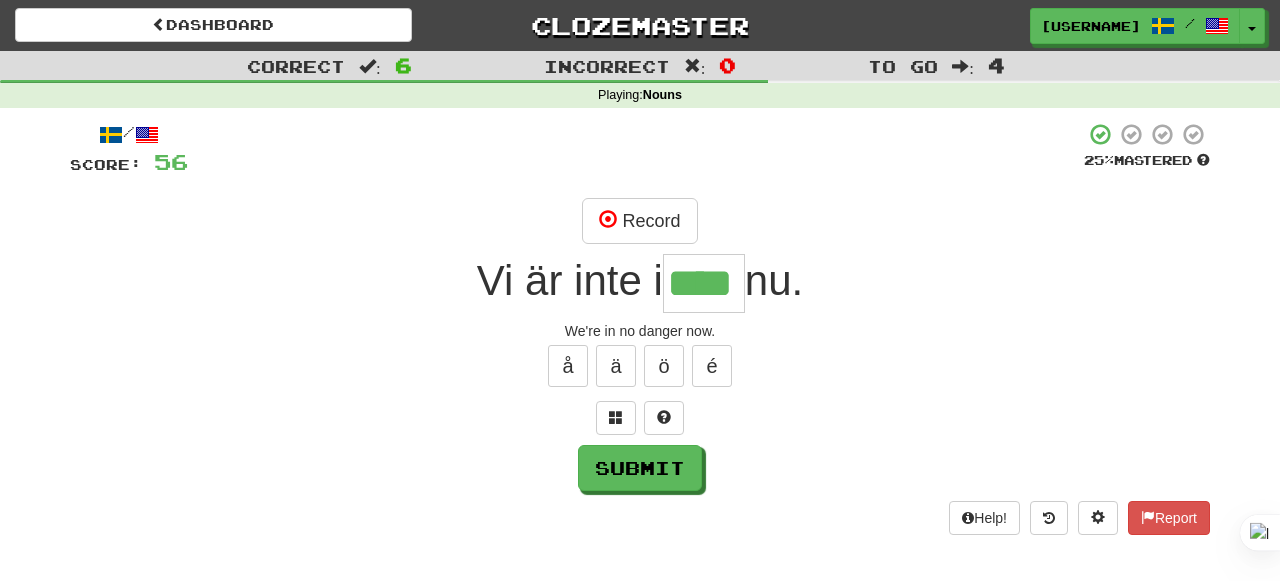type on "****" 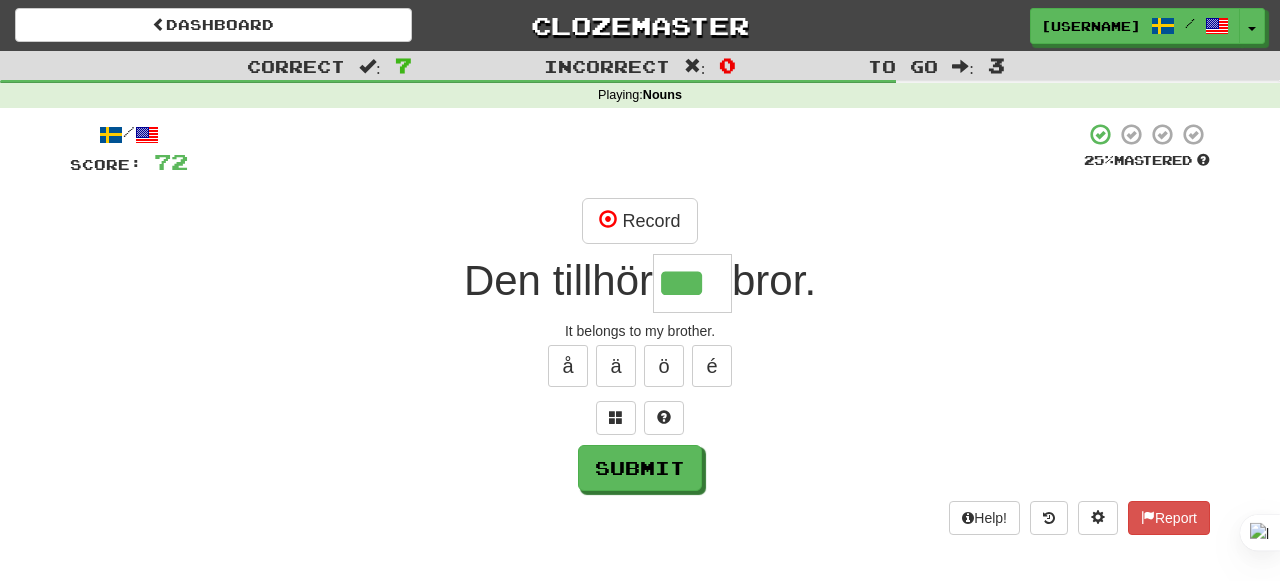 type on "***" 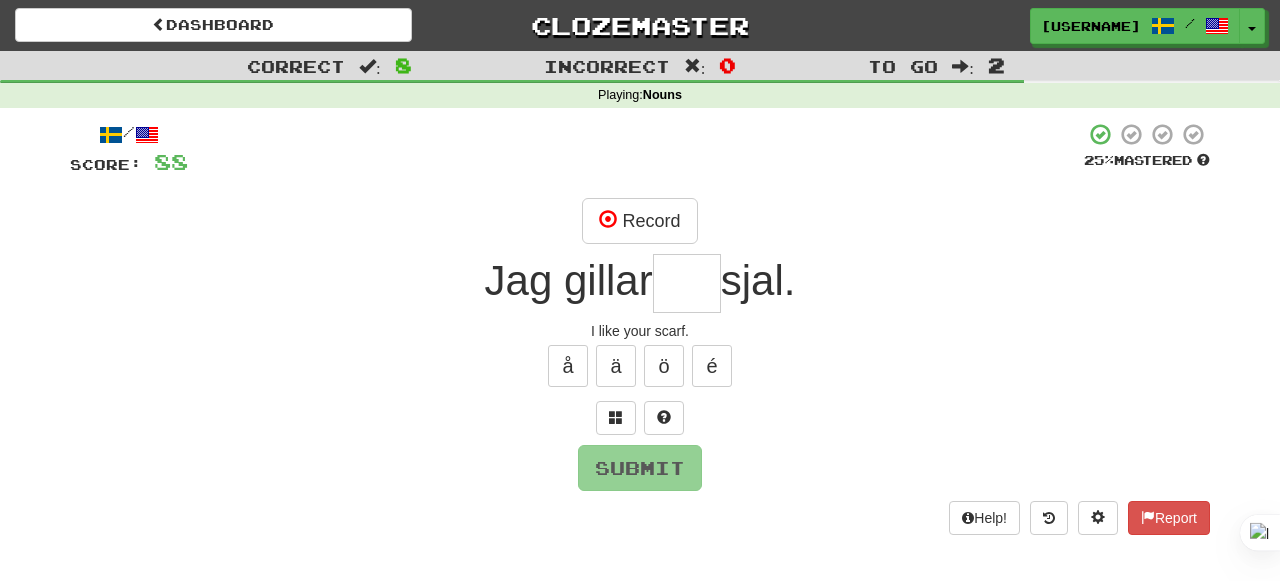 click at bounding box center [687, 283] 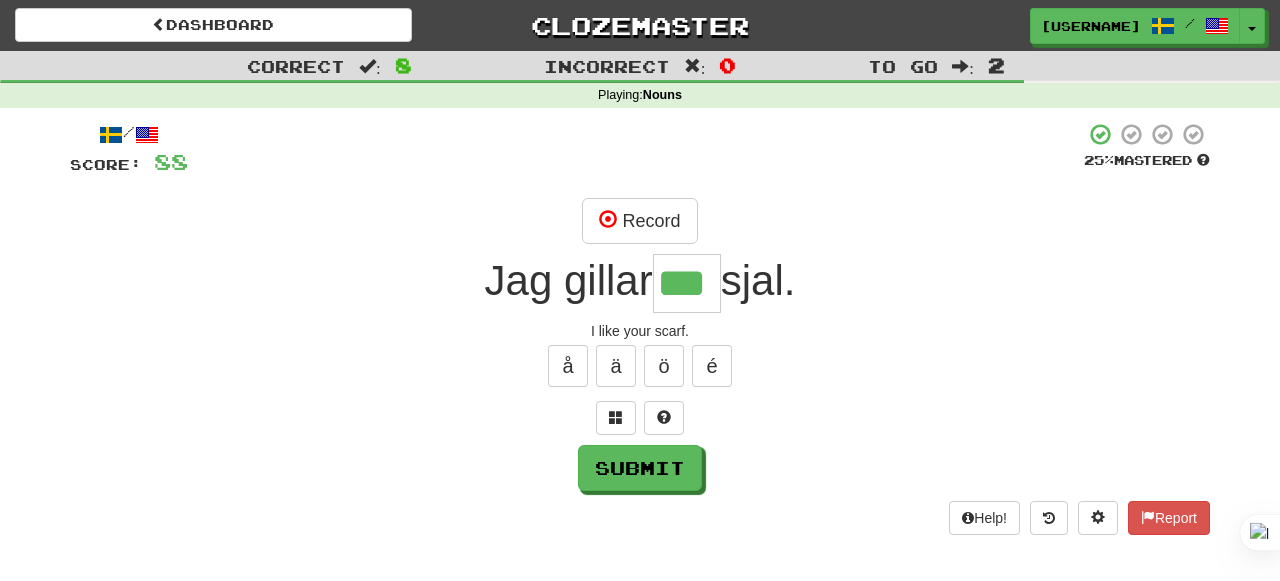 type on "***" 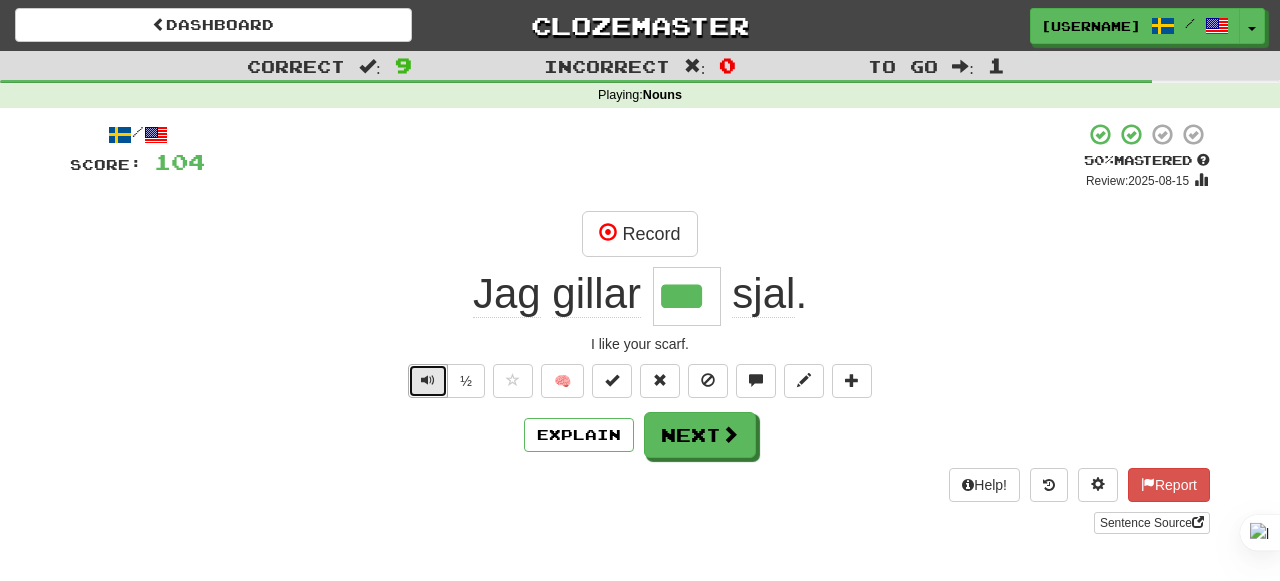 click at bounding box center (428, 381) 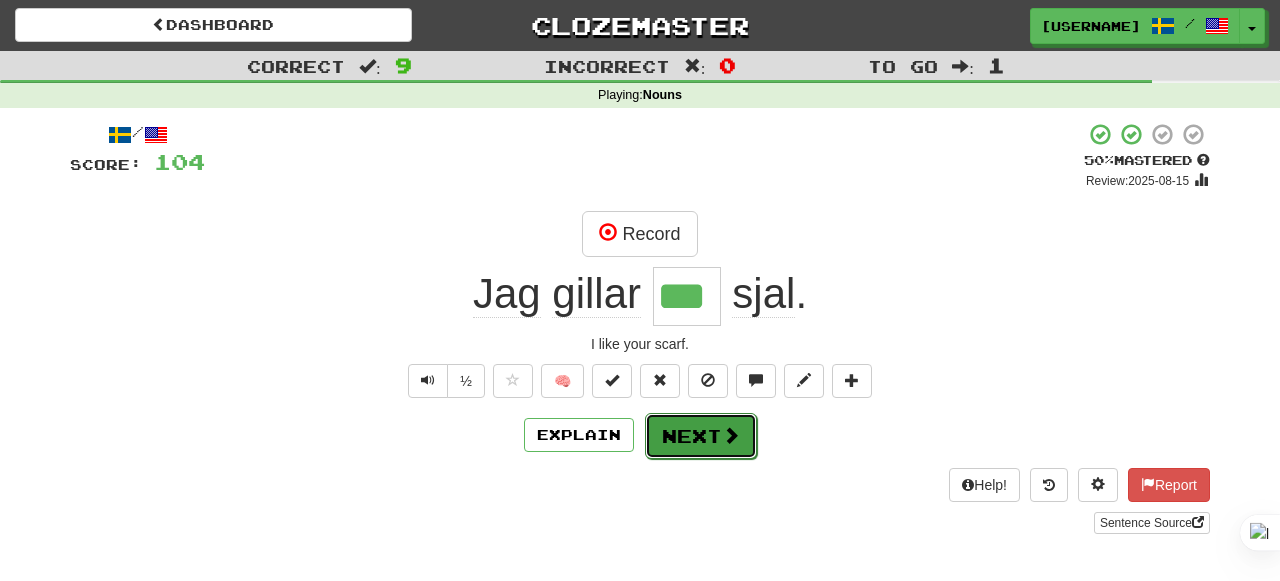 click on "Next" at bounding box center [701, 436] 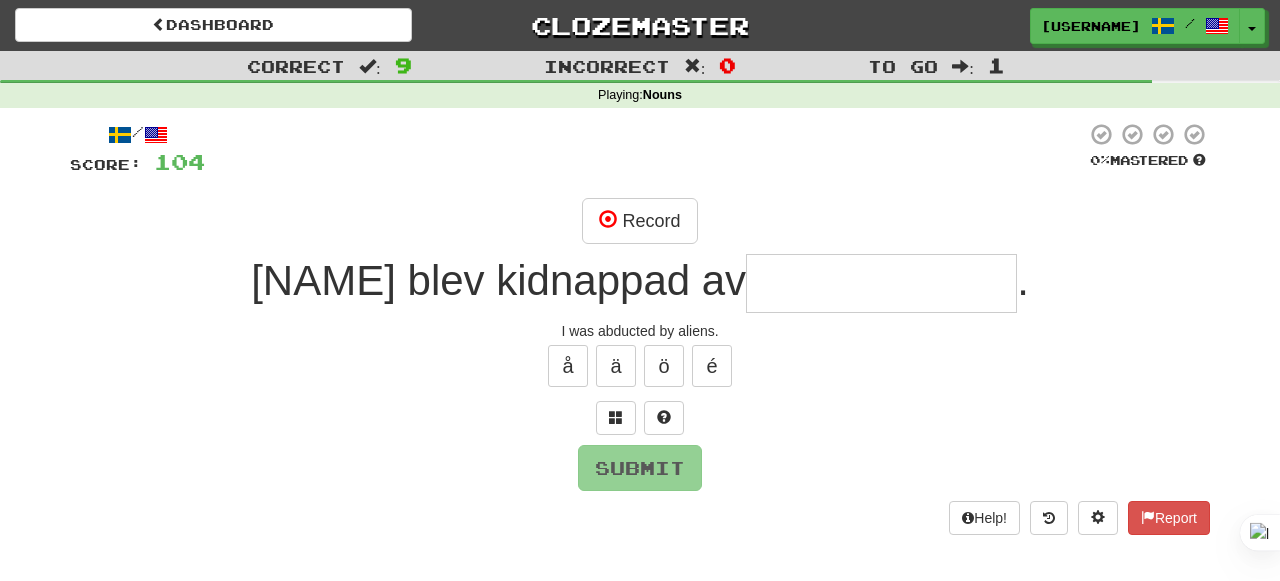 click at bounding box center [881, 283] 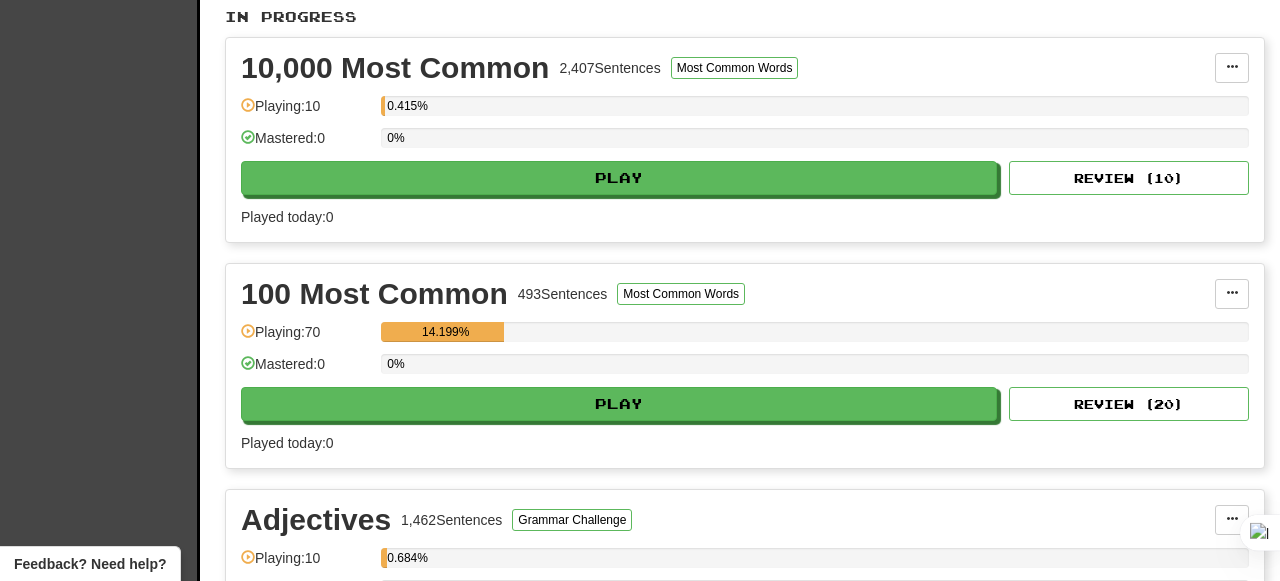 scroll, scrollTop: 423, scrollLeft: 0, axis: vertical 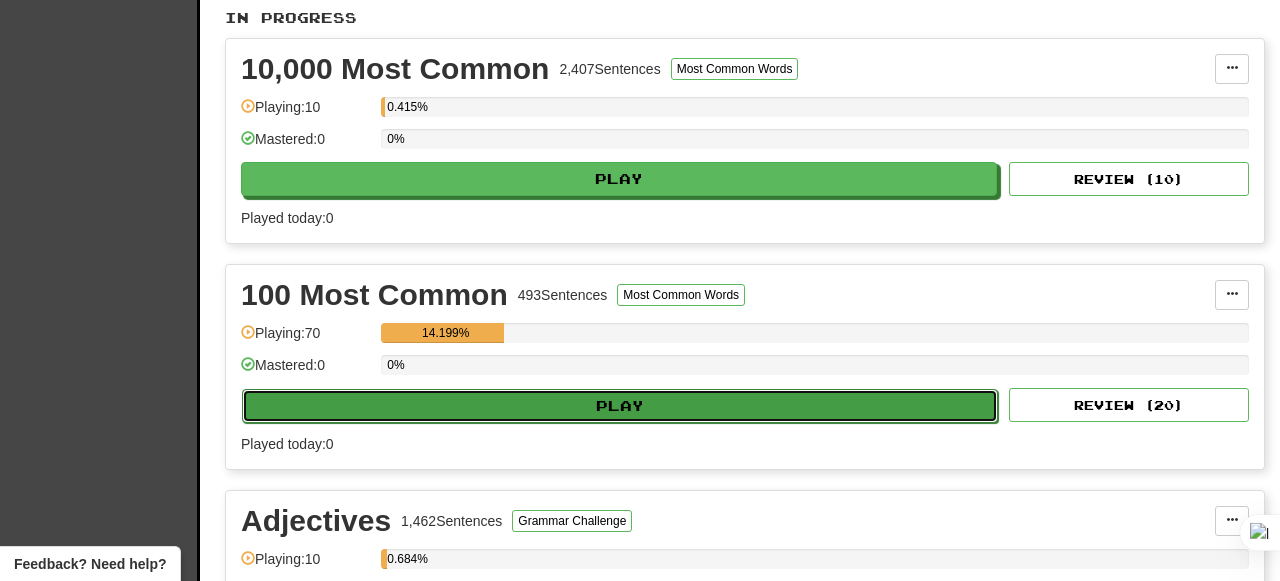click on "Play" at bounding box center (620, 406) 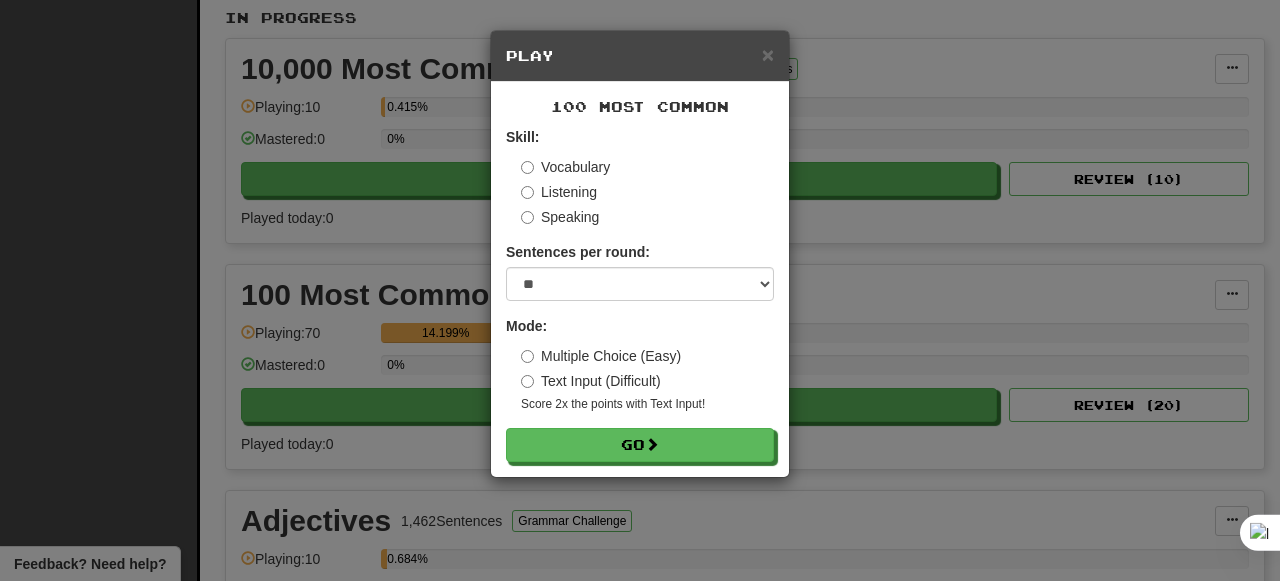 click on "Listening" at bounding box center [559, 192] 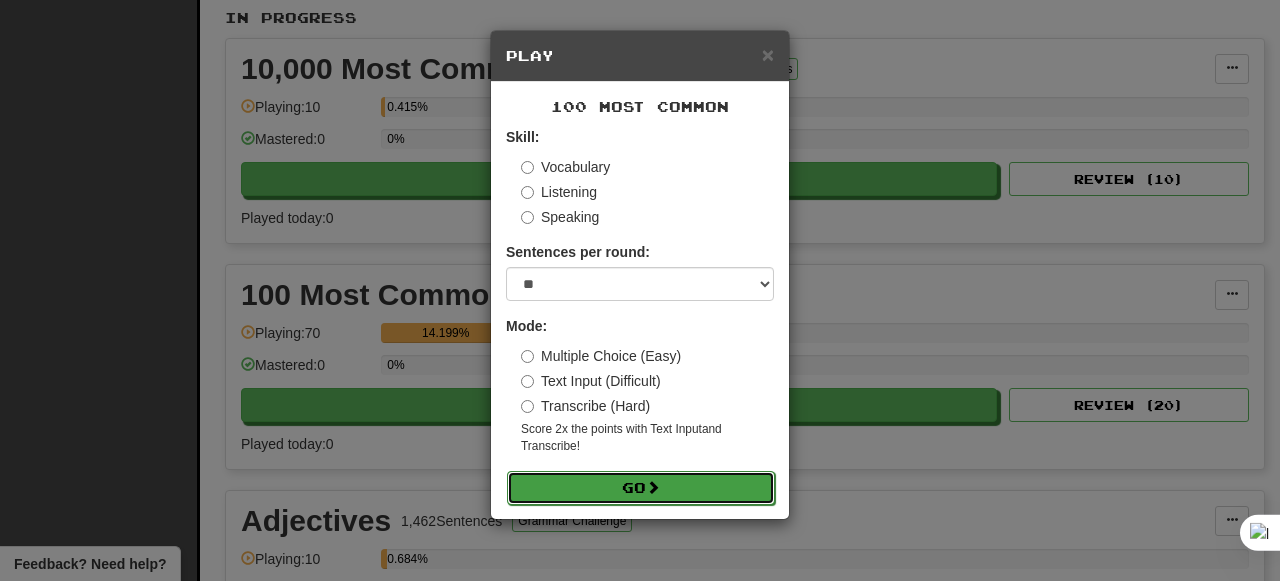 click on "Go" at bounding box center [641, 488] 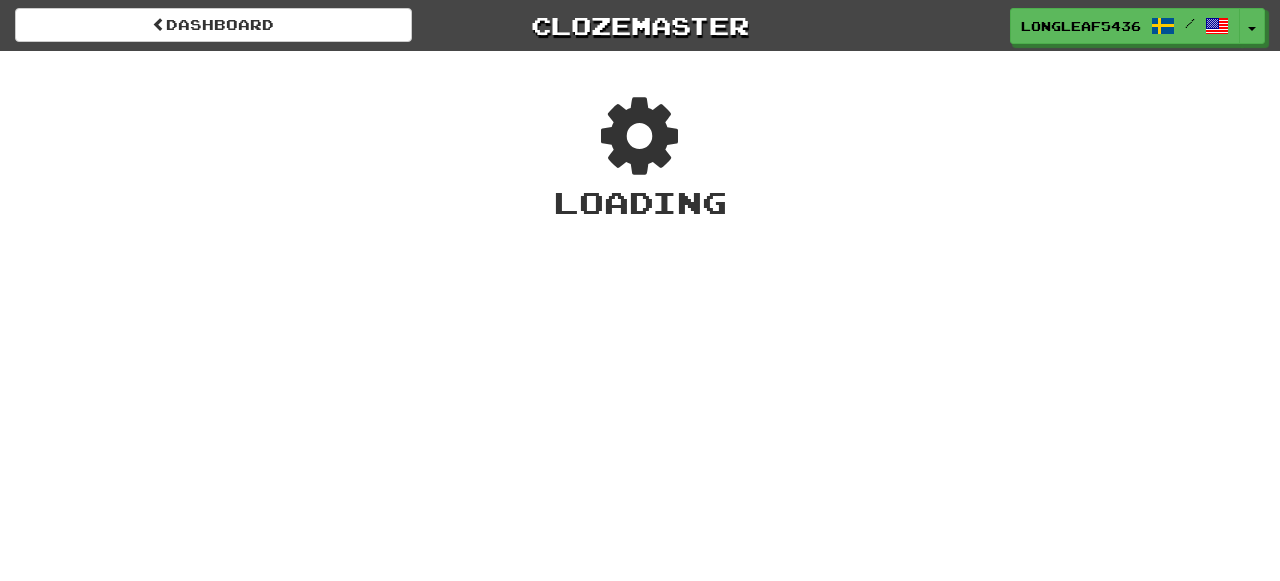scroll, scrollTop: 0, scrollLeft: 0, axis: both 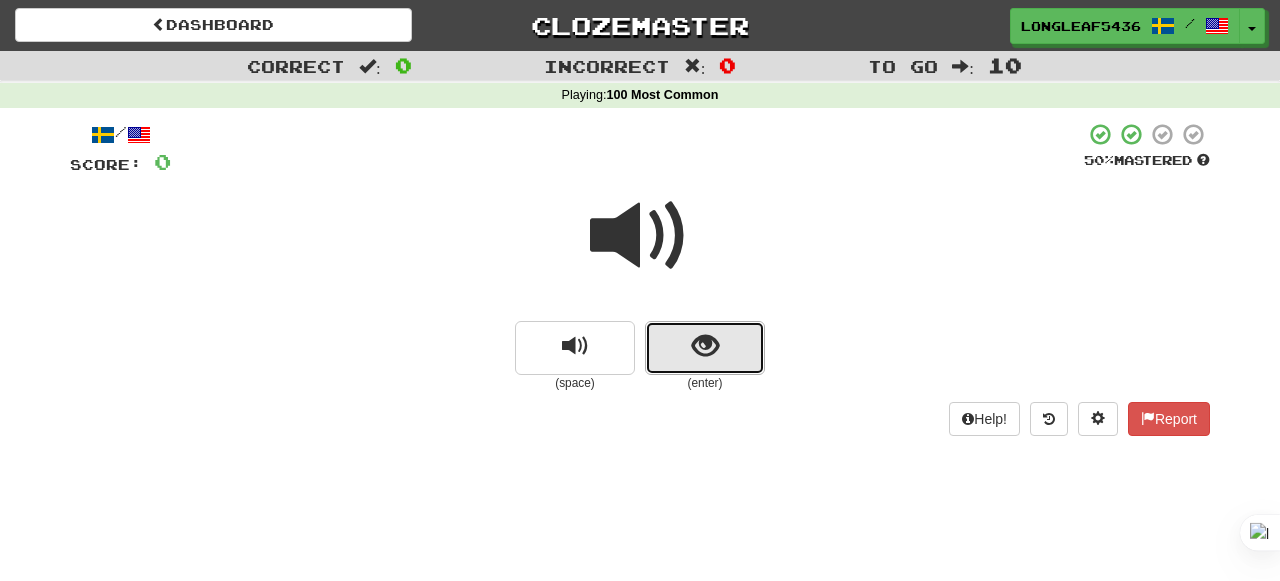 click at bounding box center [705, 346] 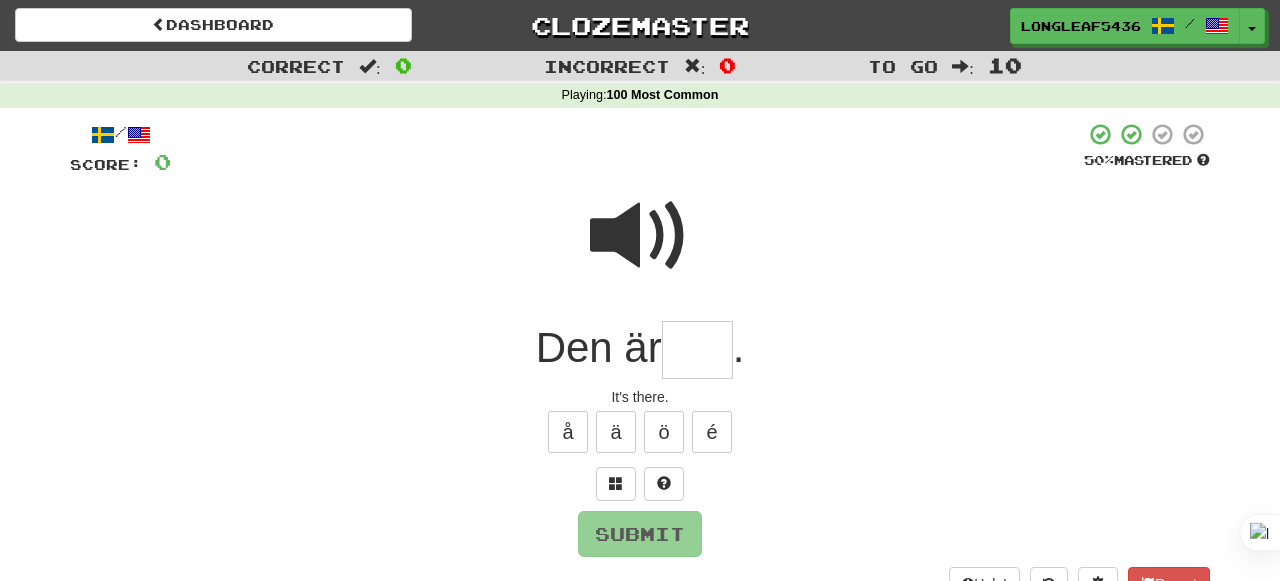 click at bounding box center (697, 350) 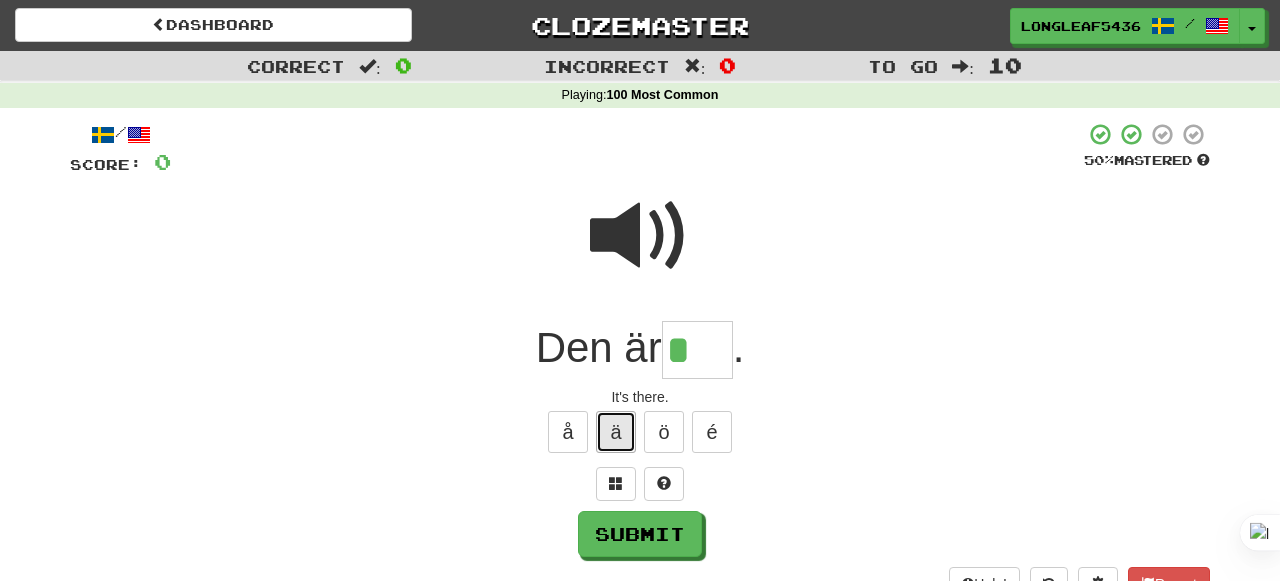 click on "ä" at bounding box center [616, 432] 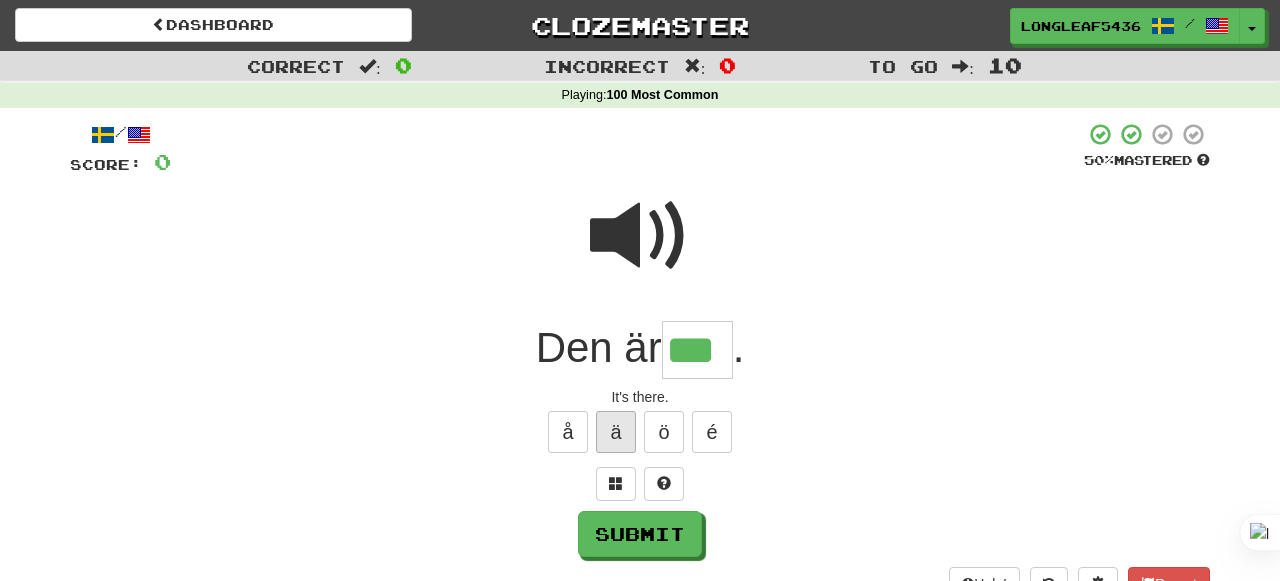 type on "***" 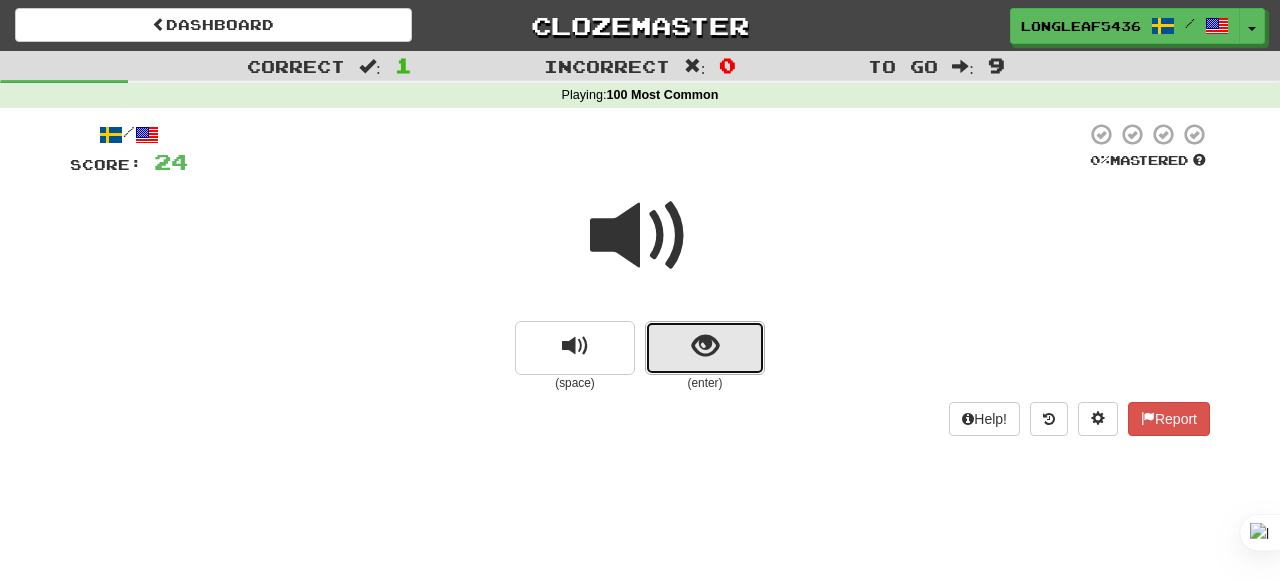 click at bounding box center [705, 348] 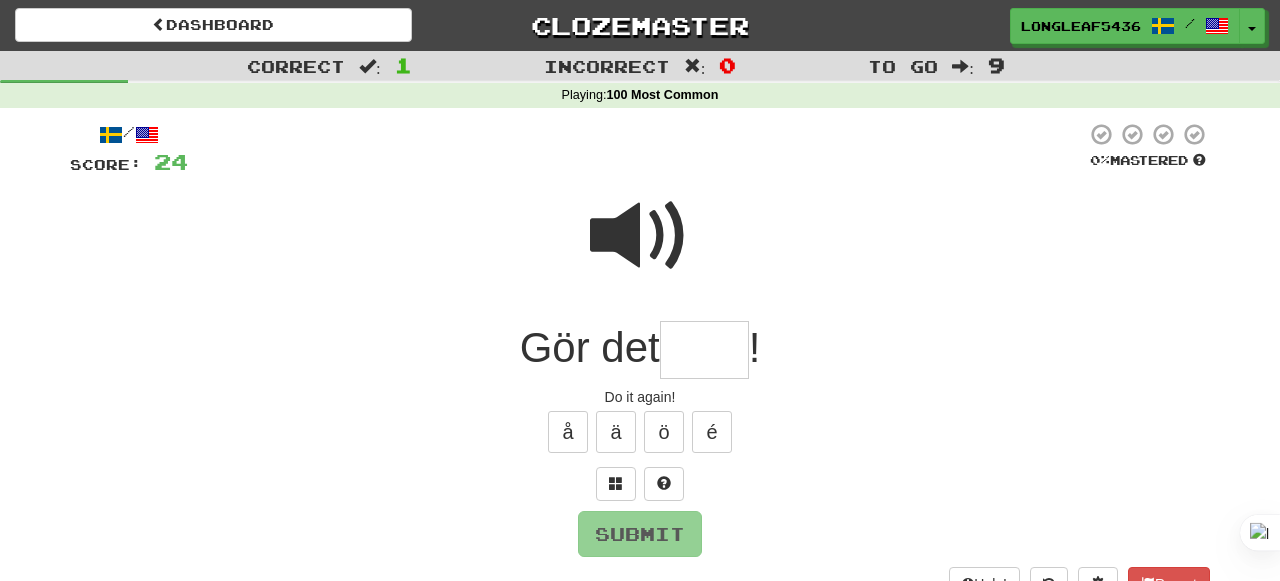 click at bounding box center (704, 350) 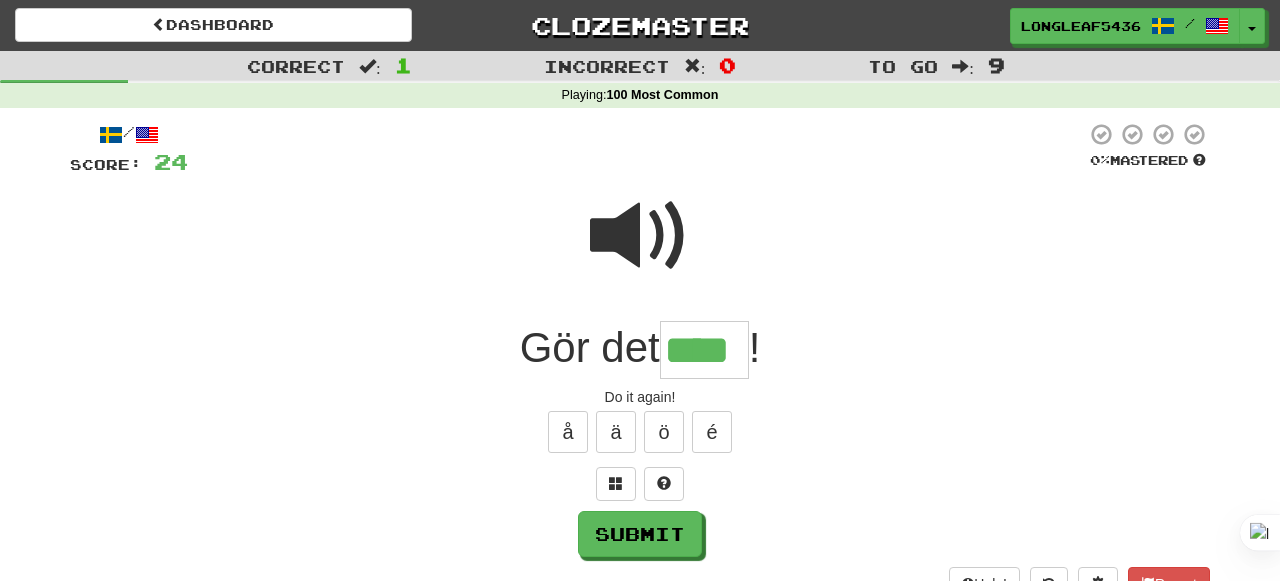 type on "****" 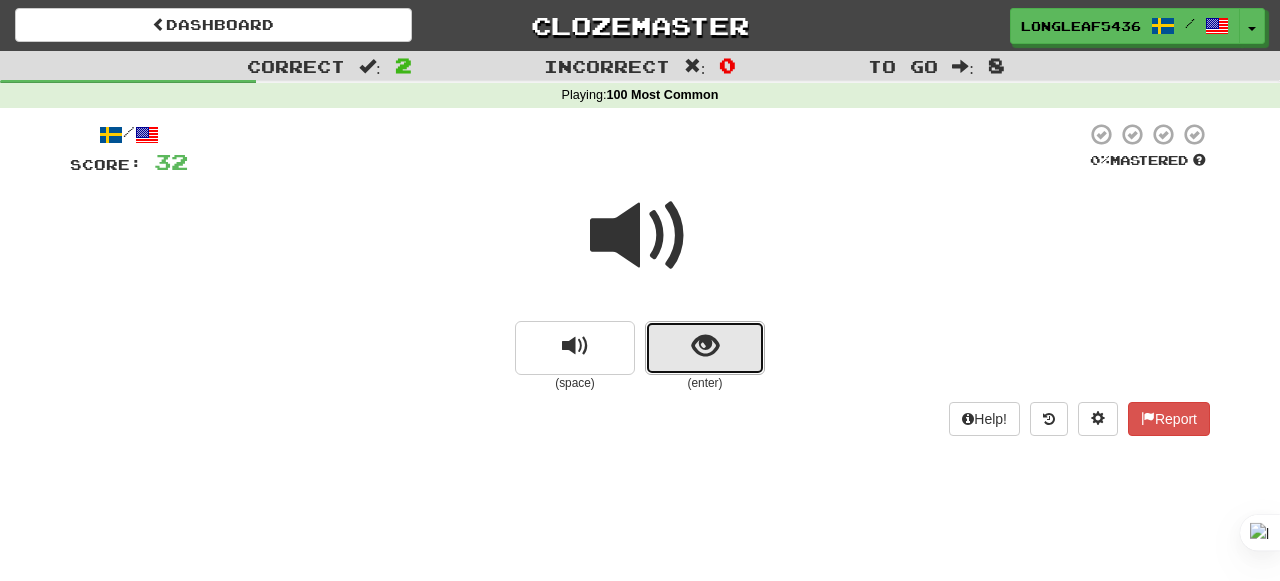 click at bounding box center (705, 348) 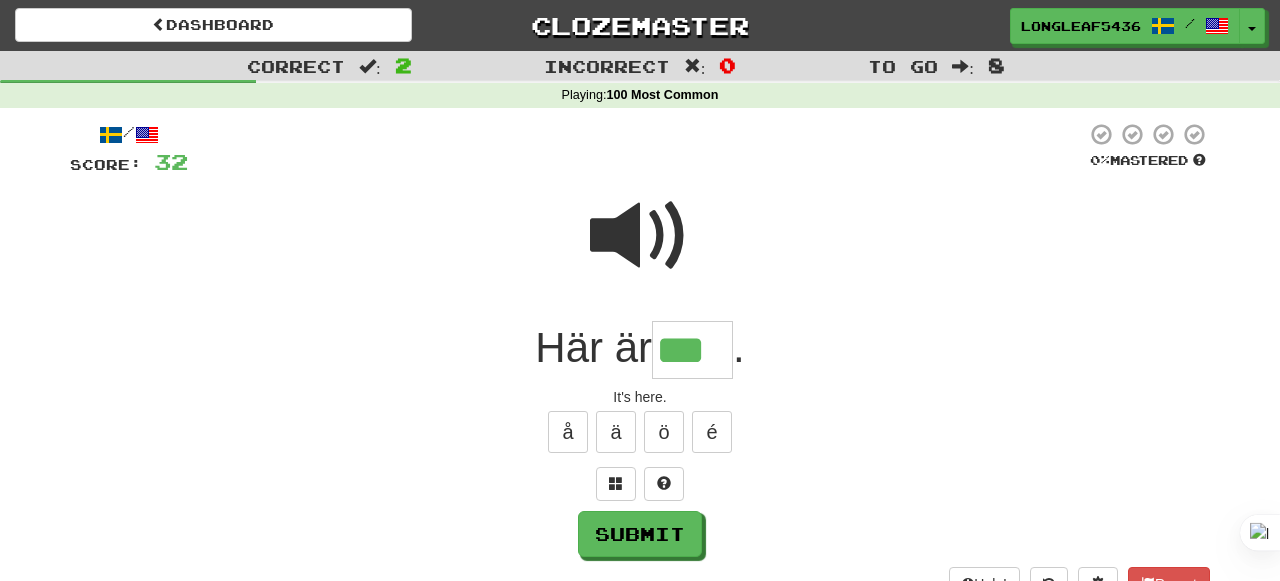 type on "***" 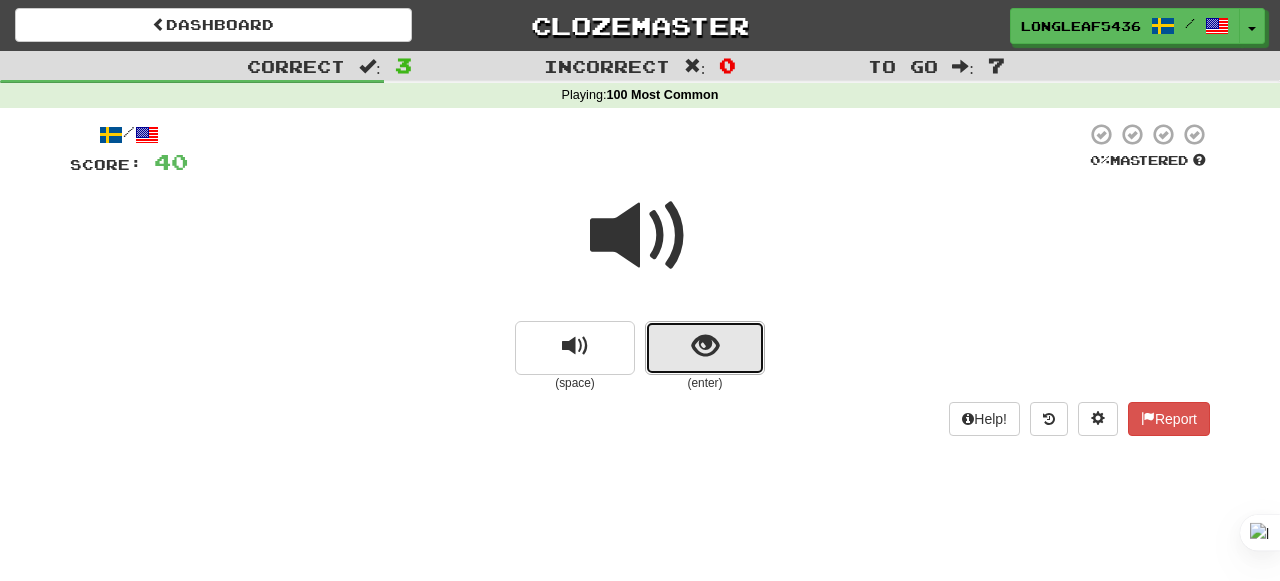 click at bounding box center [705, 346] 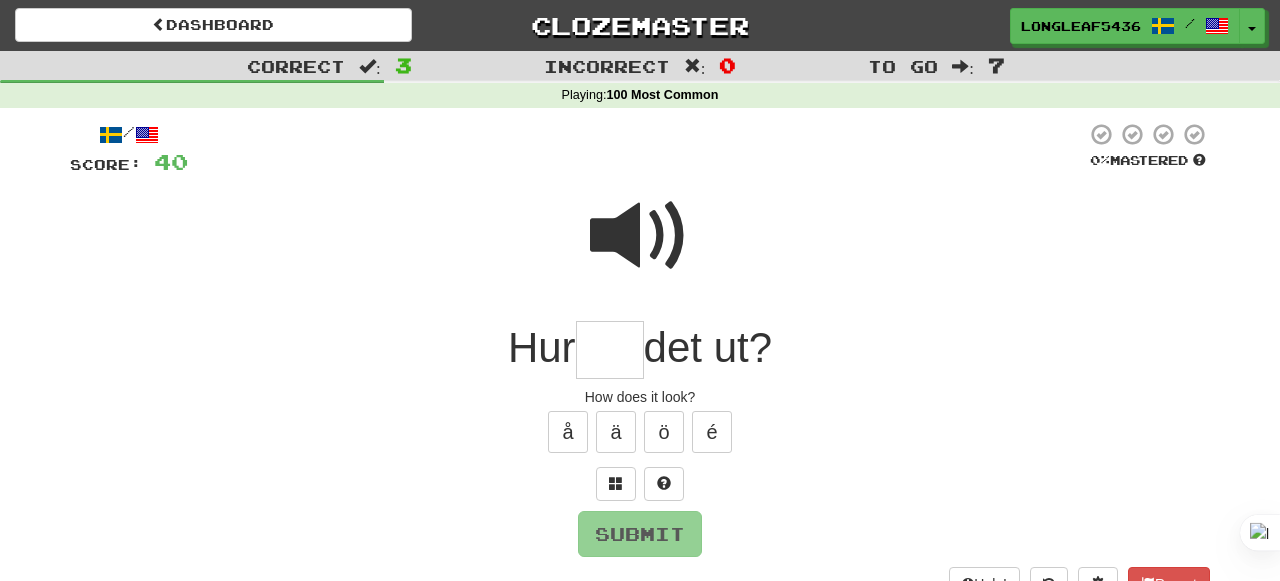 type on "*" 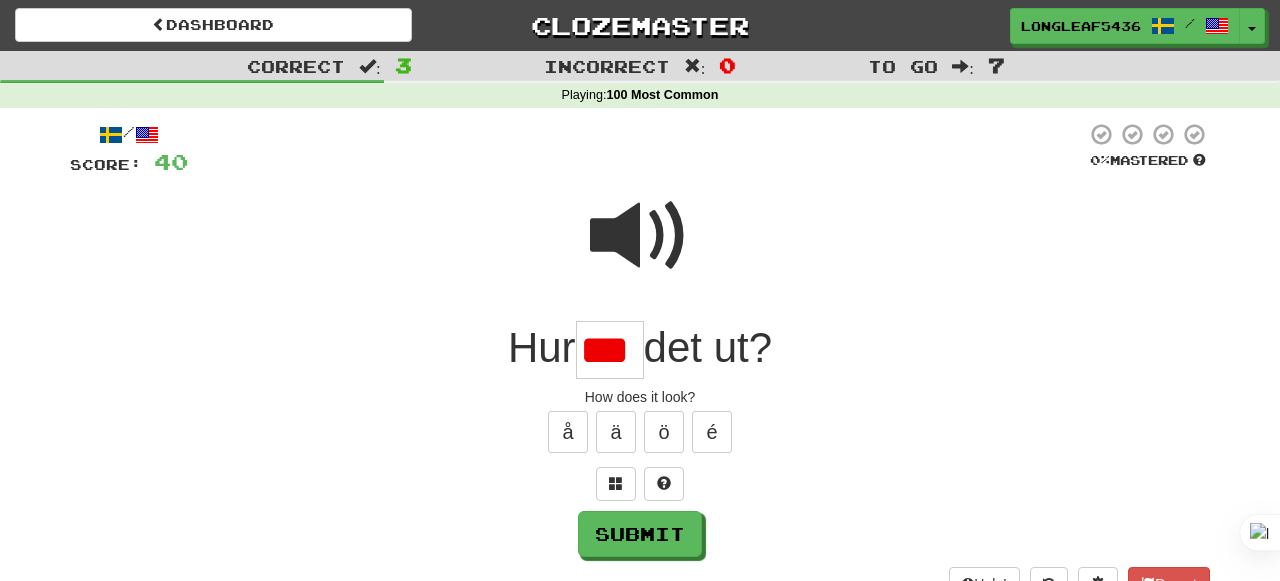 scroll, scrollTop: 0, scrollLeft: 0, axis: both 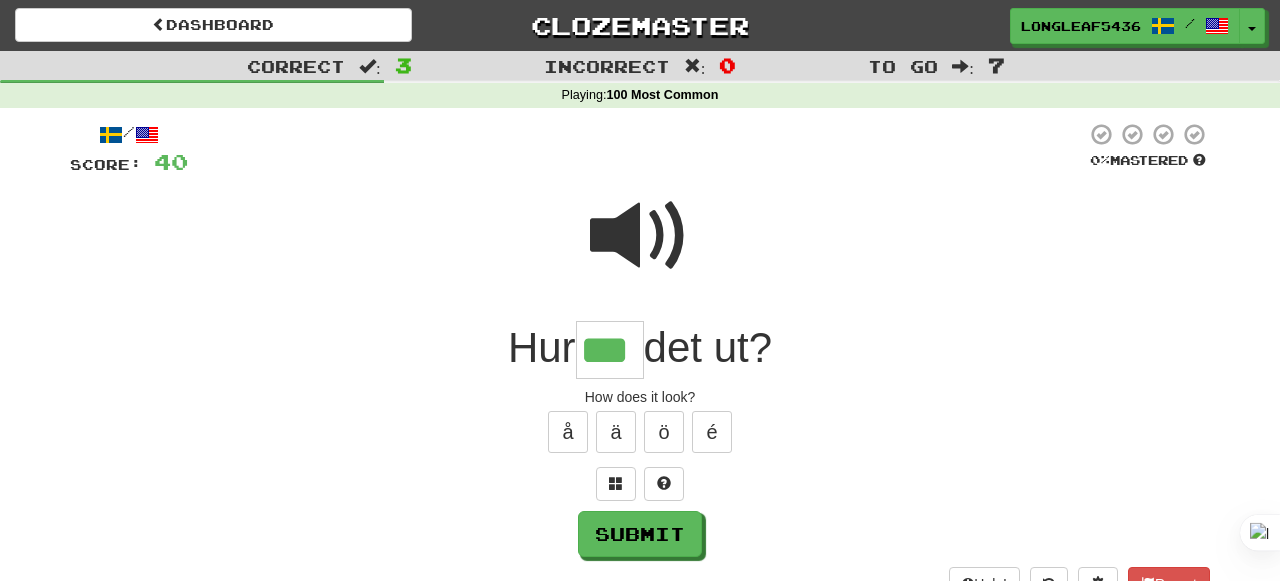 type on "***" 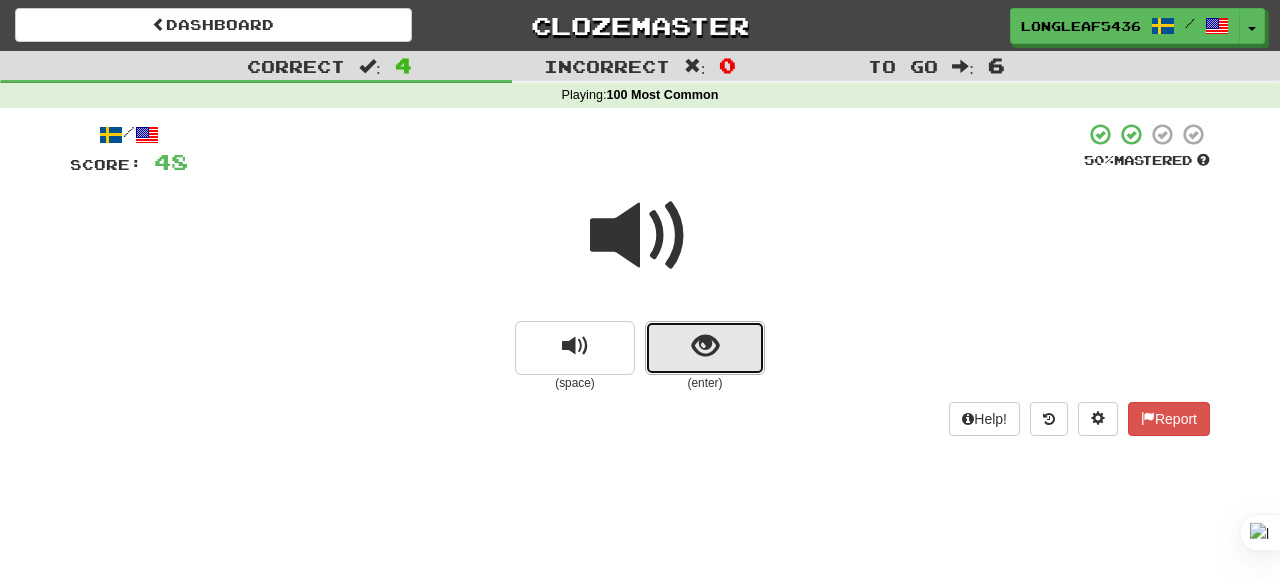 click at bounding box center (705, 348) 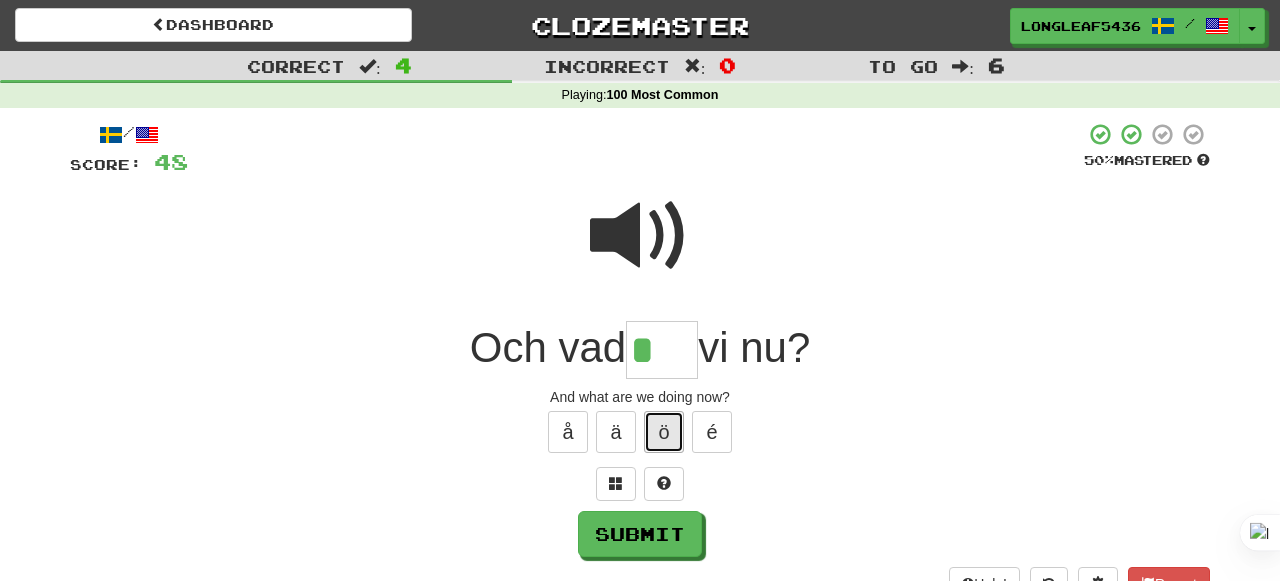click on "ö" at bounding box center [664, 432] 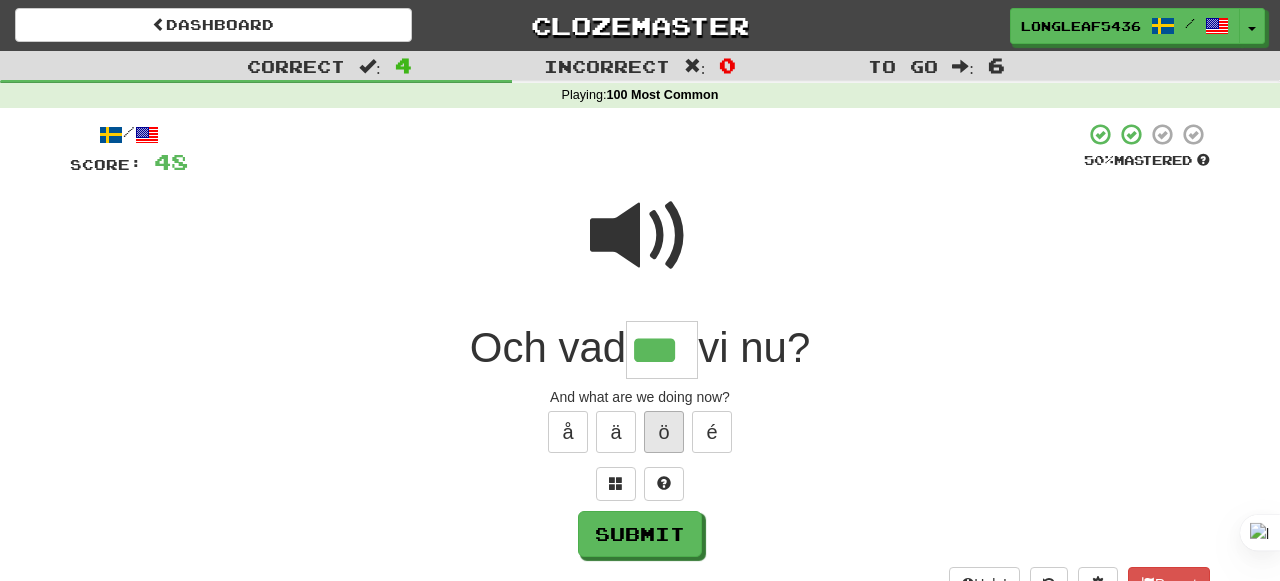type on "***" 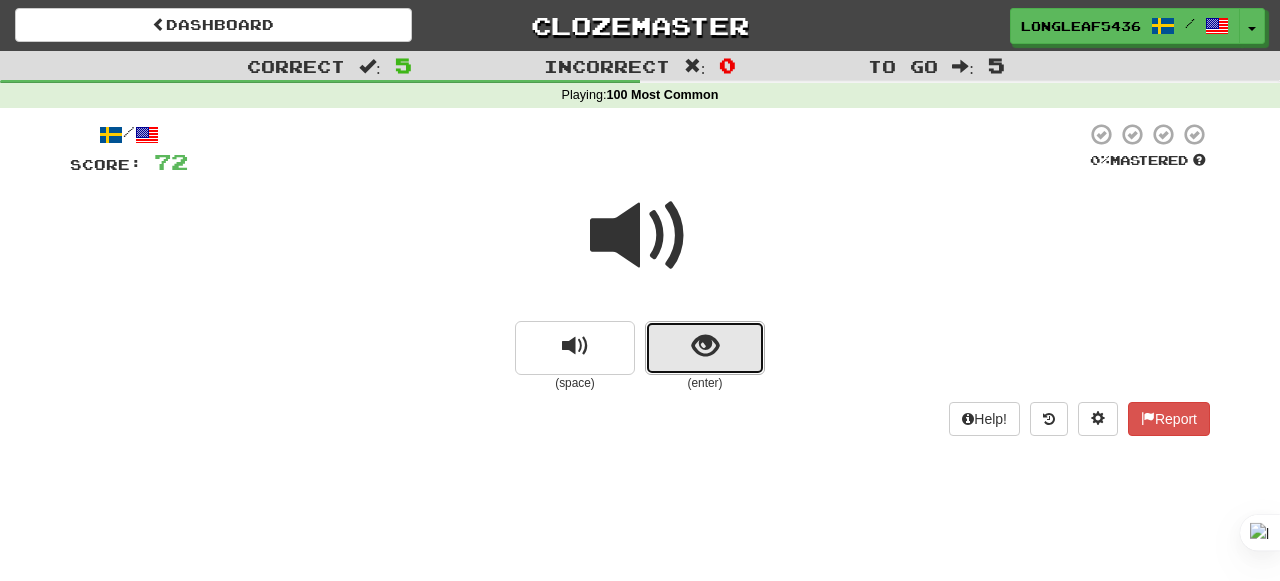 click at bounding box center [705, 346] 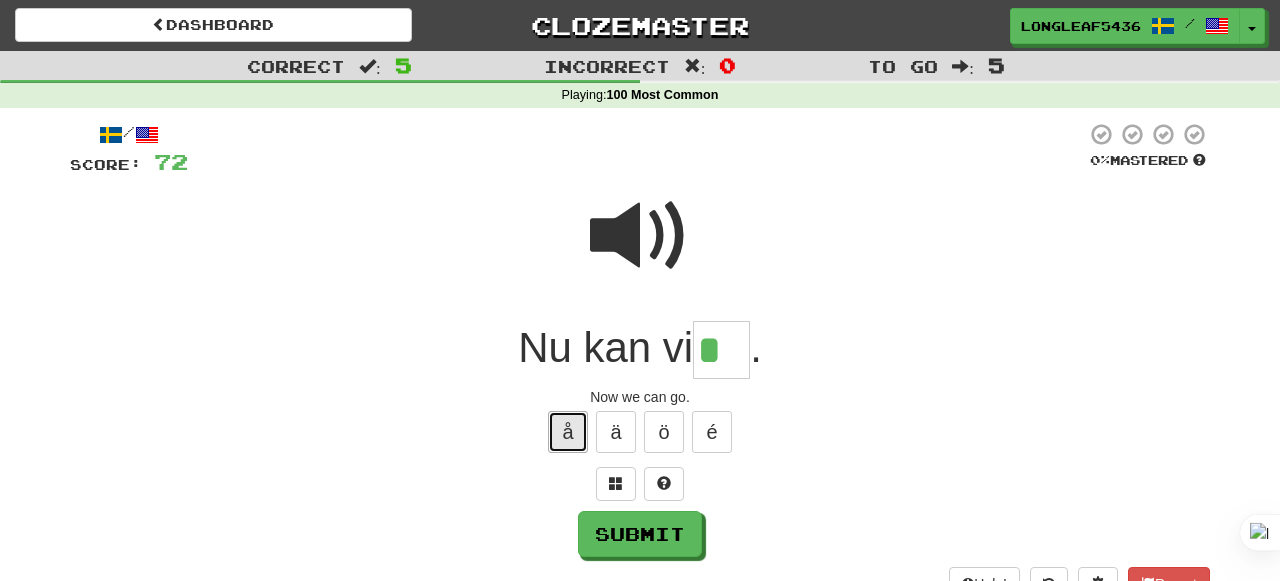 click on "å" at bounding box center [568, 432] 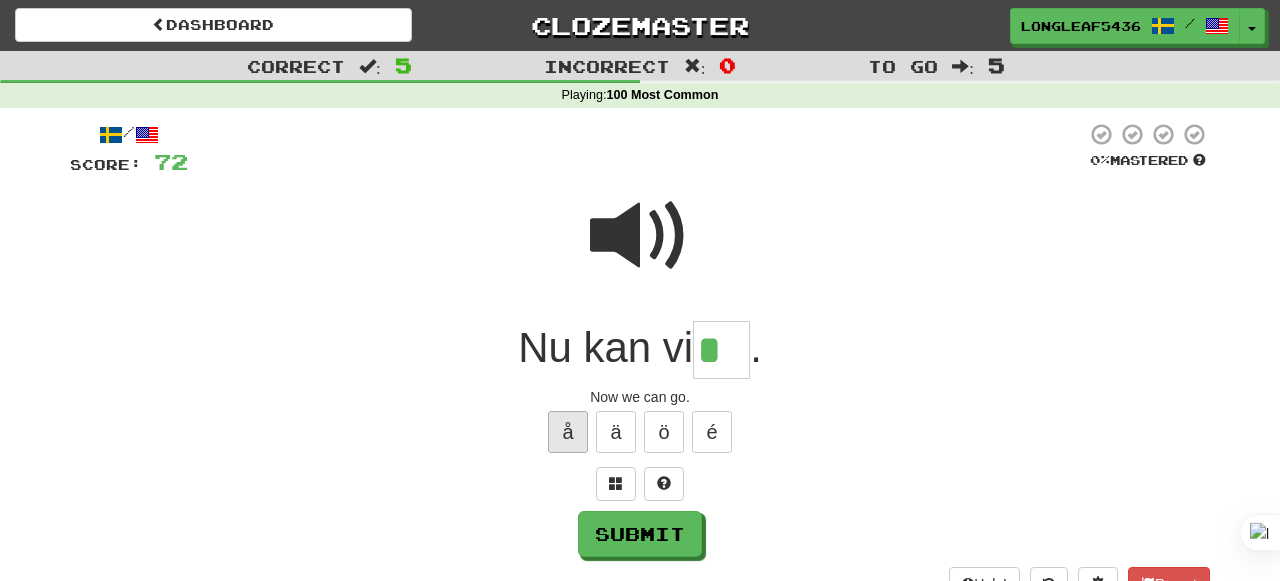 type on "**" 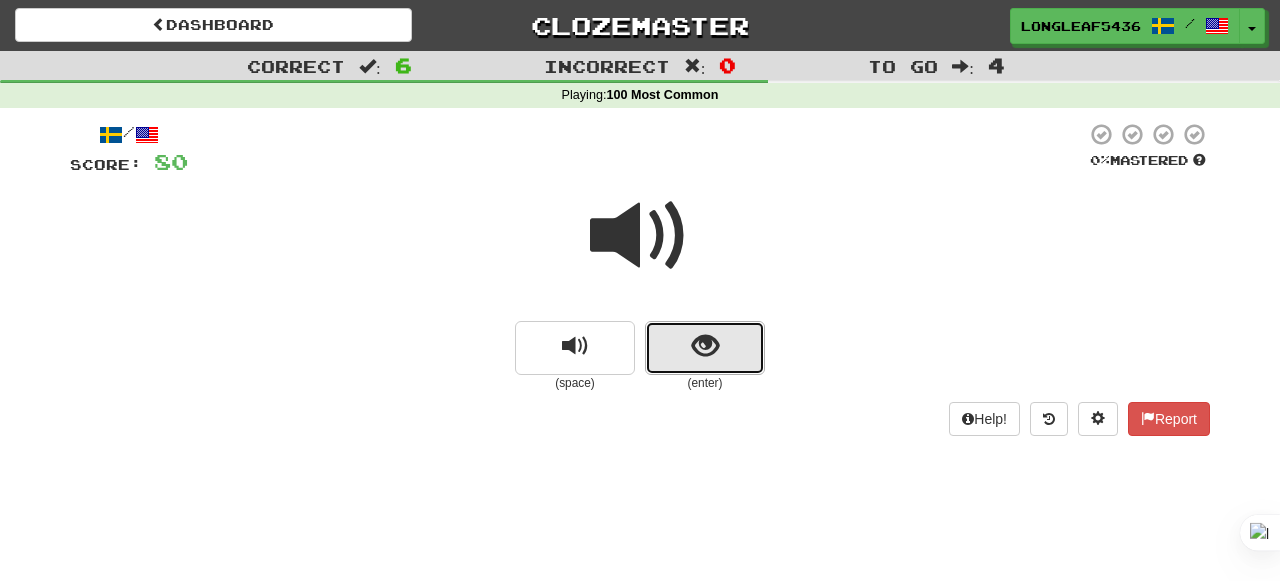 click at bounding box center [705, 348] 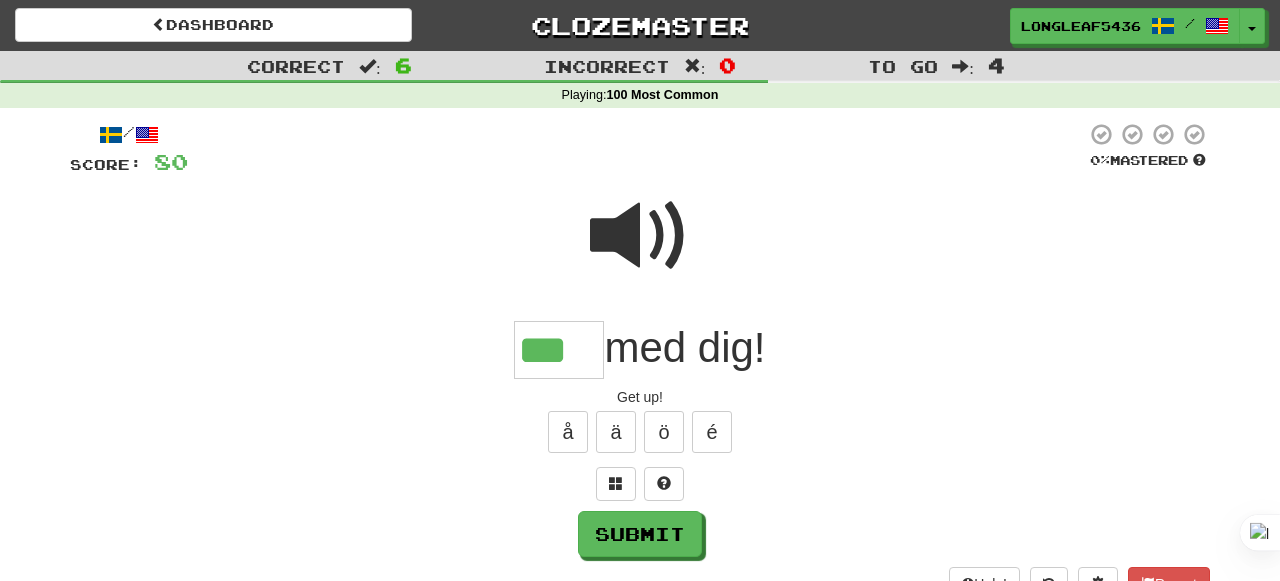 type on "***" 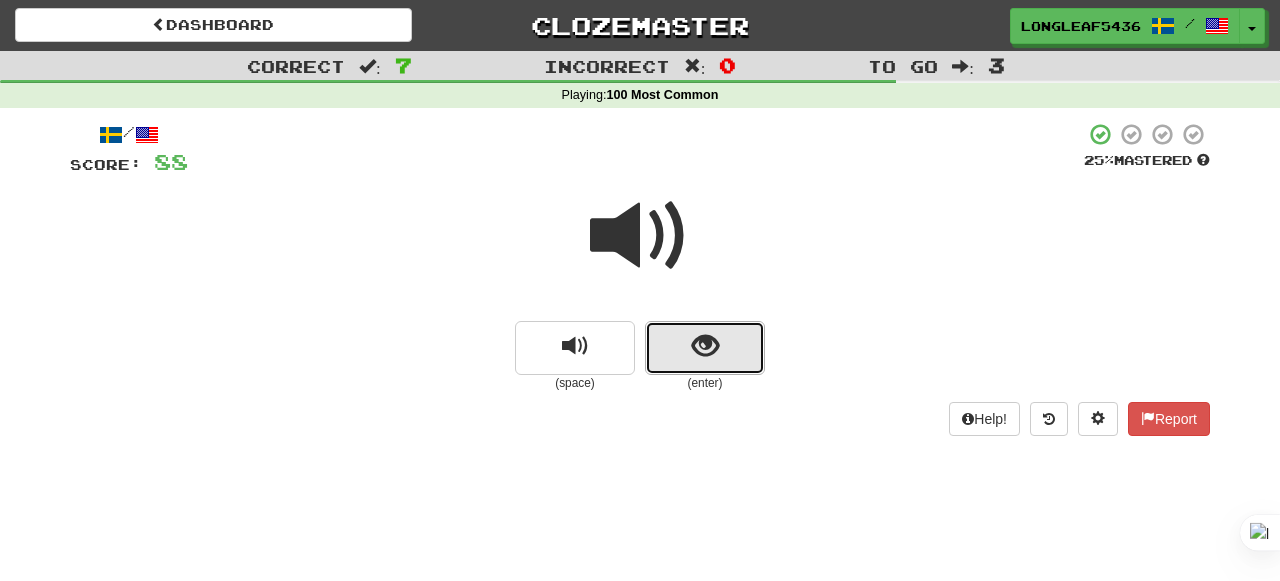 click at bounding box center (705, 346) 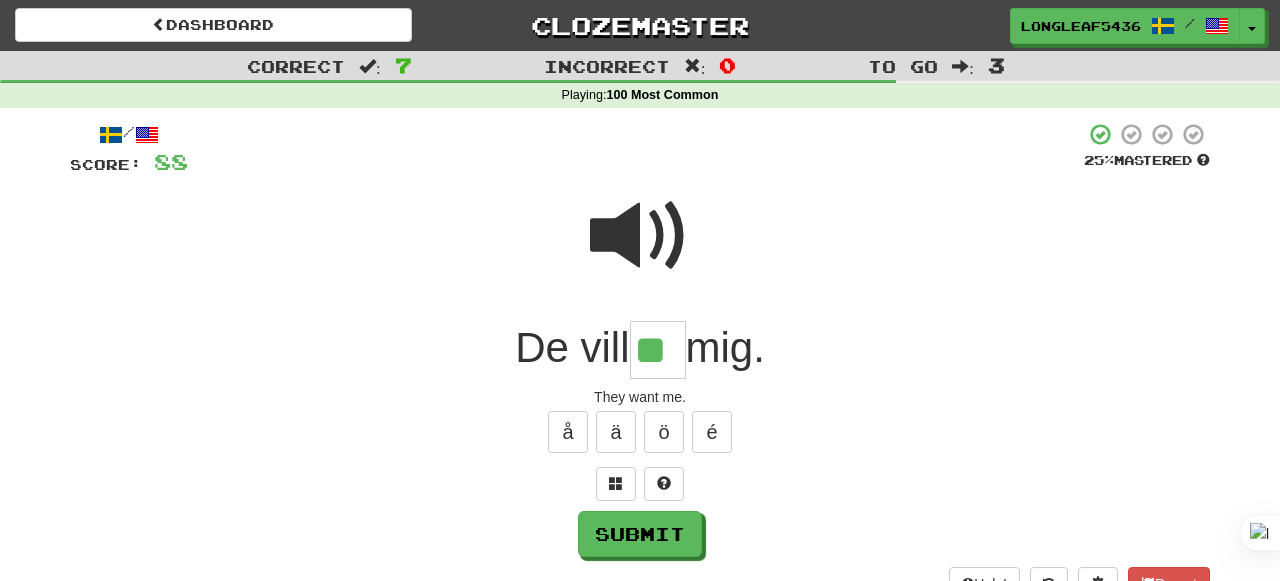 type on "**" 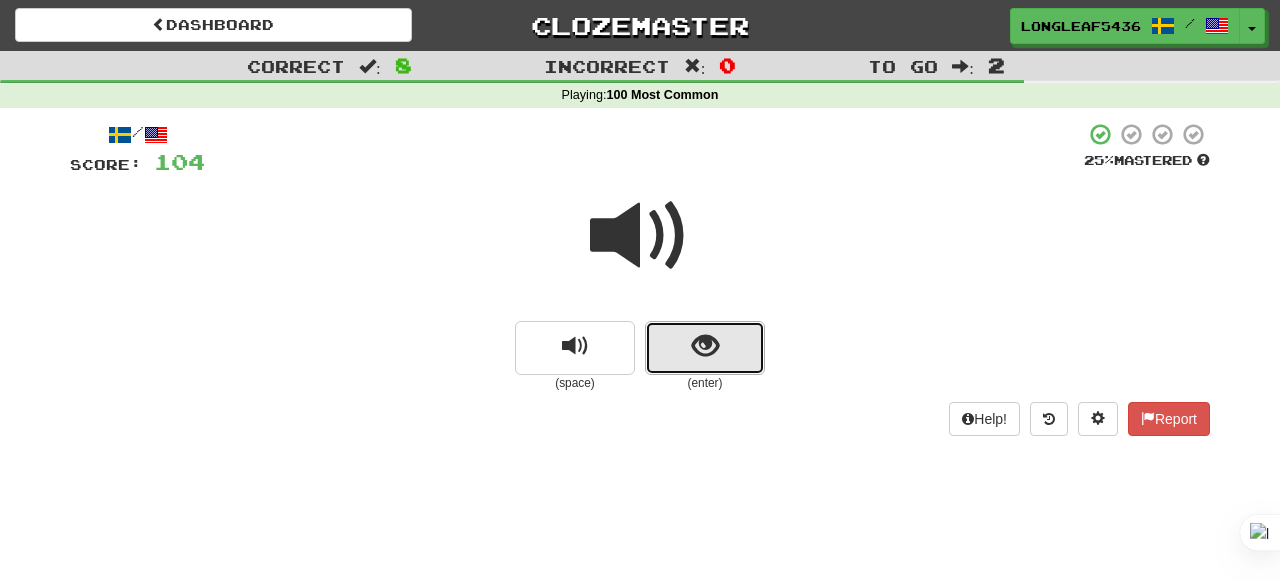 click at bounding box center (705, 348) 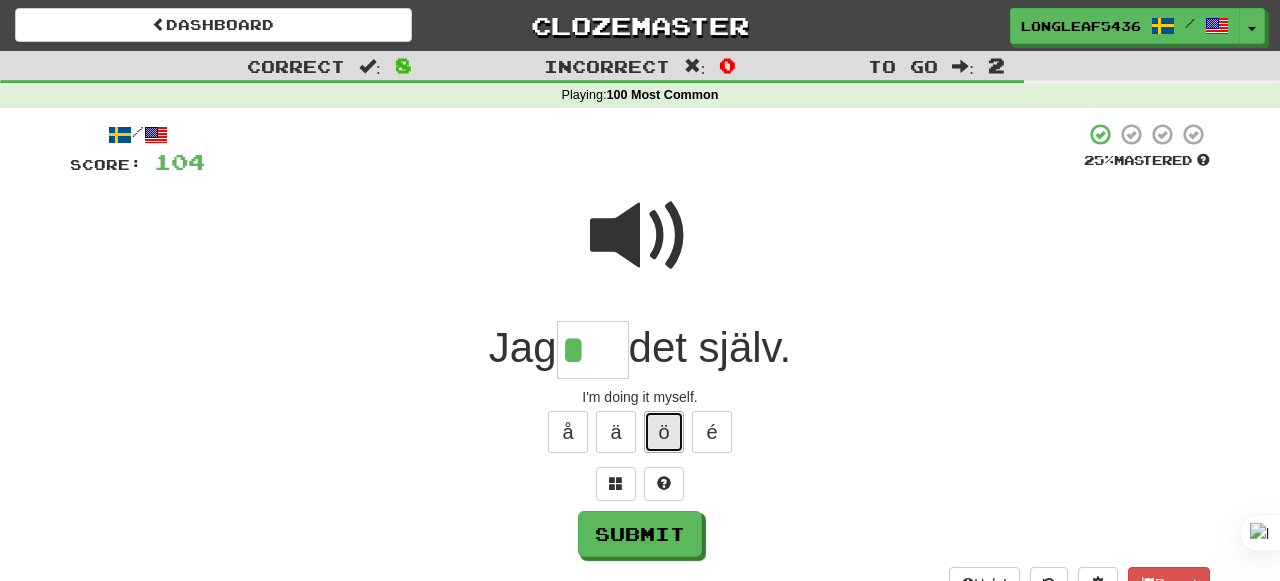 click on "ö" at bounding box center [664, 432] 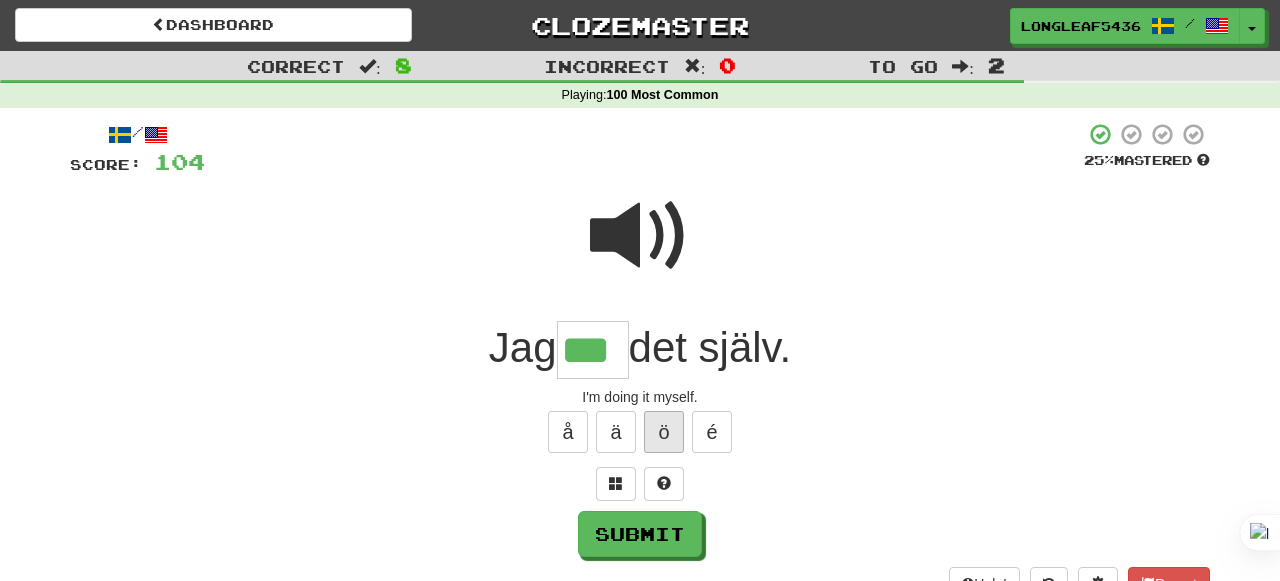 type on "***" 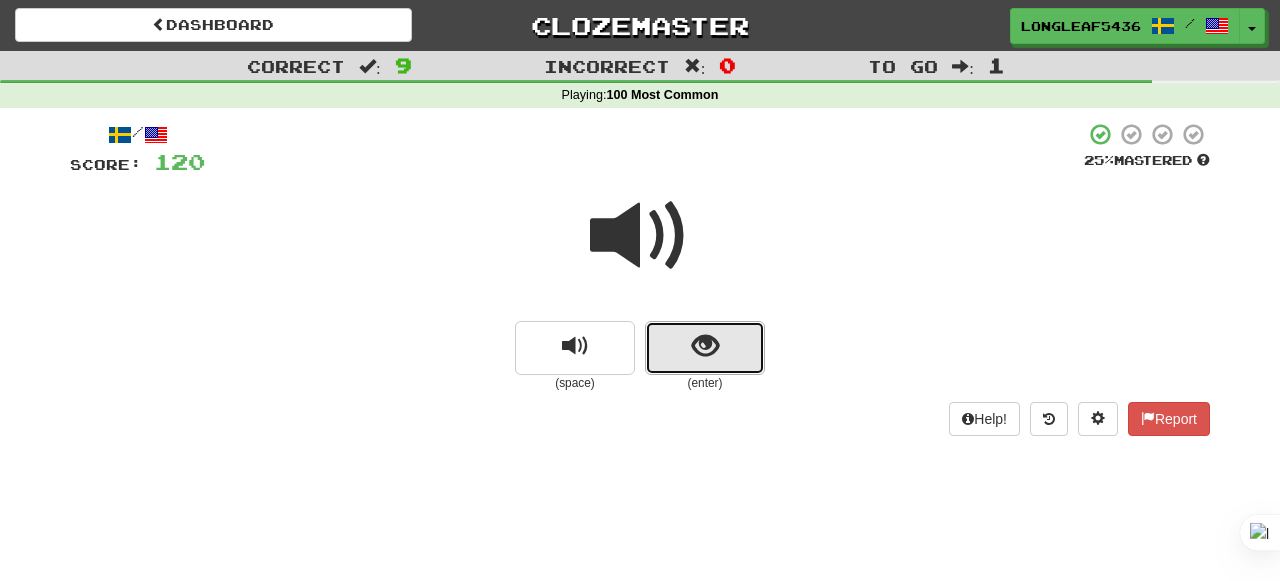 click at bounding box center [705, 348] 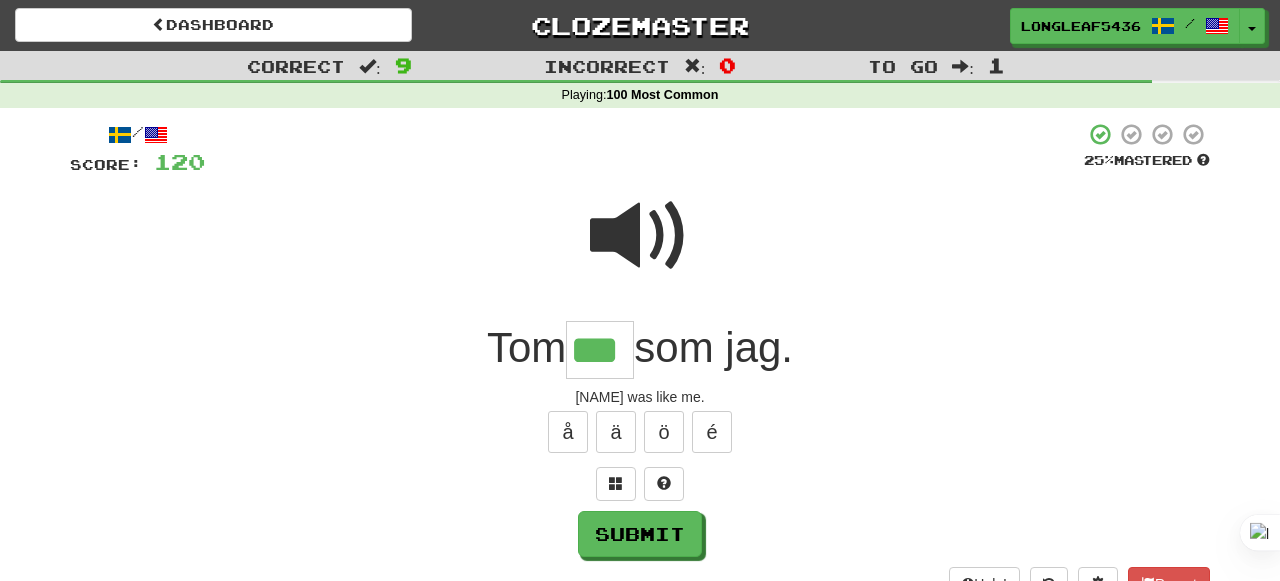 type on "***" 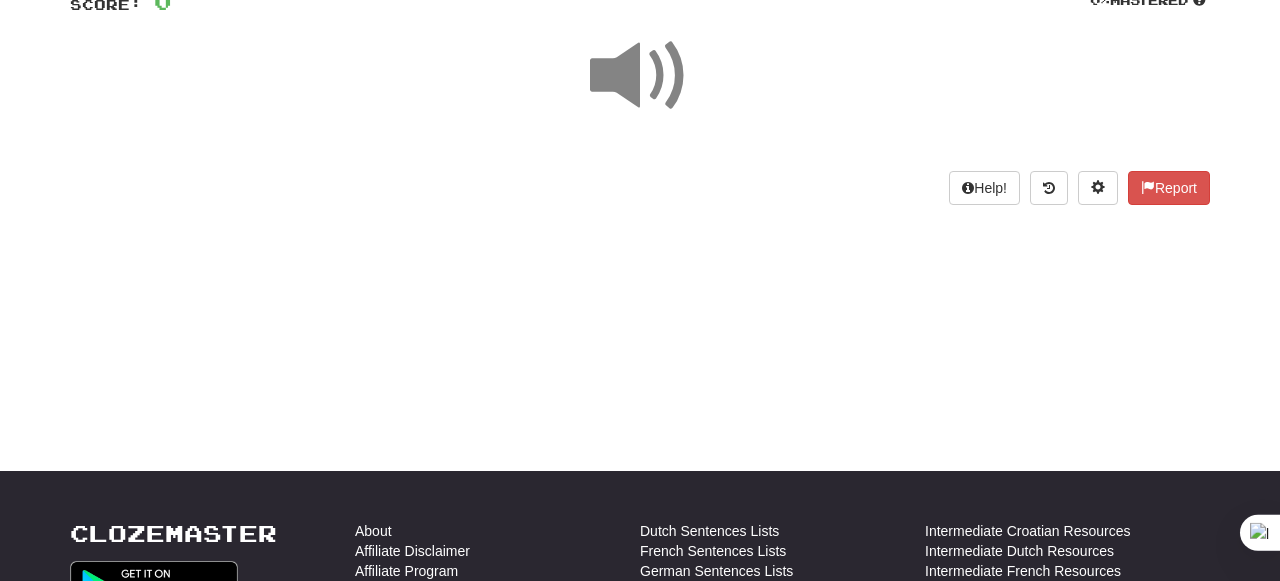 scroll, scrollTop: 0, scrollLeft: 0, axis: both 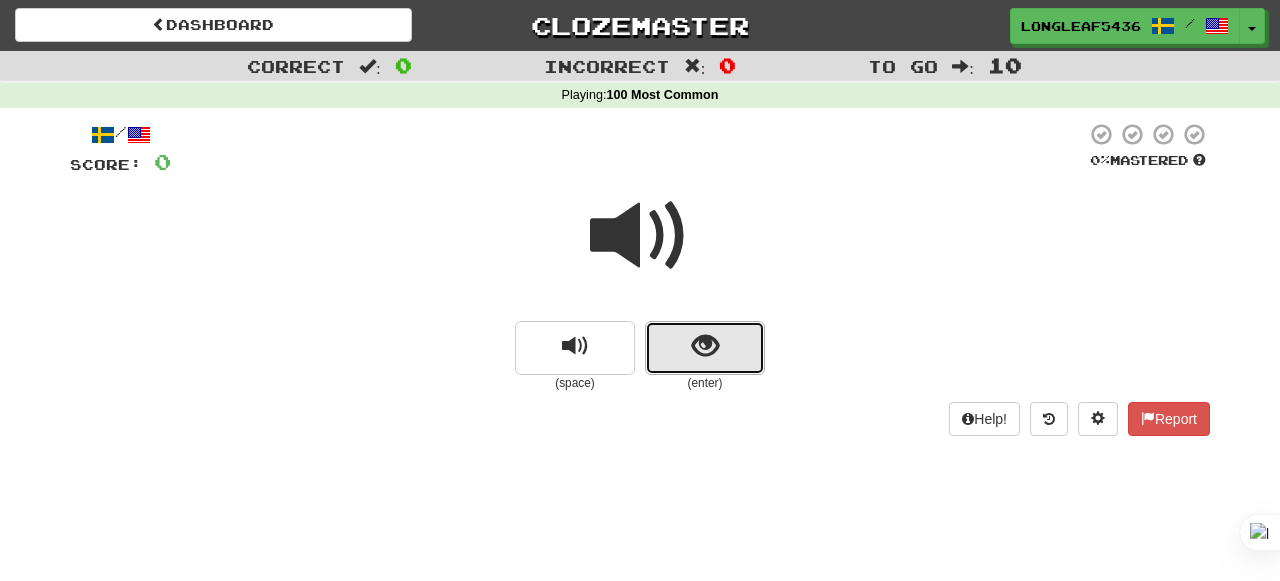 click at bounding box center (705, 348) 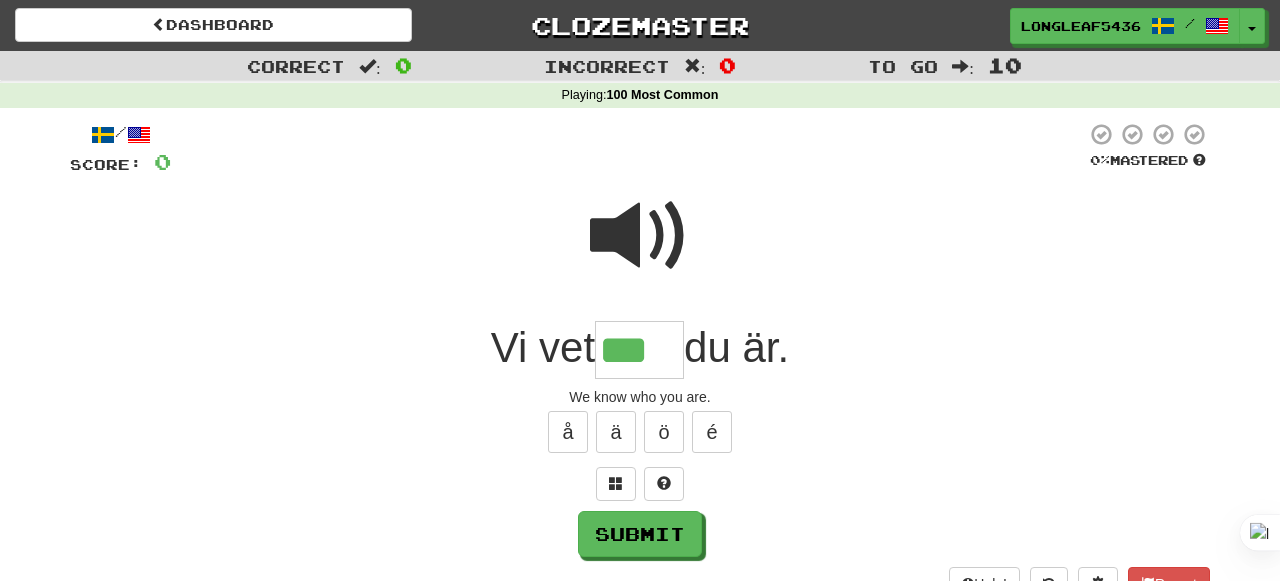 type on "***" 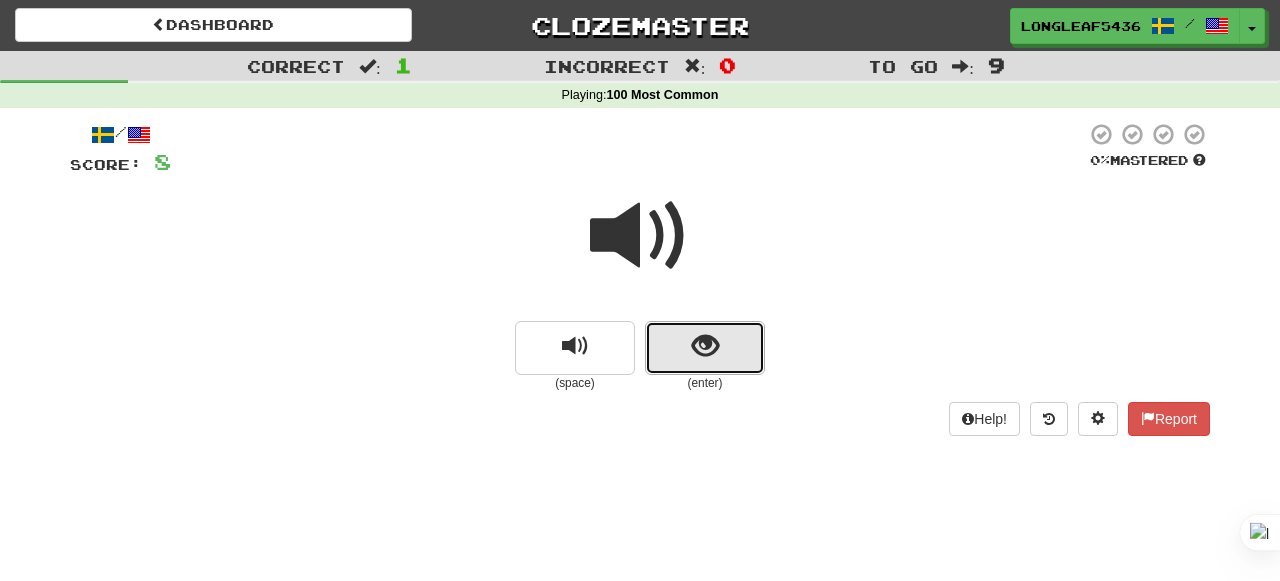 click at bounding box center [705, 346] 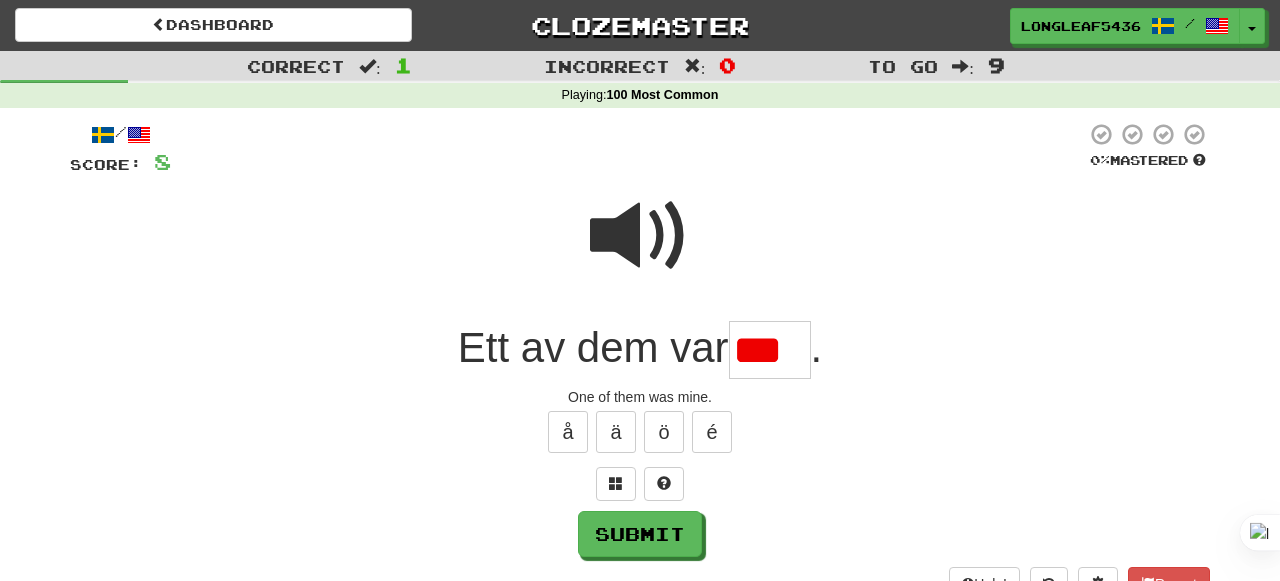 scroll, scrollTop: 0, scrollLeft: 0, axis: both 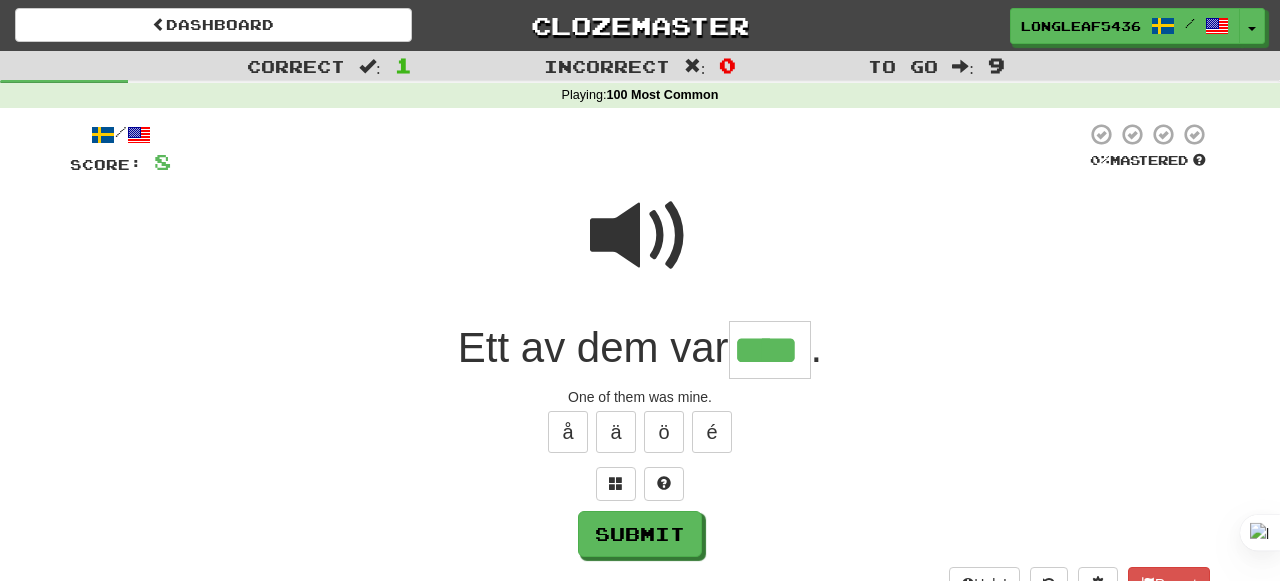 type on "****" 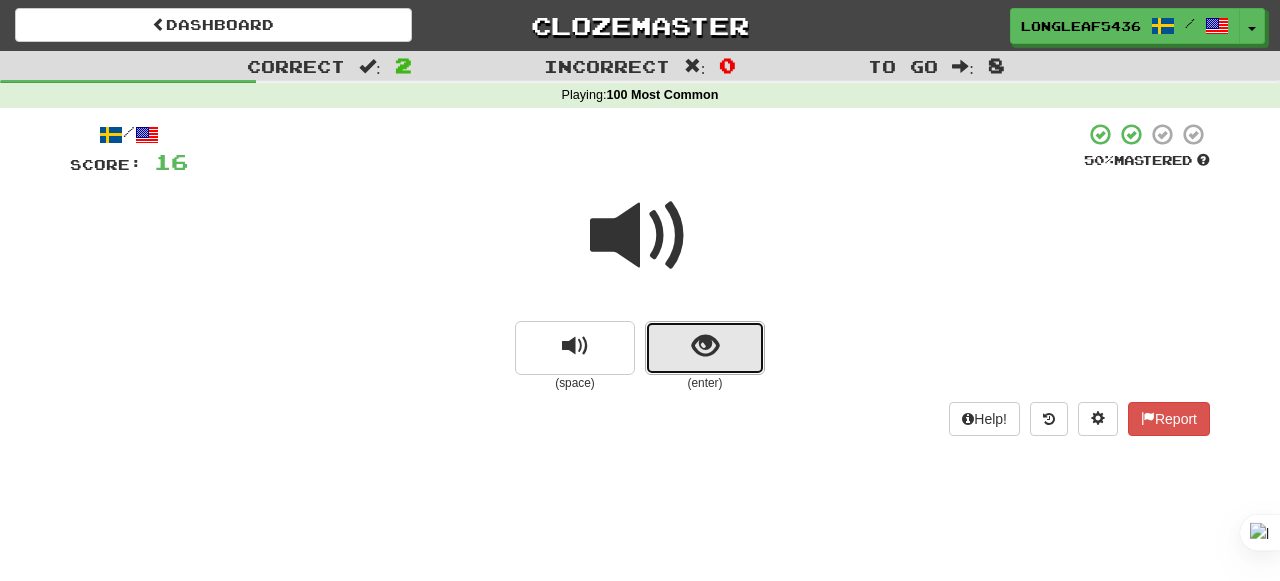 click at bounding box center [705, 348] 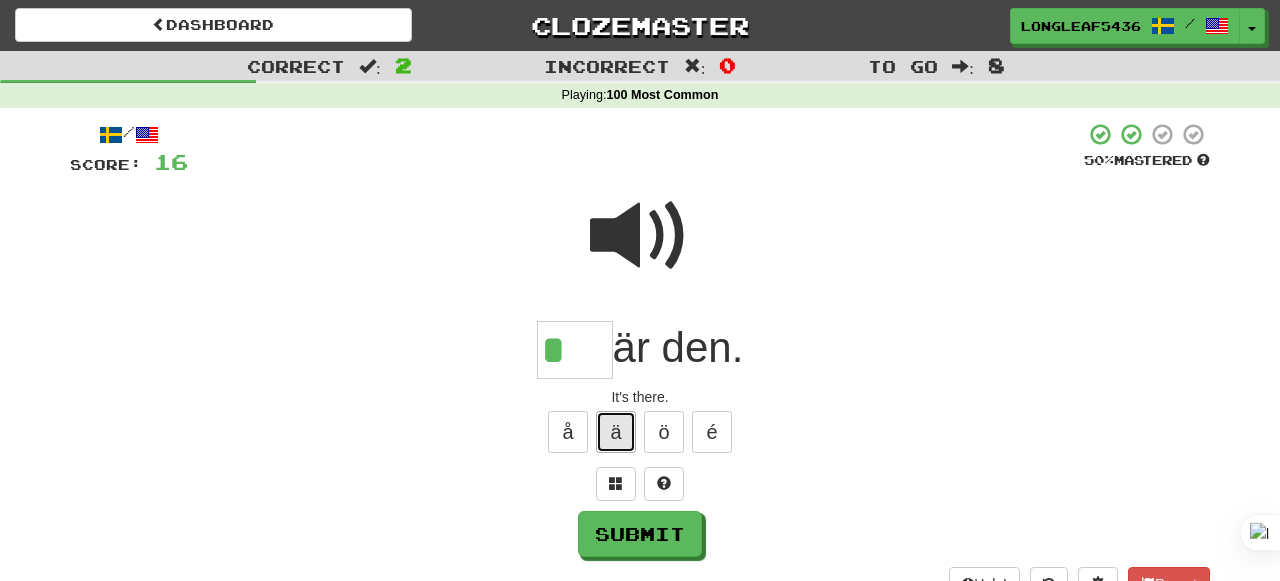 click on "ä" at bounding box center (616, 432) 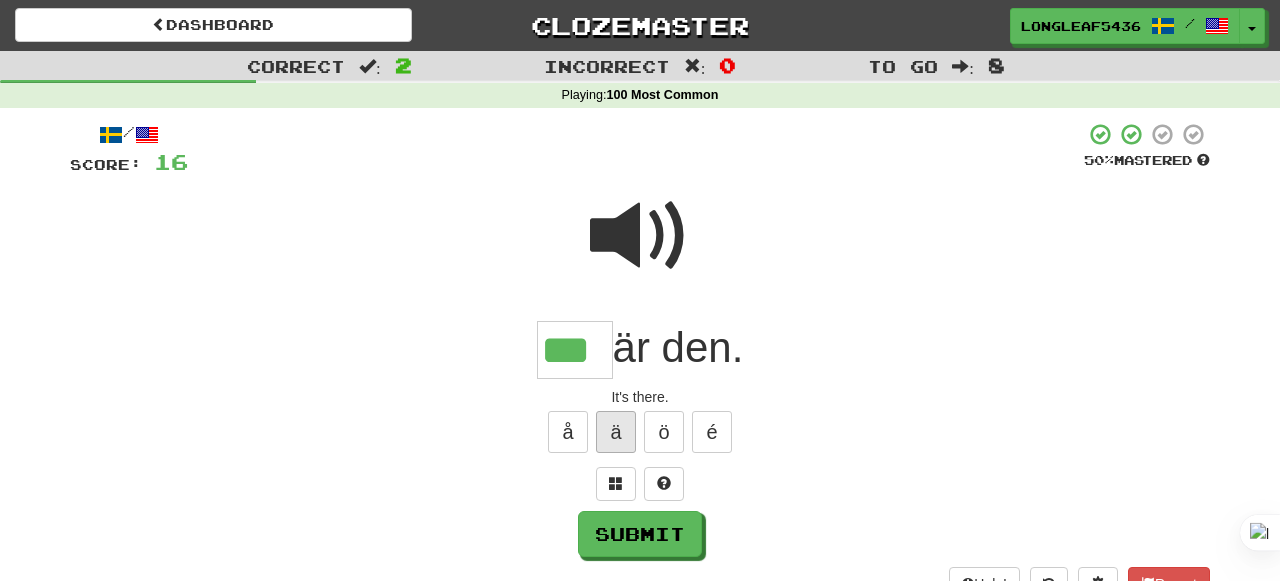 type on "***" 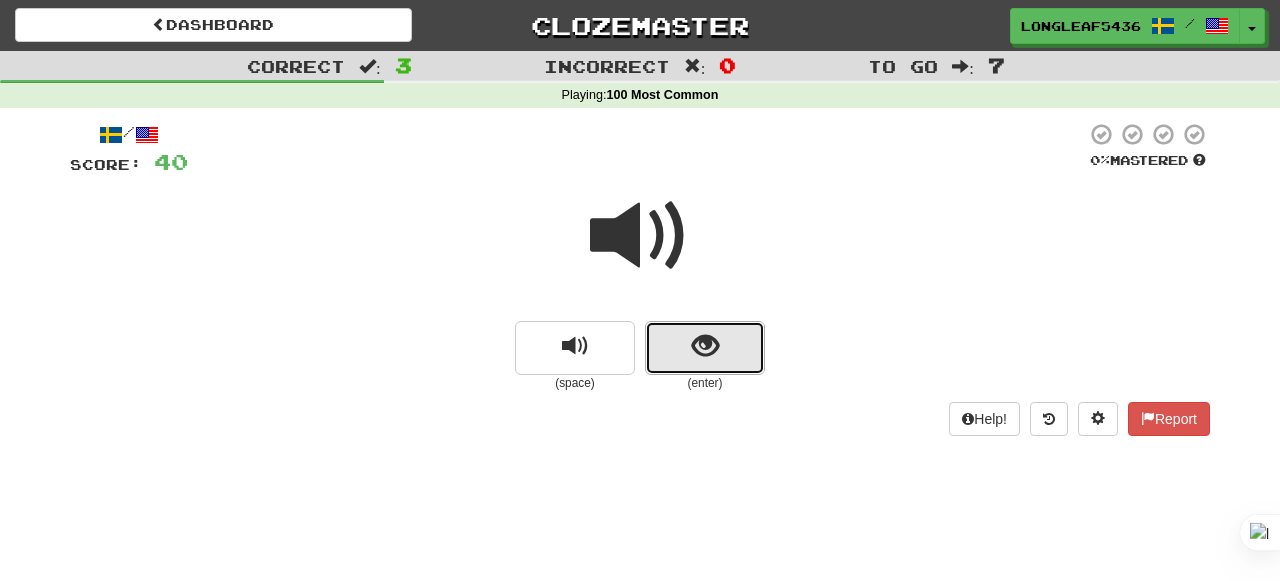 click at bounding box center [705, 348] 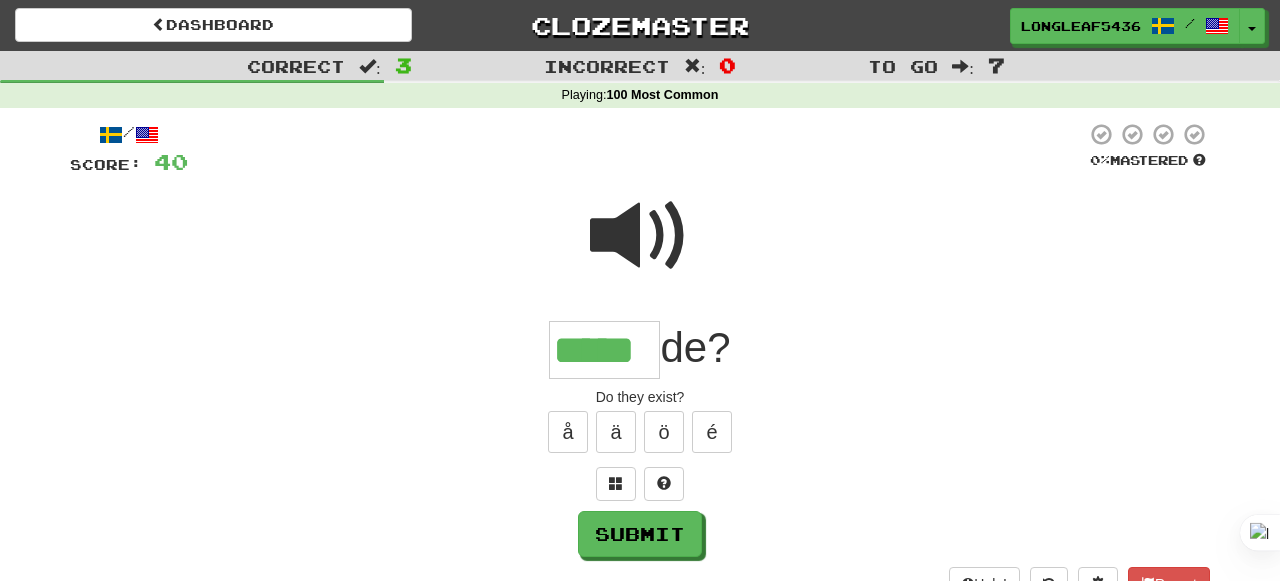 type on "*****" 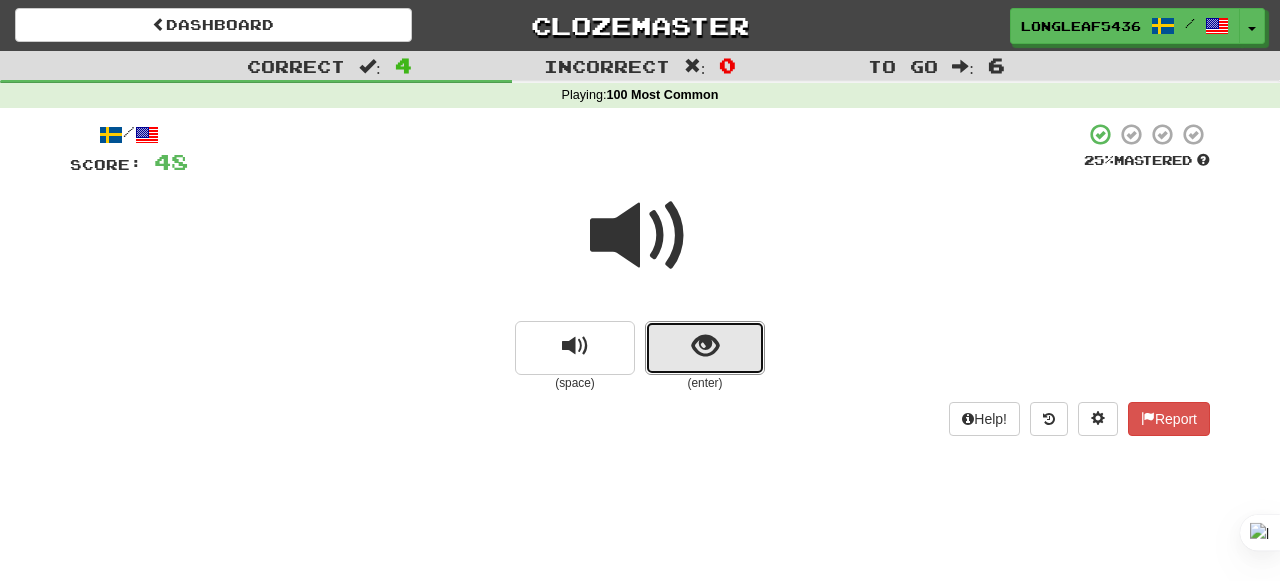 click at bounding box center (705, 348) 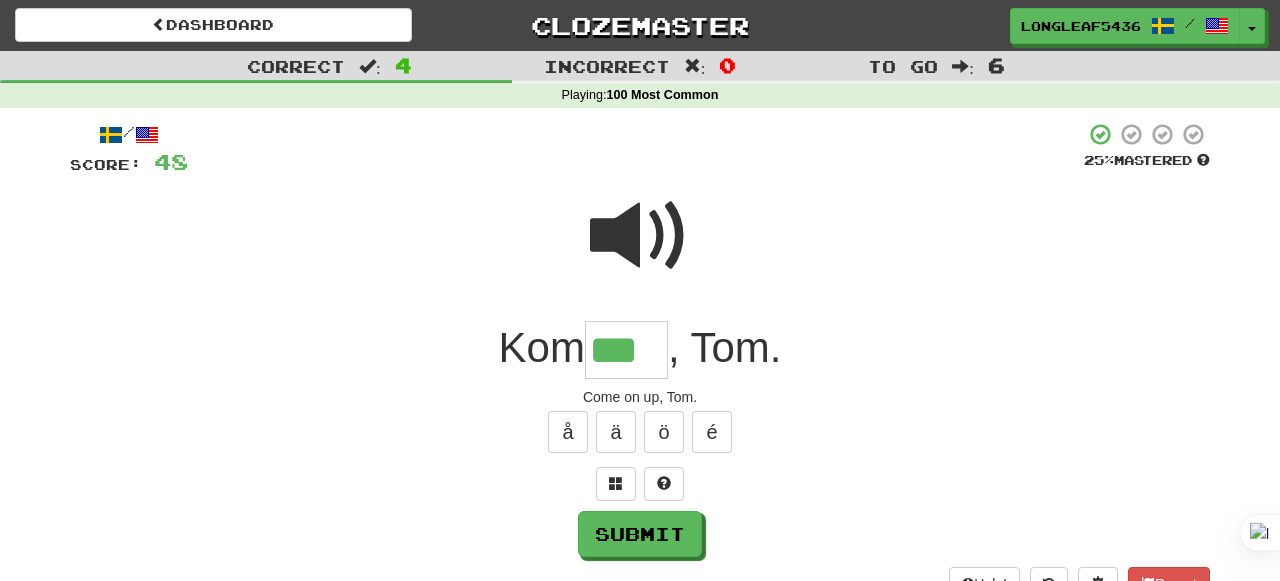 type on "***" 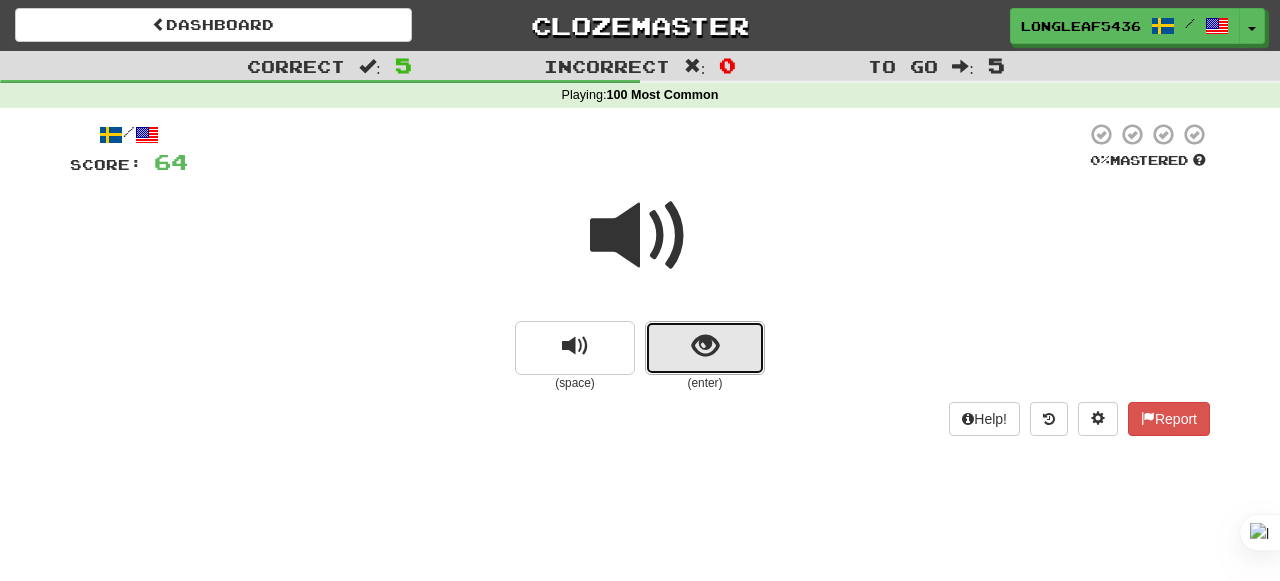 click at bounding box center (705, 348) 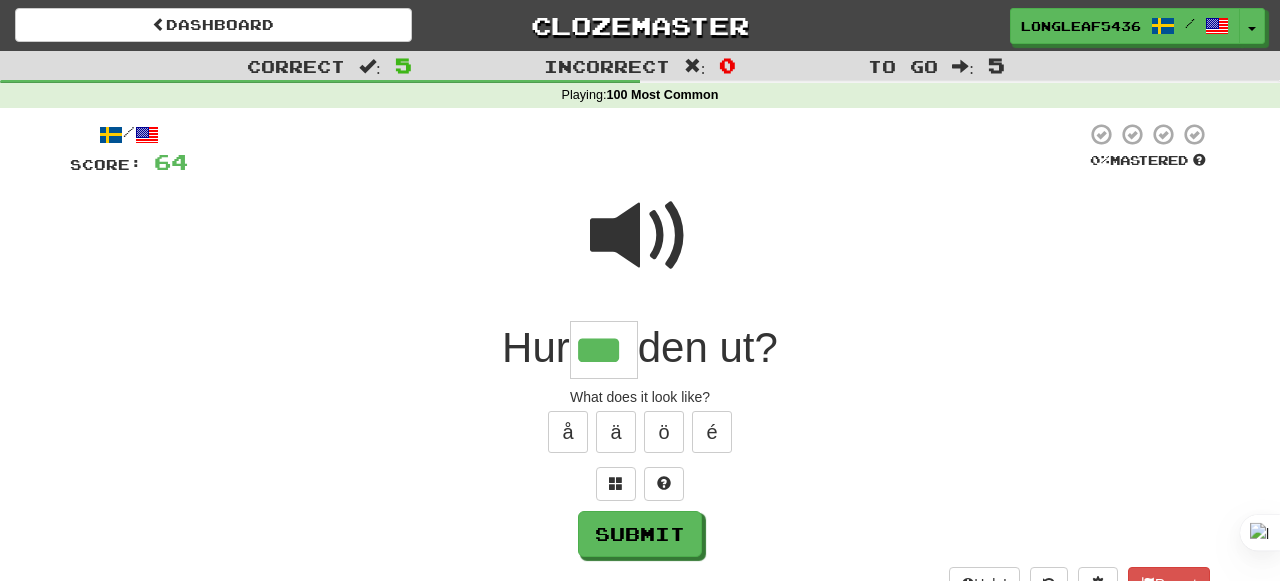 type on "***" 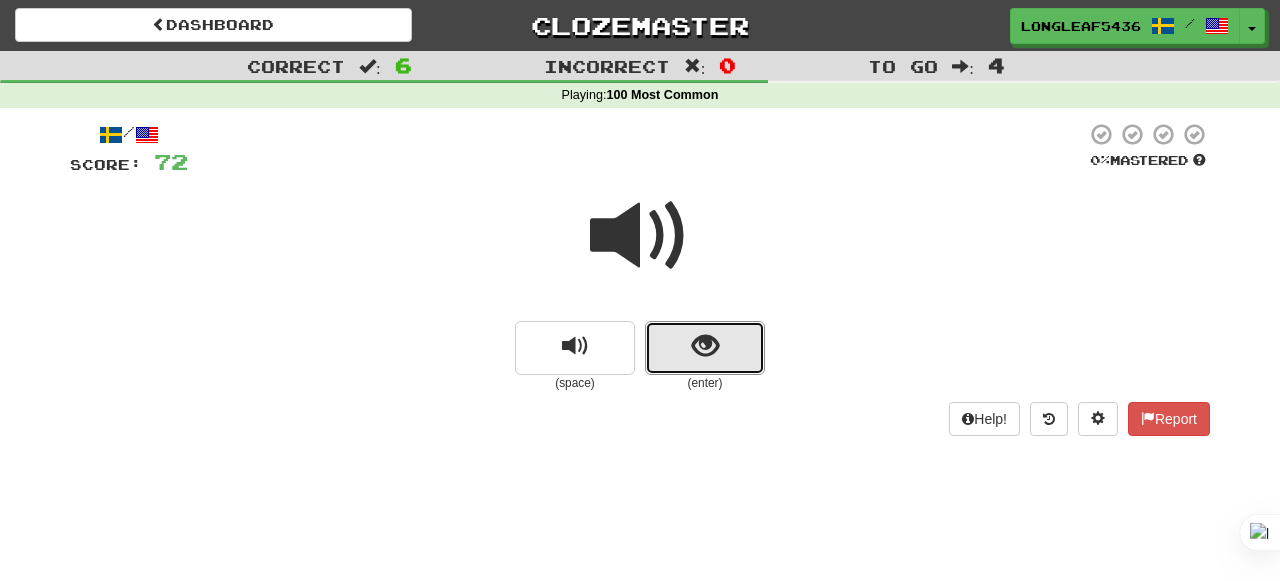 click at bounding box center (705, 348) 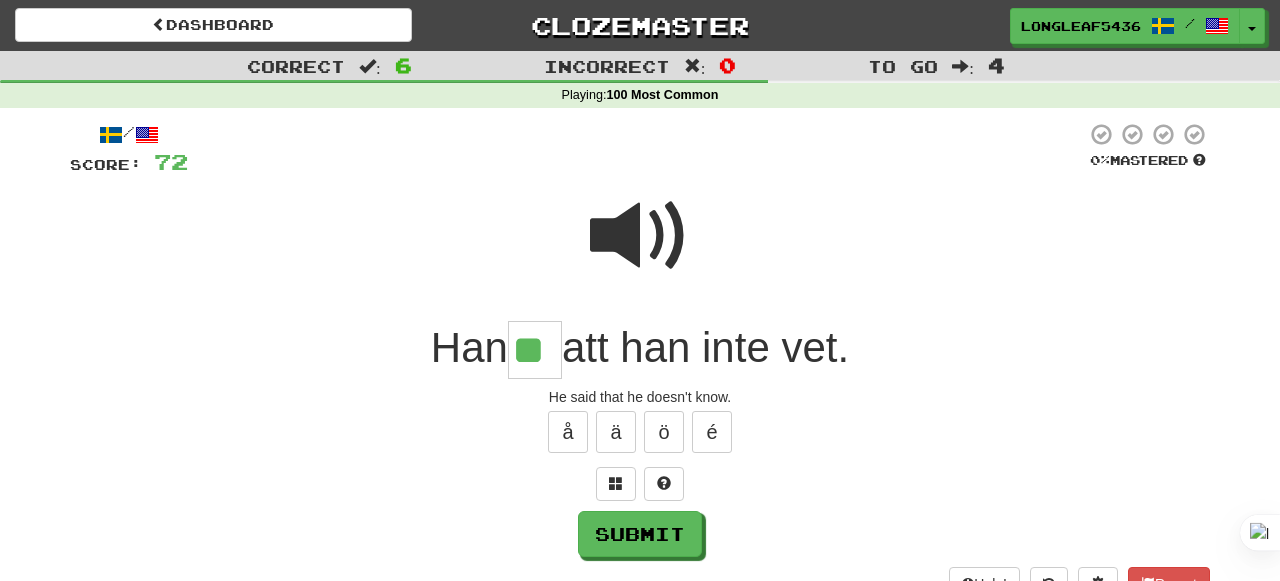 type on "**" 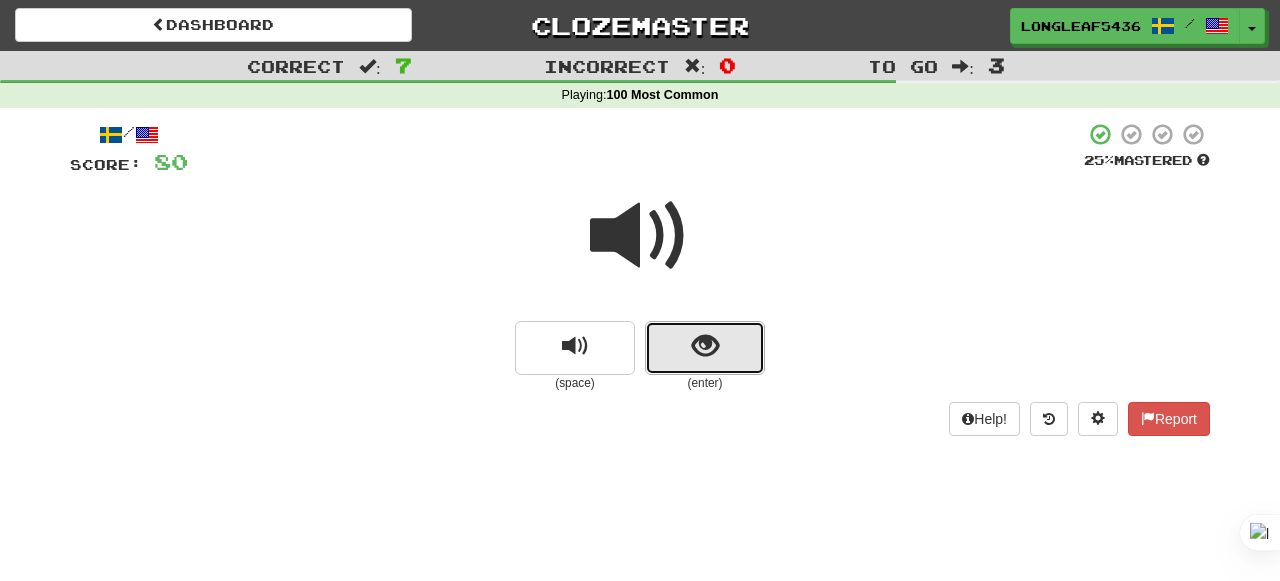 click at bounding box center (705, 348) 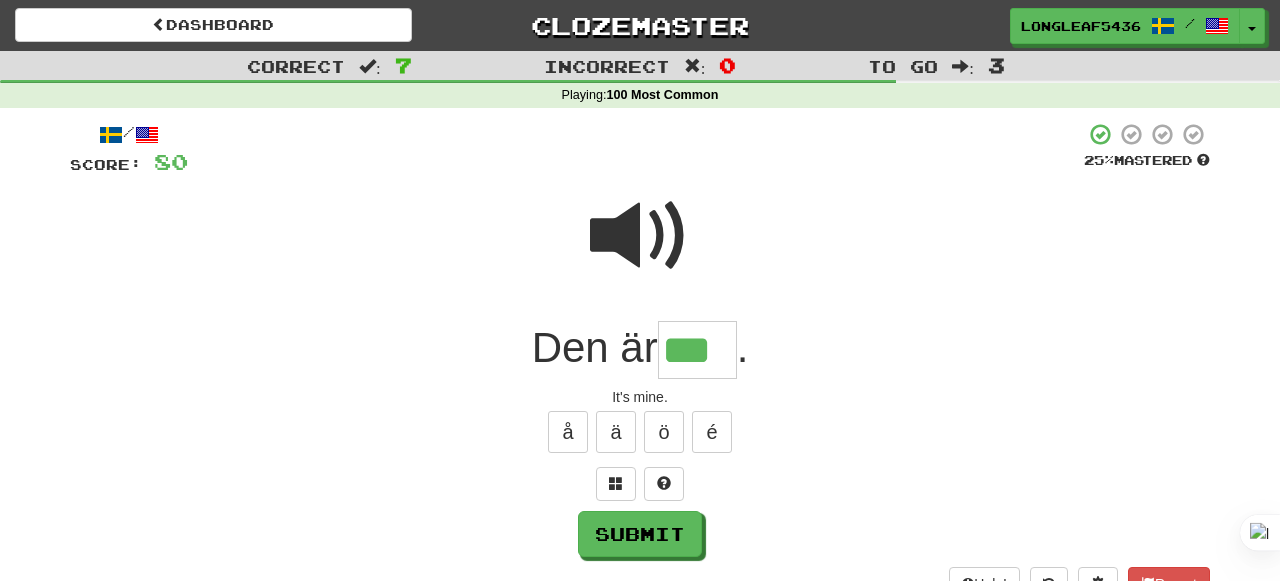 type on "***" 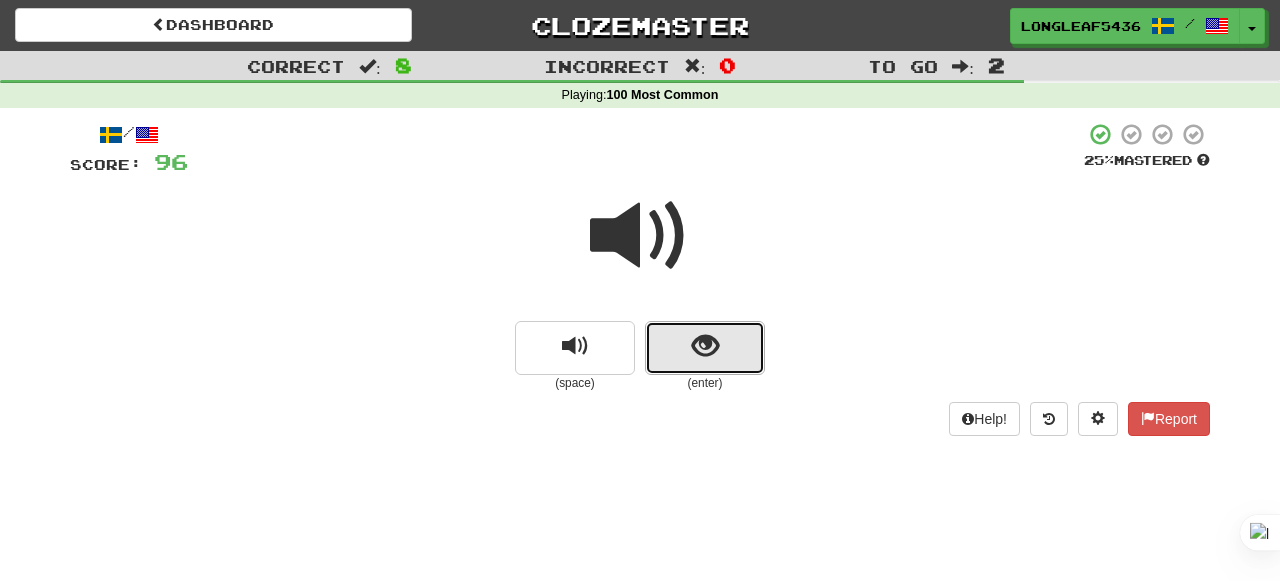 click at bounding box center (705, 348) 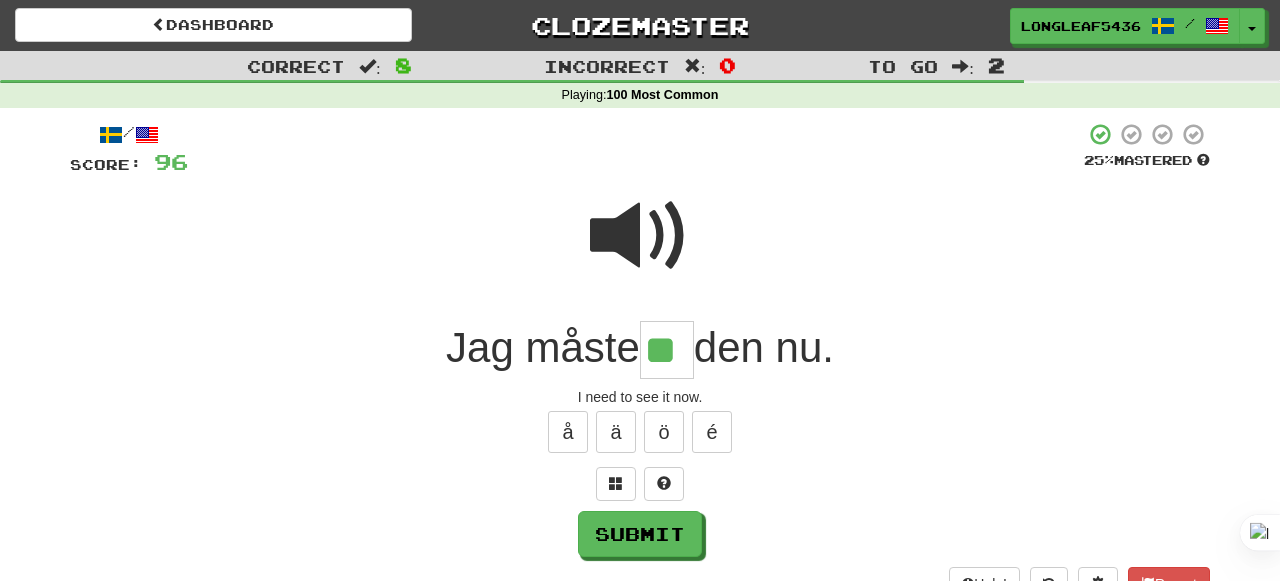 type on "**" 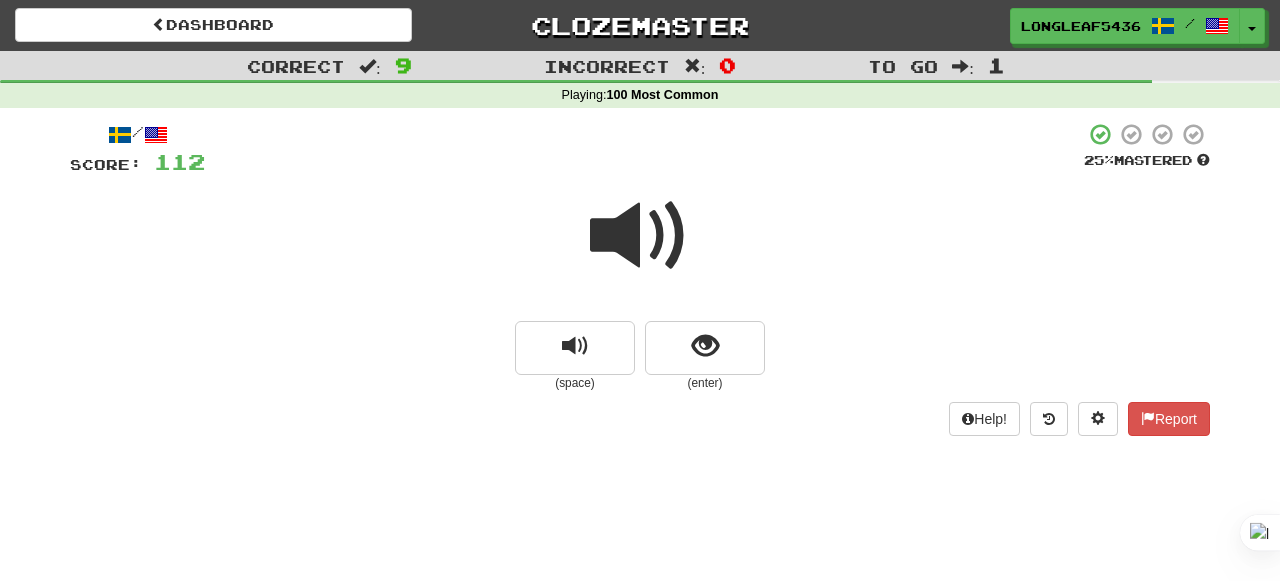 click on "(enter)" at bounding box center (705, 383) 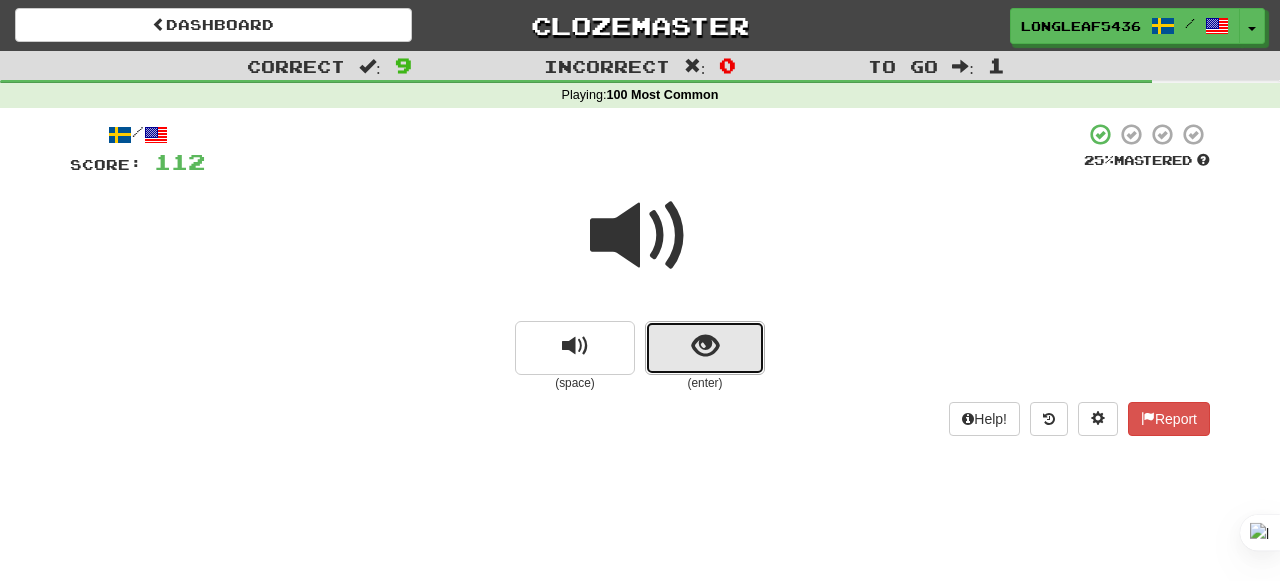 click at bounding box center (705, 348) 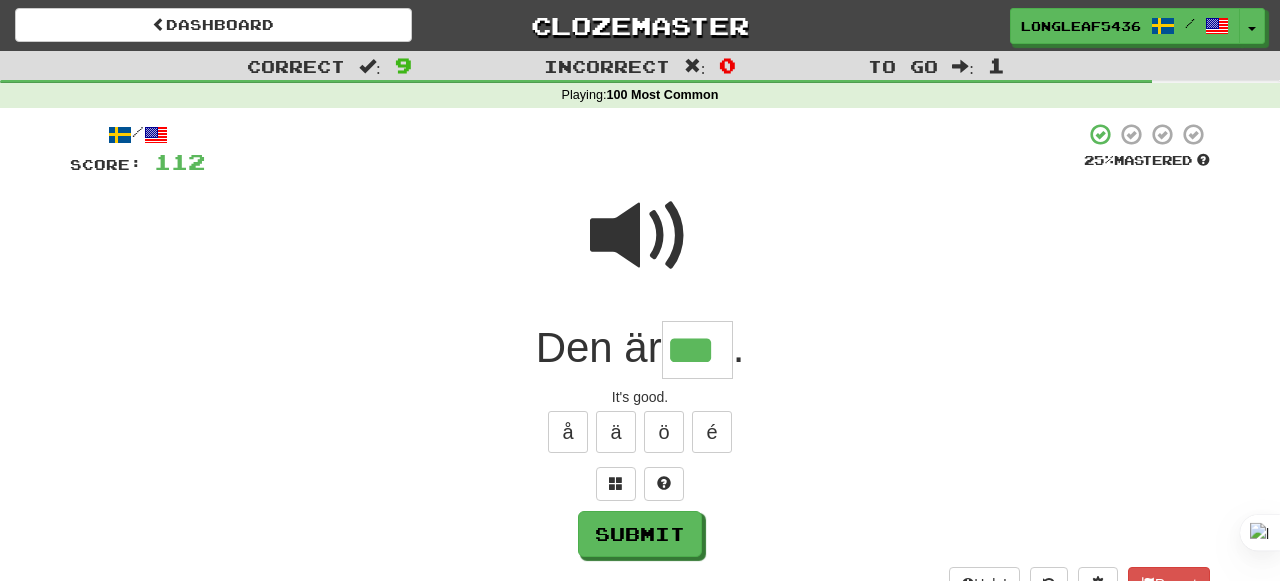 type on "***" 